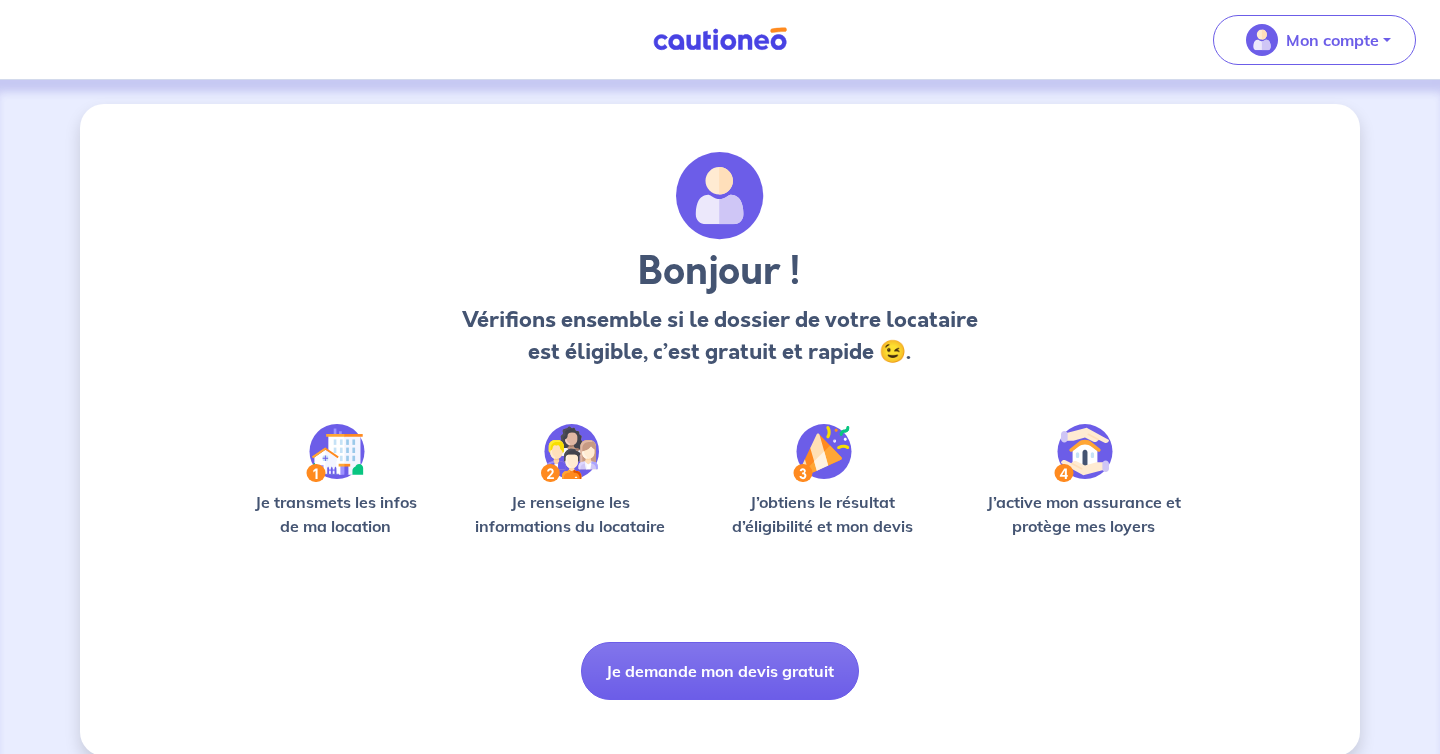 scroll, scrollTop: 0, scrollLeft: 0, axis: both 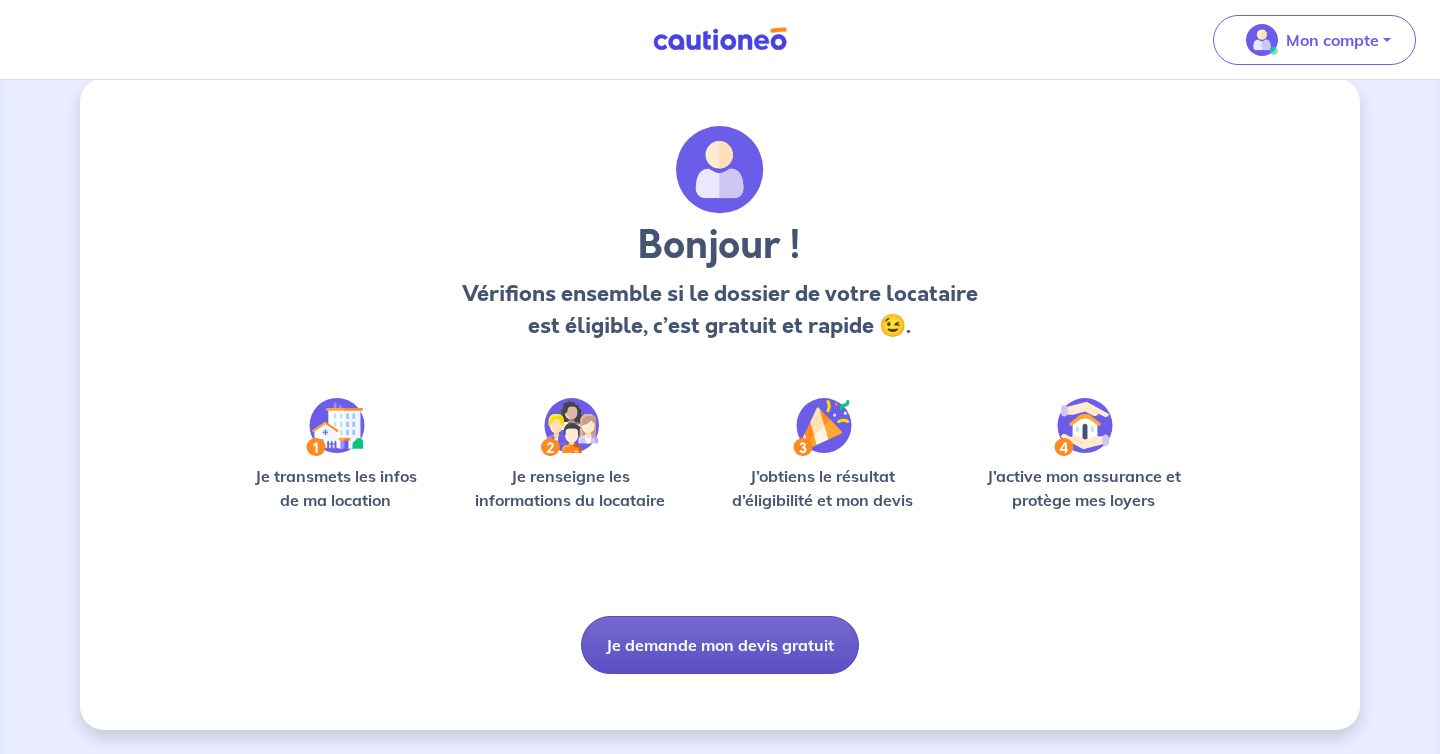 click on "Je demande mon devis gratuit" at bounding box center (720, 645) 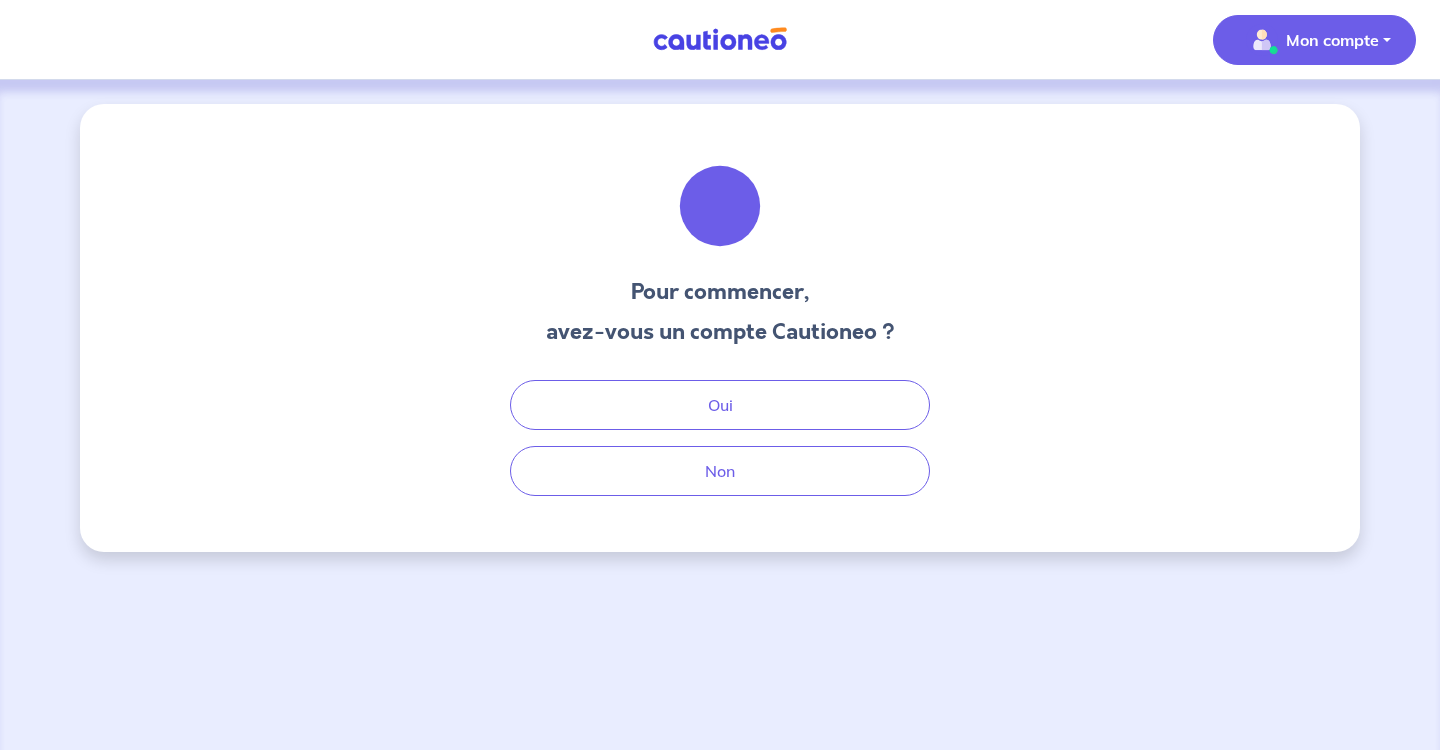 scroll, scrollTop: 0, scrollLeft: 0, axis: both 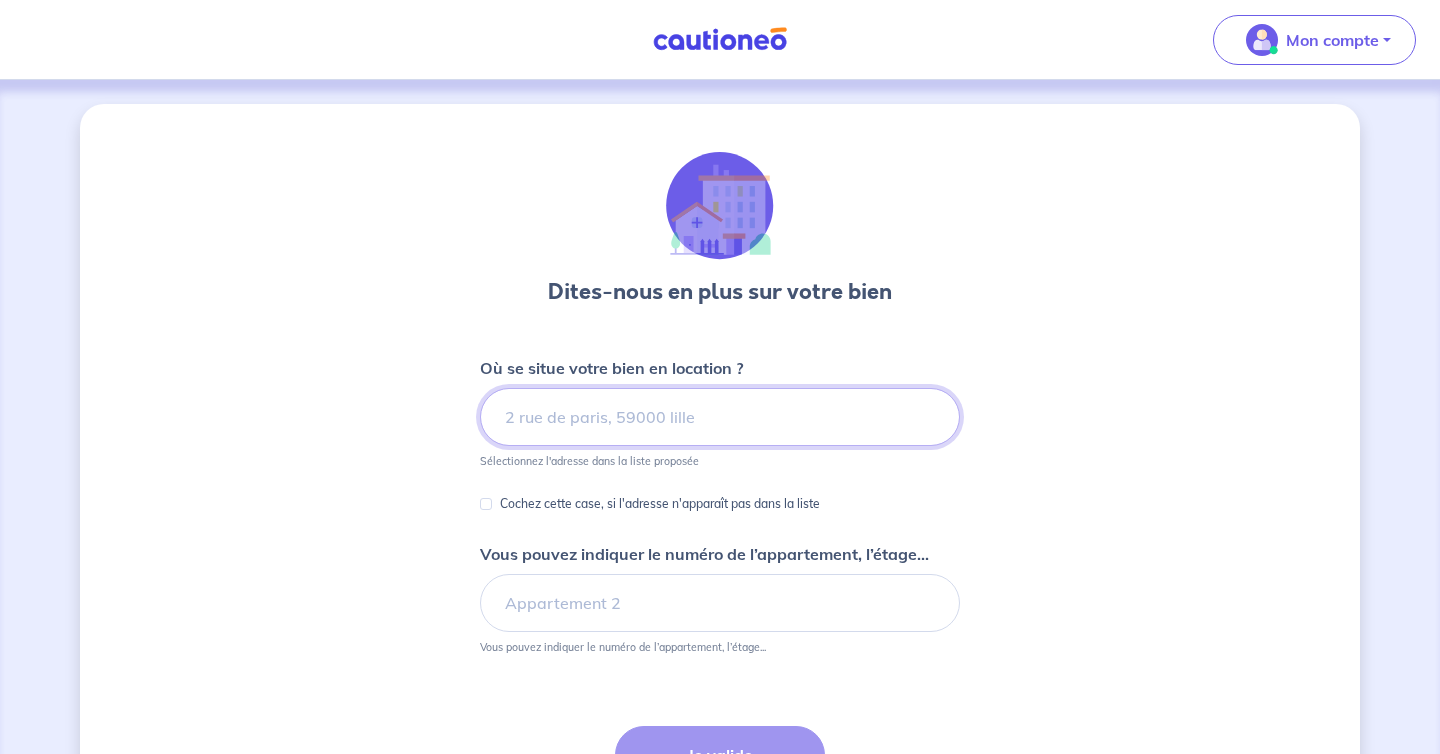 click at bounding box center (720, 417) 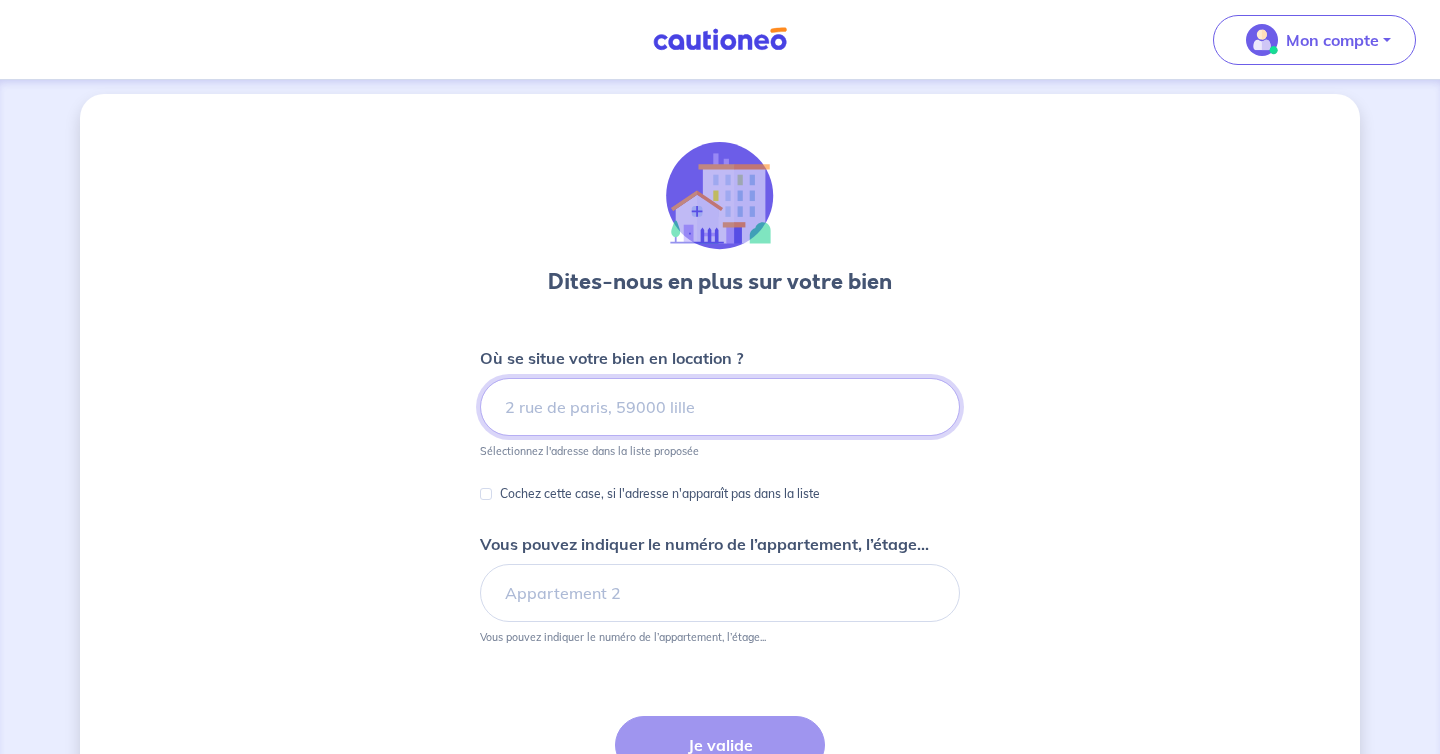 scroll, scrollTop: 12, scrollLeft: 0, axis: vertical 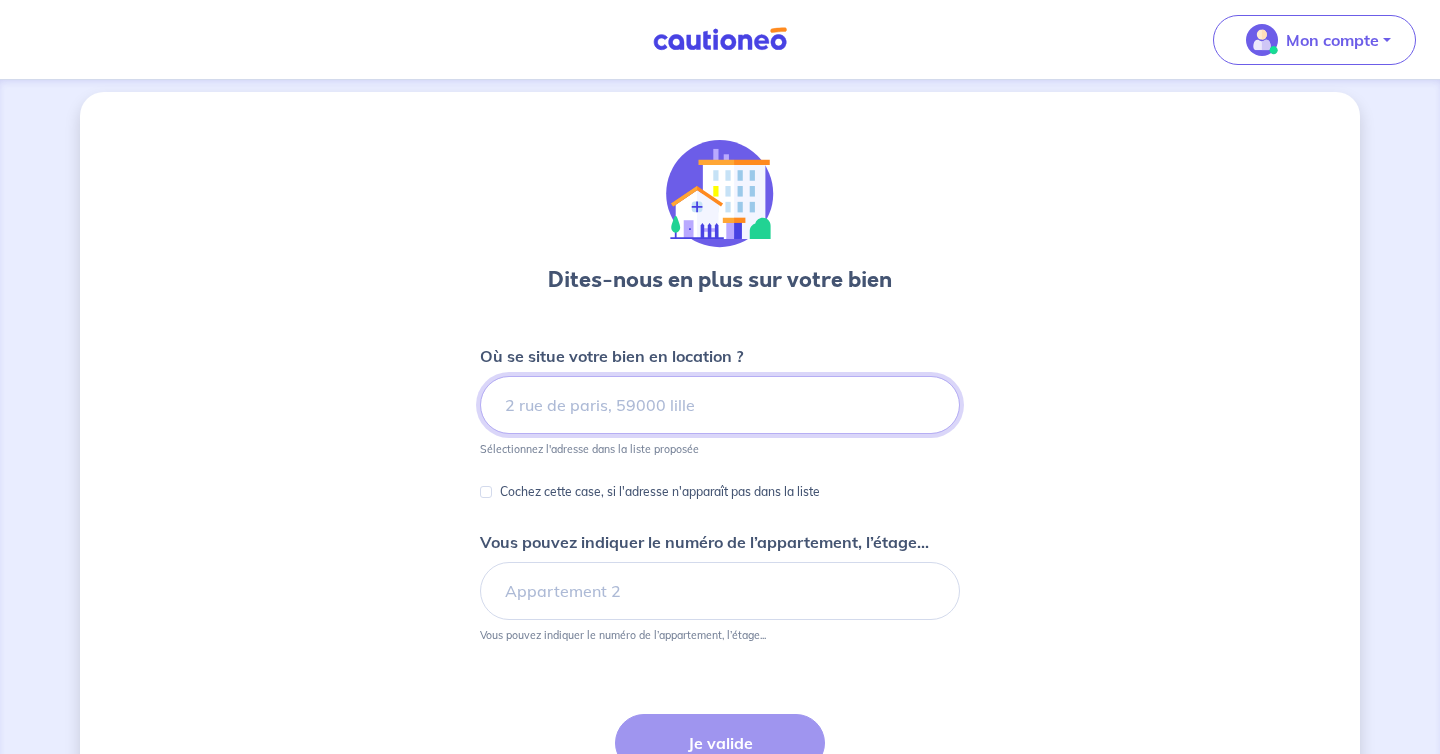 click at bounding box center [720, 405] 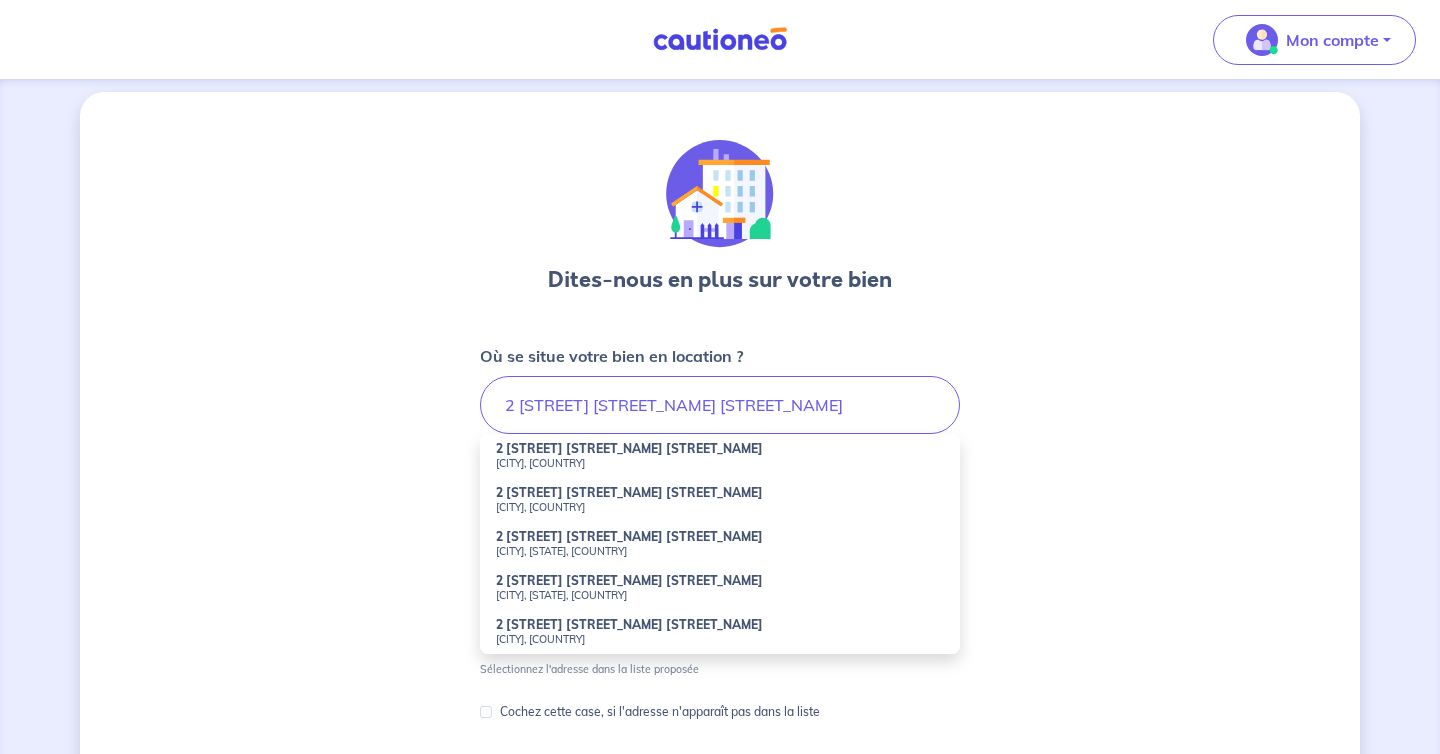click on "2 [STREET] [STREET_NAME] [STREET_NAME]" at bounding box center [629, 448] 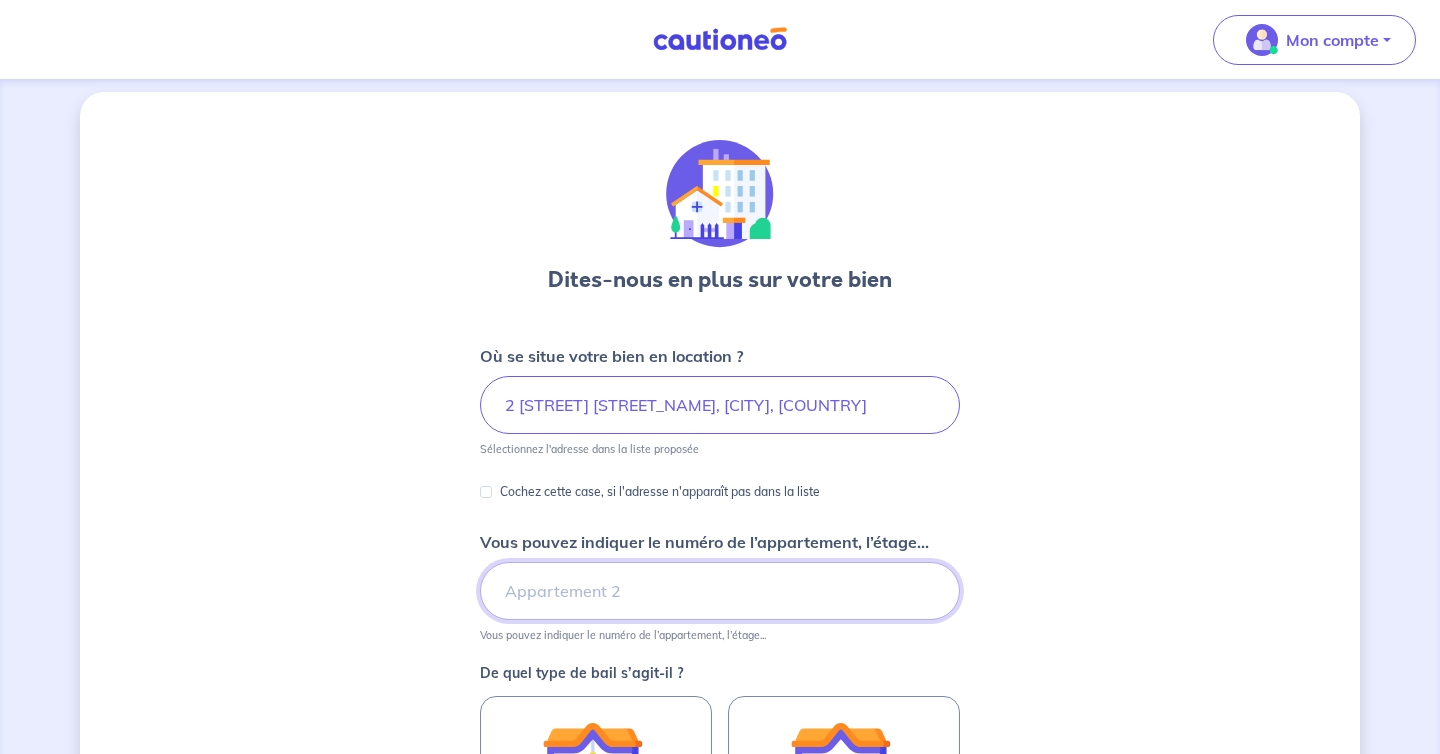 click on "Vous pouvez indiquer le numéro de l’appartement, l’étage..." at bounding box center (720, 591) 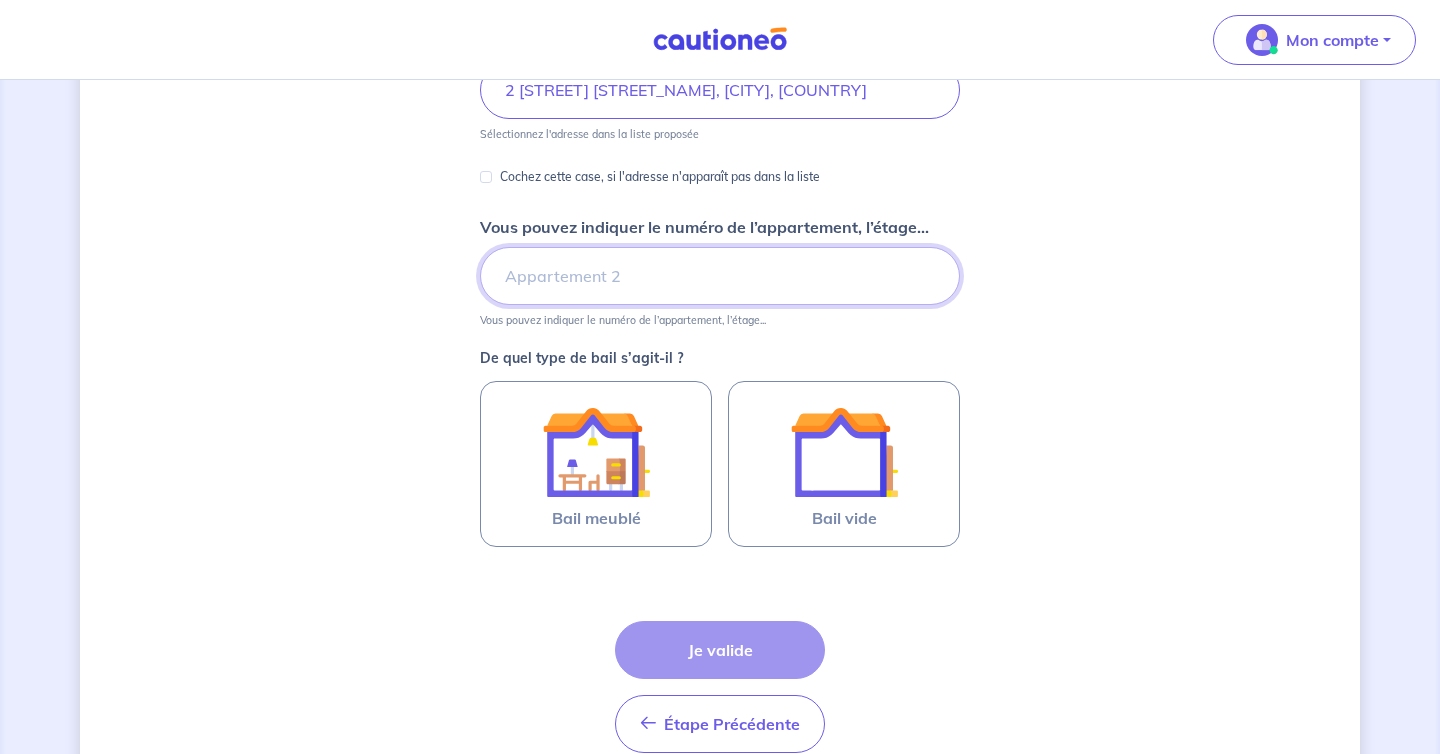 scroll, scrollTop: 350, scrollLeft: 0, axis: vertical 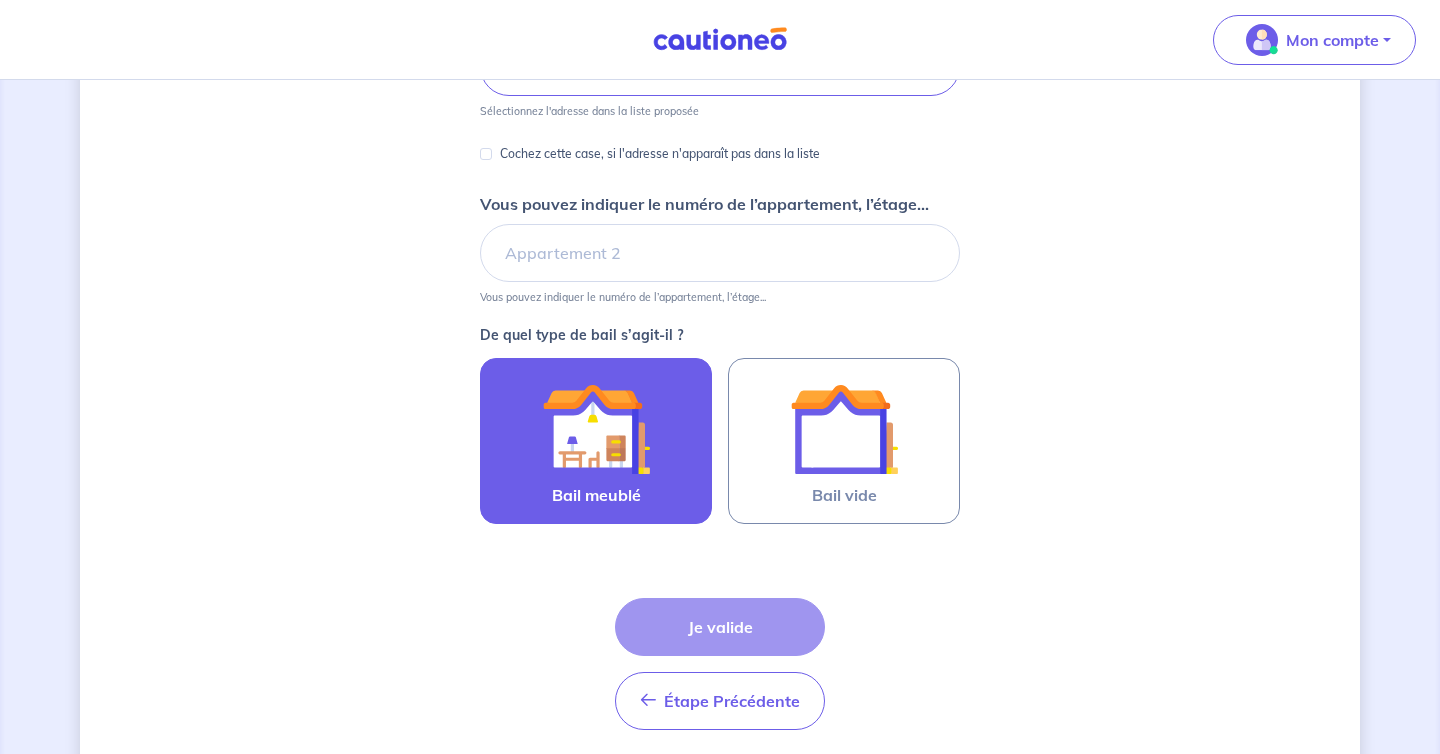 click at bounding box center (596, 429) 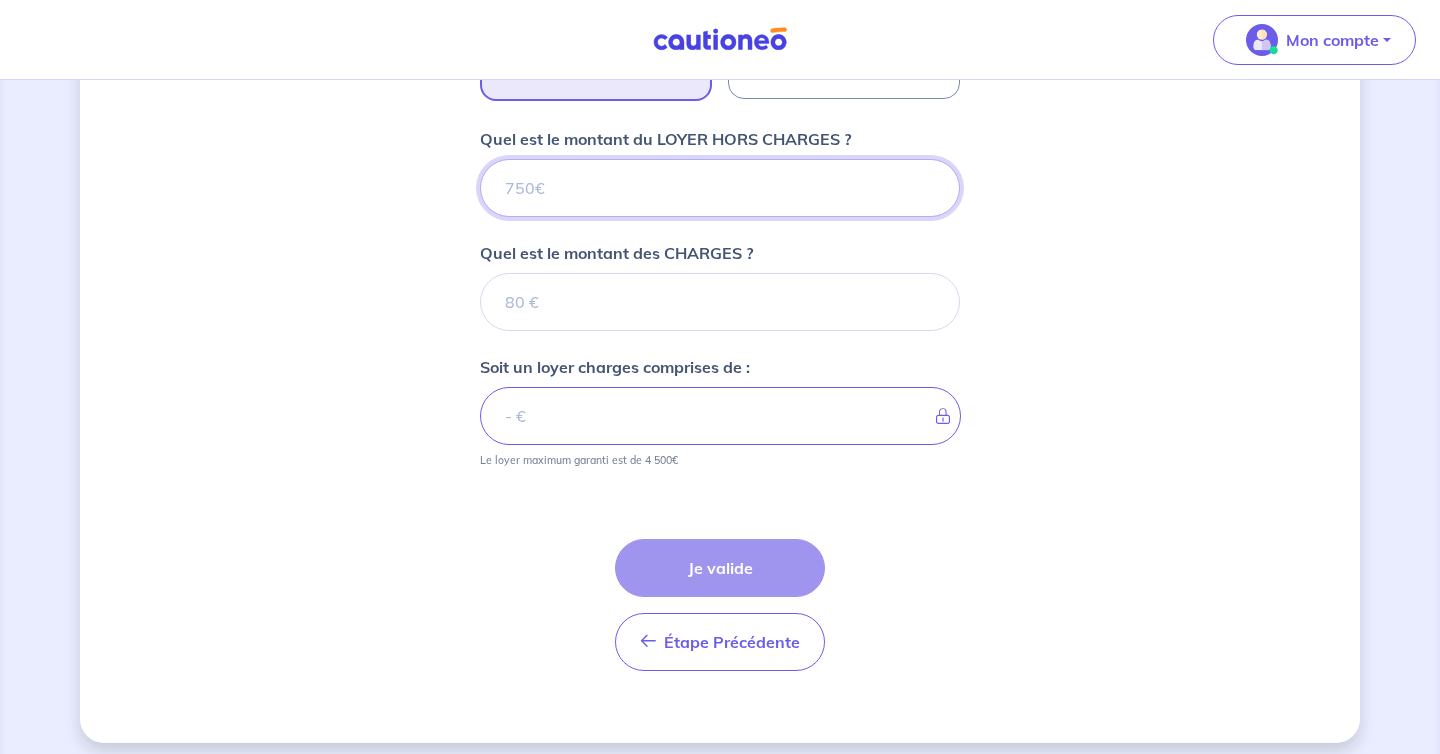 scroll, scrollTop: 788, scrollLeft: 0, axis: vertical 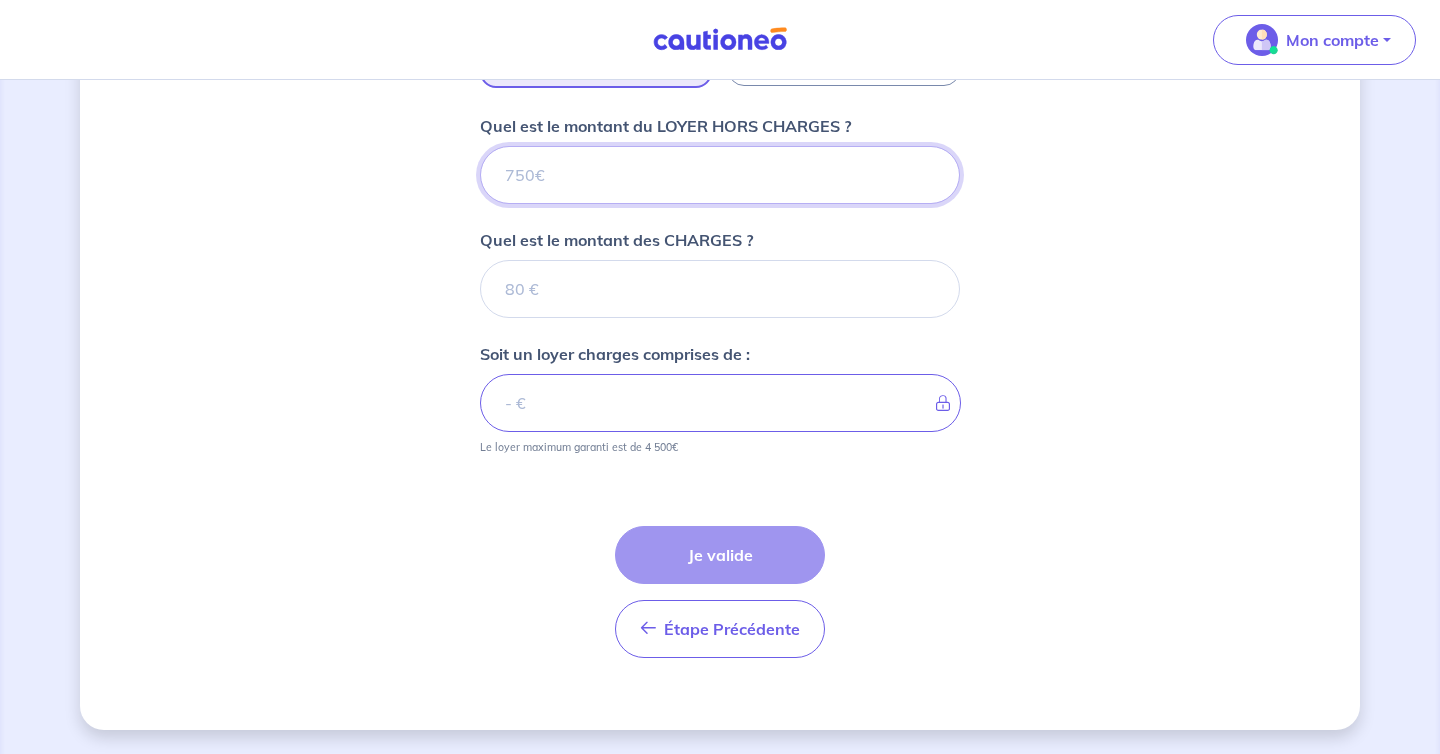 click on "Quel est le montant du LOYER HORS CHARGES ?" at bounding box center (720, 175) 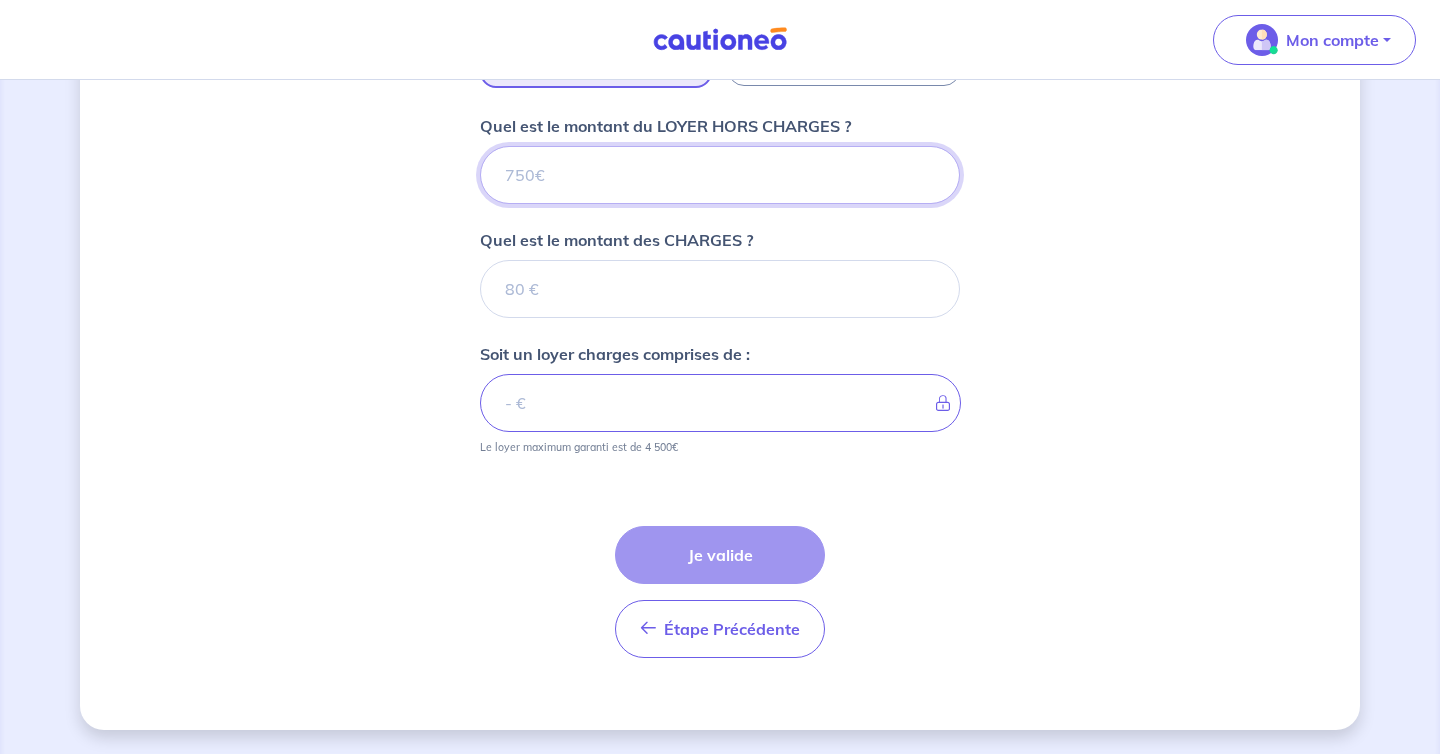 type on "1" 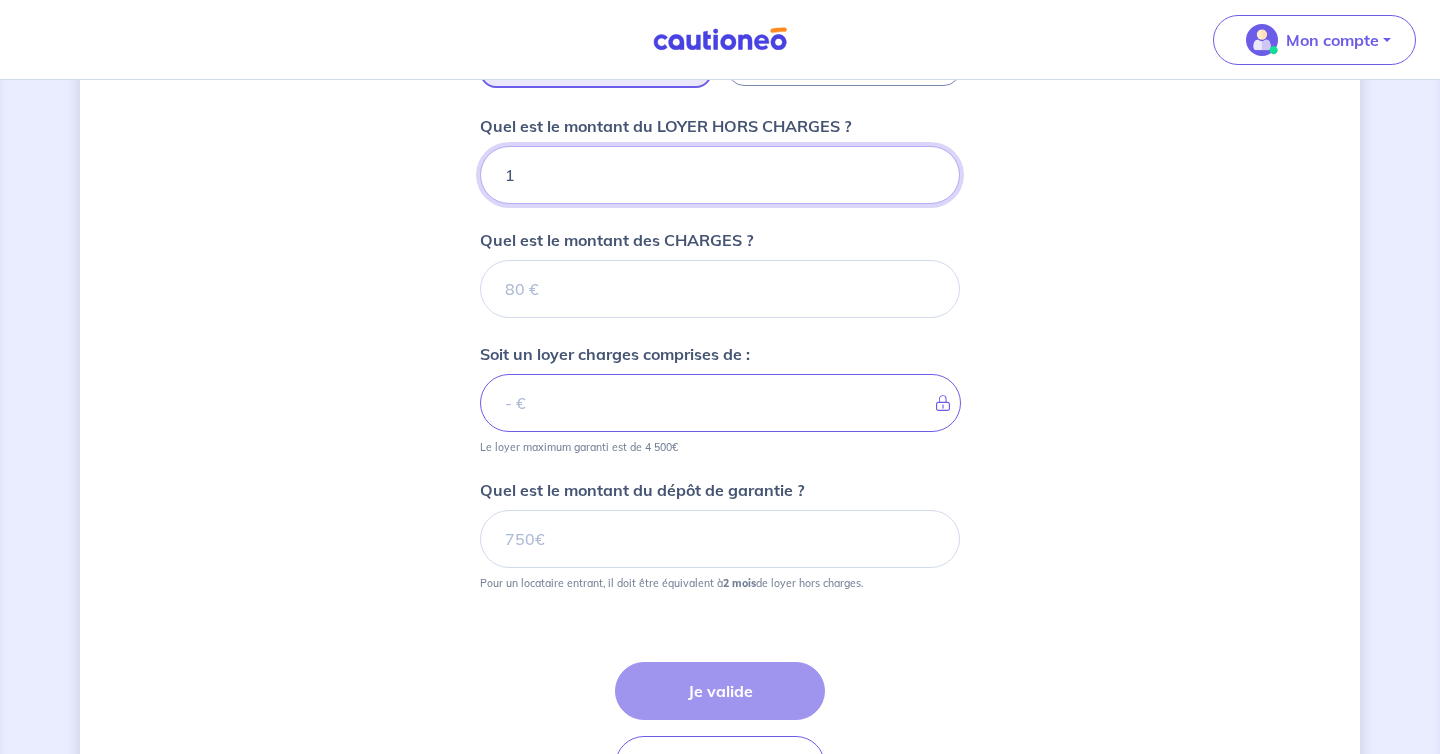 type 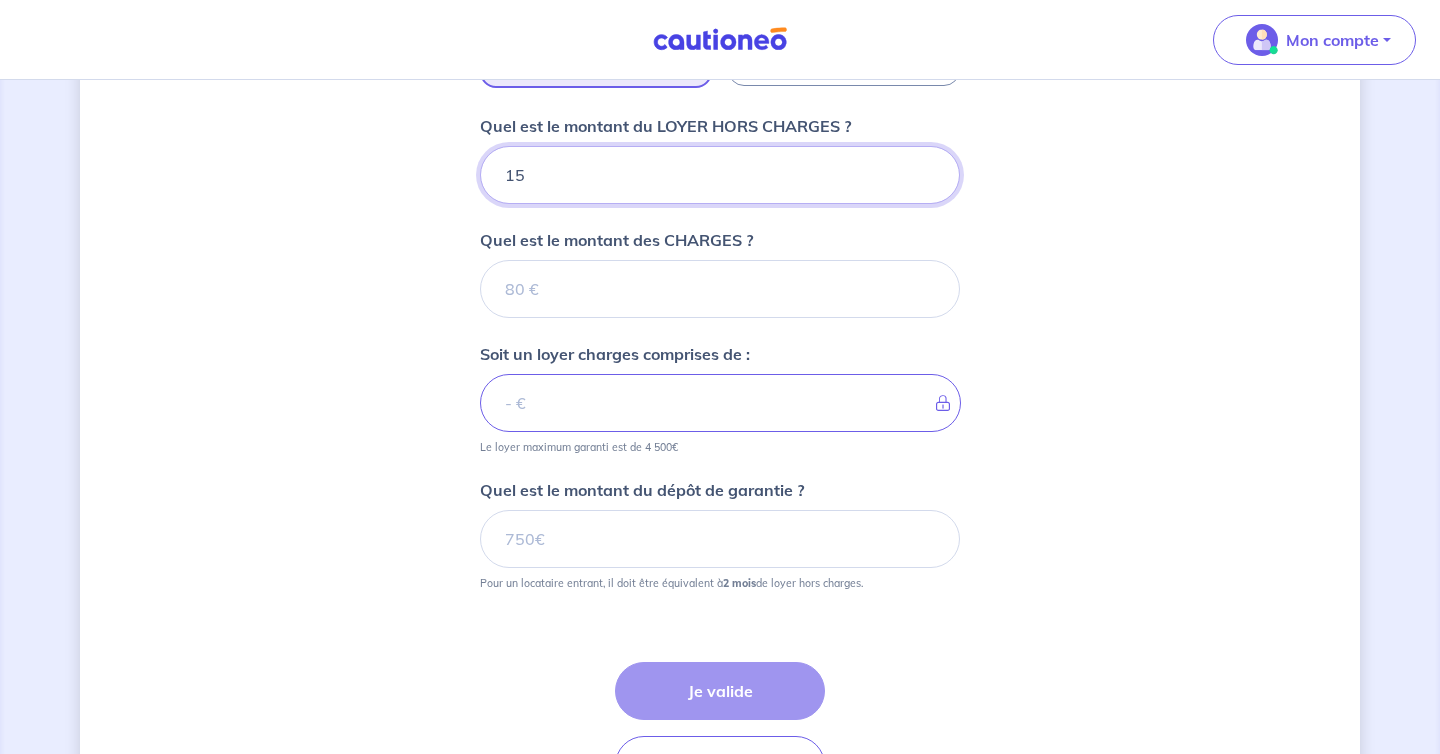 type on "150" 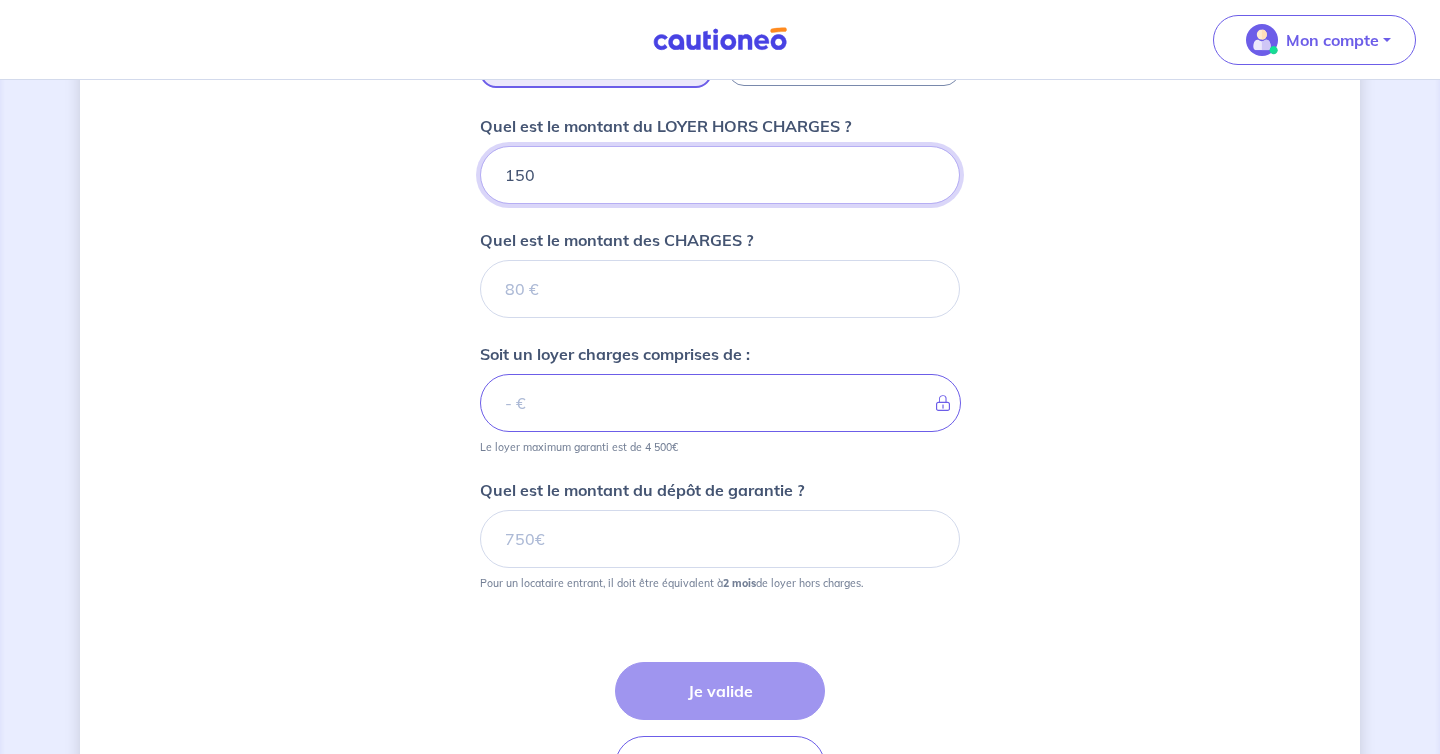 type 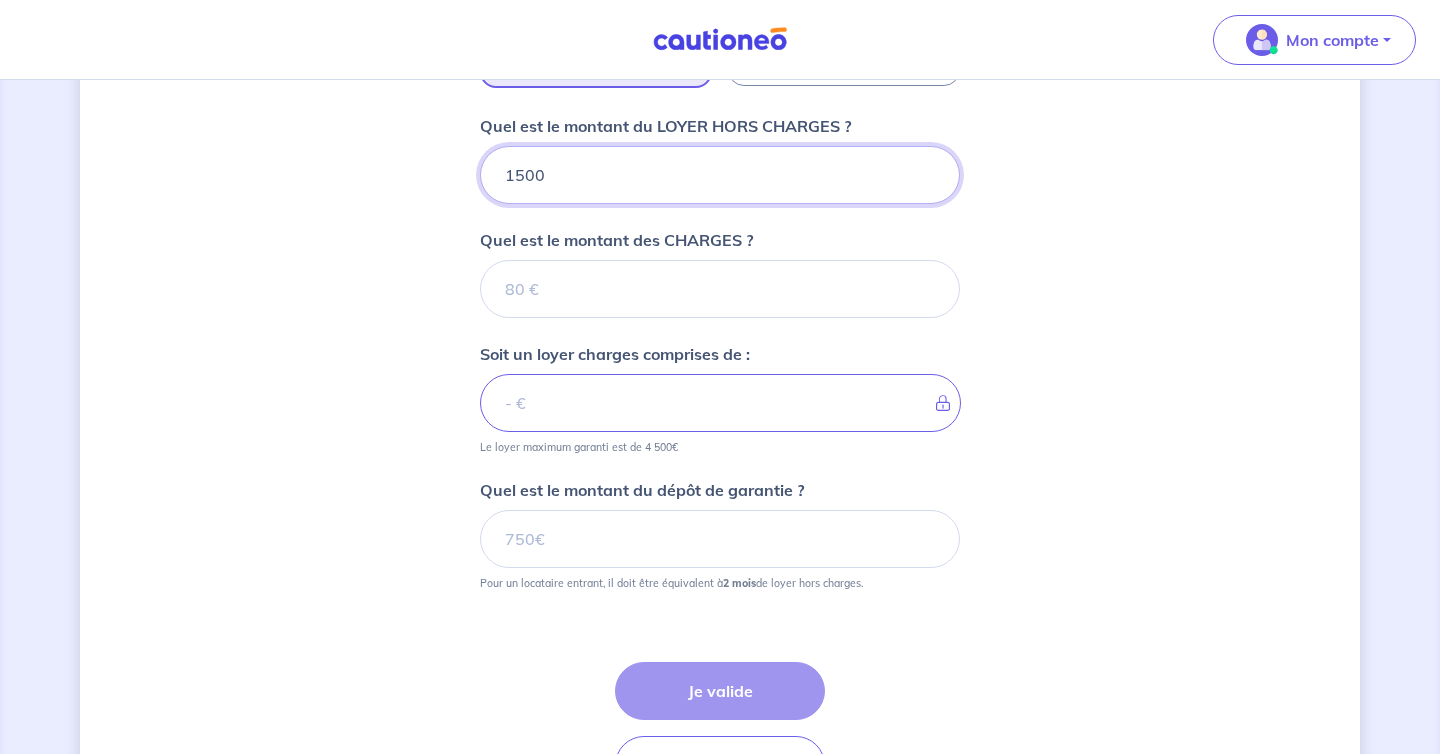 type 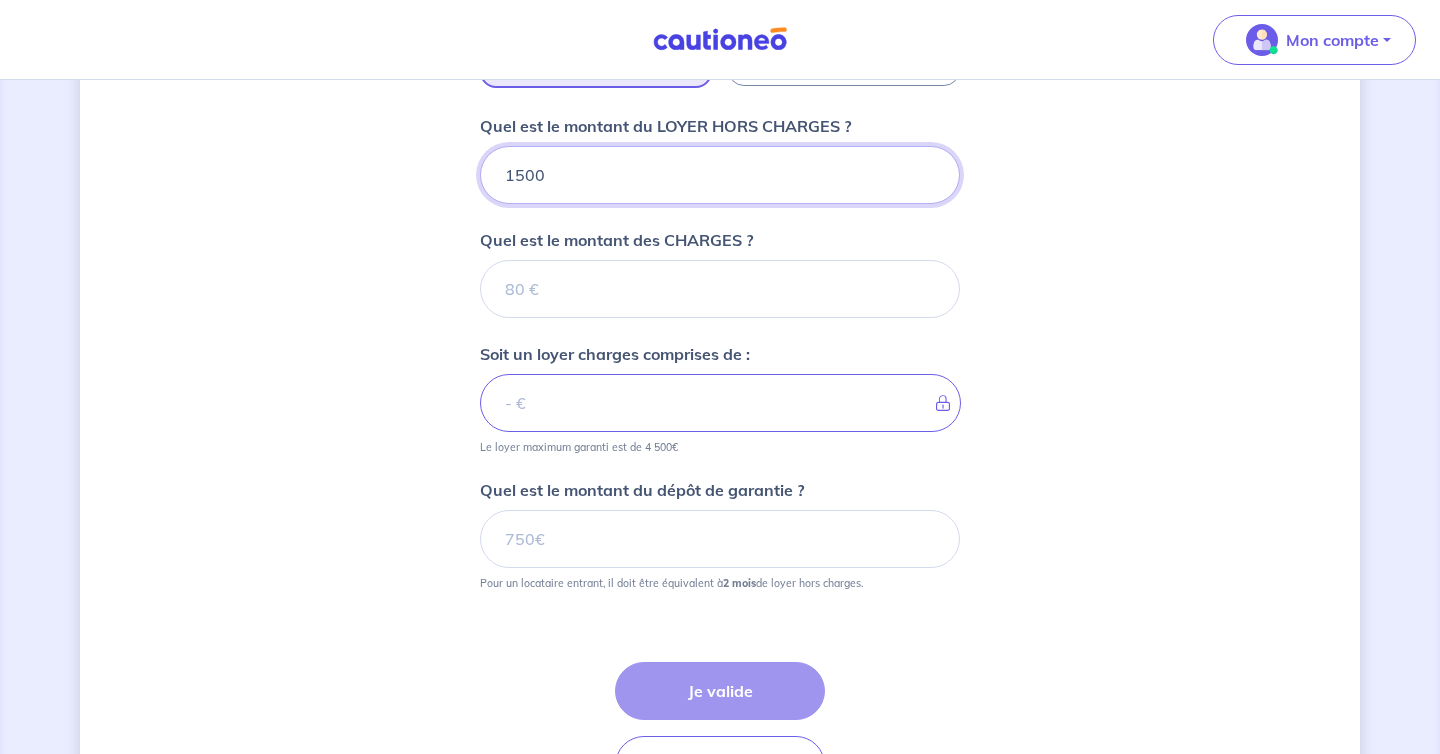 type on "1500" 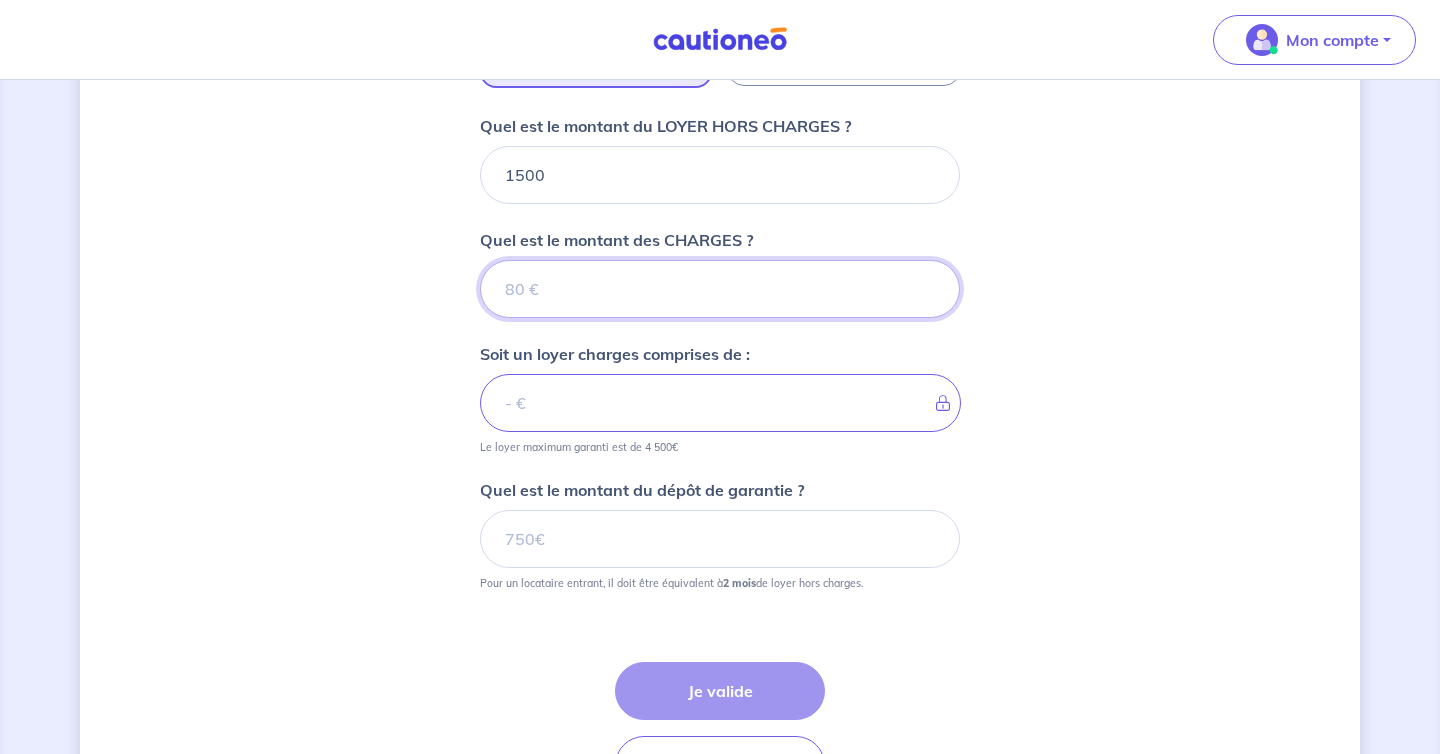 click on "Quel est le montant des CHARGES ?" at bounding box center [720, 289] 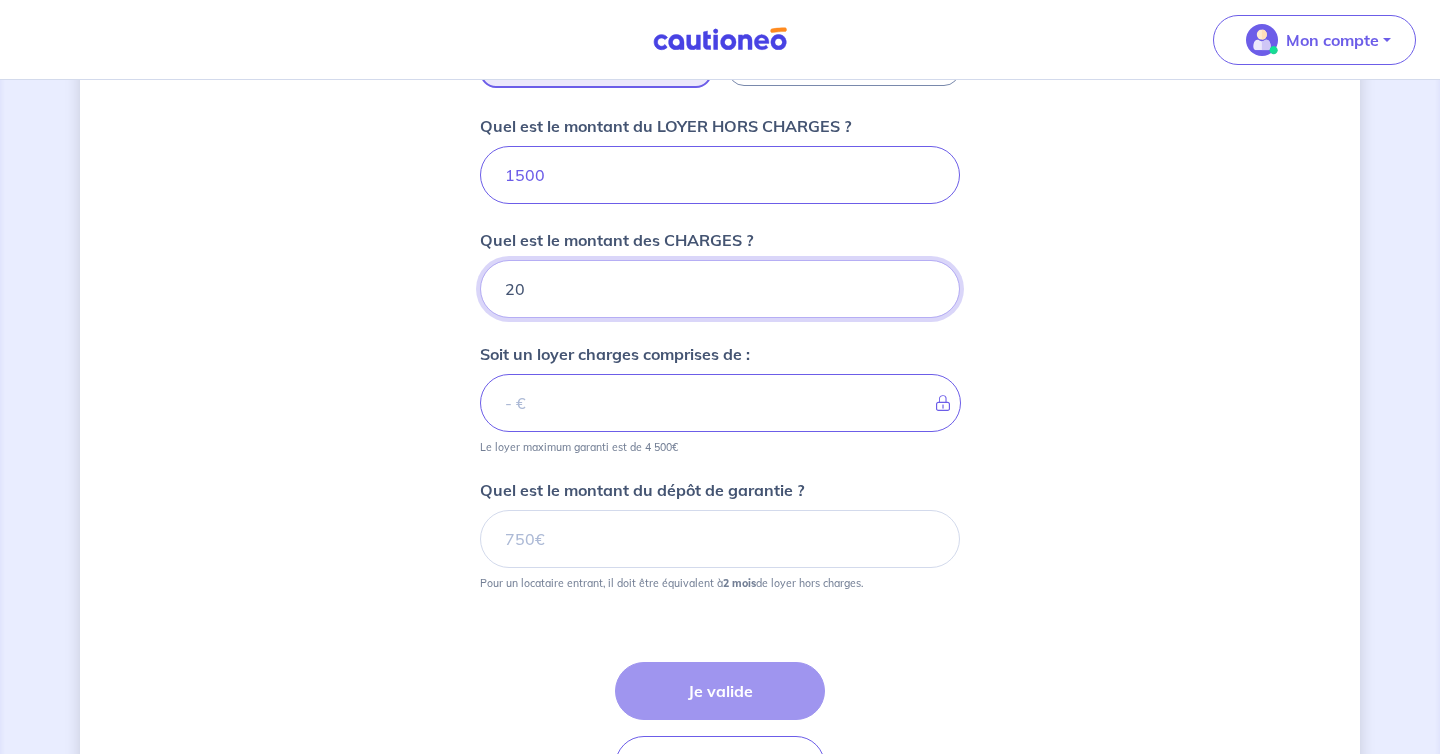 type on "200" 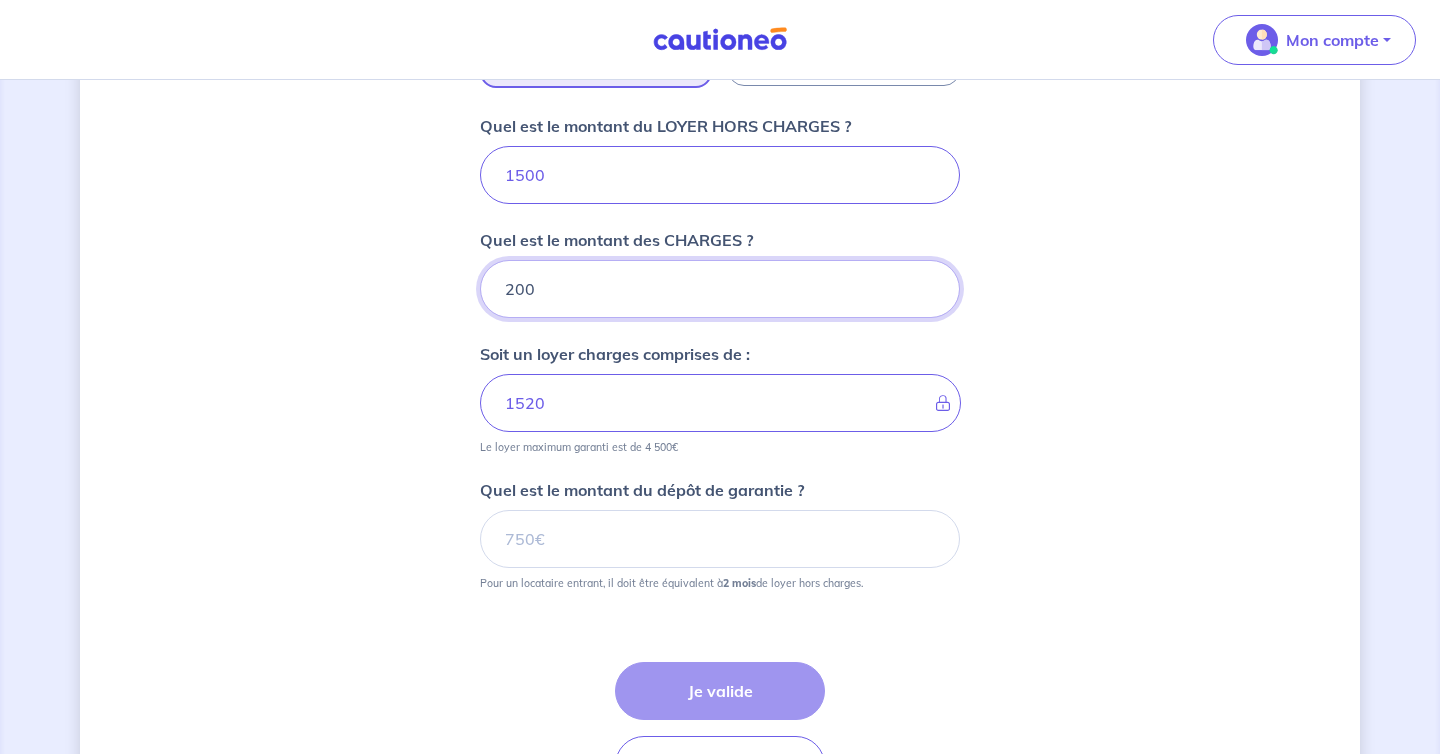 type on "1700" 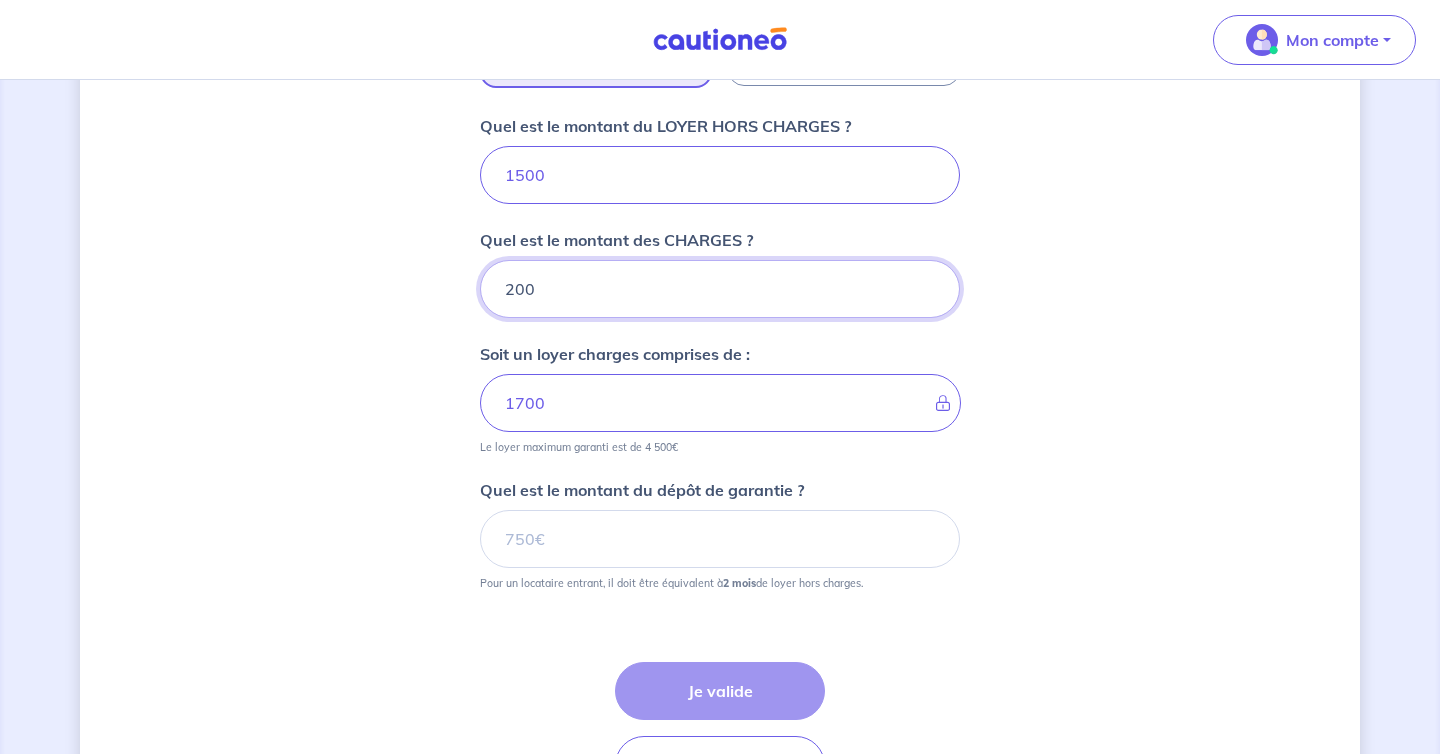 type on "200" 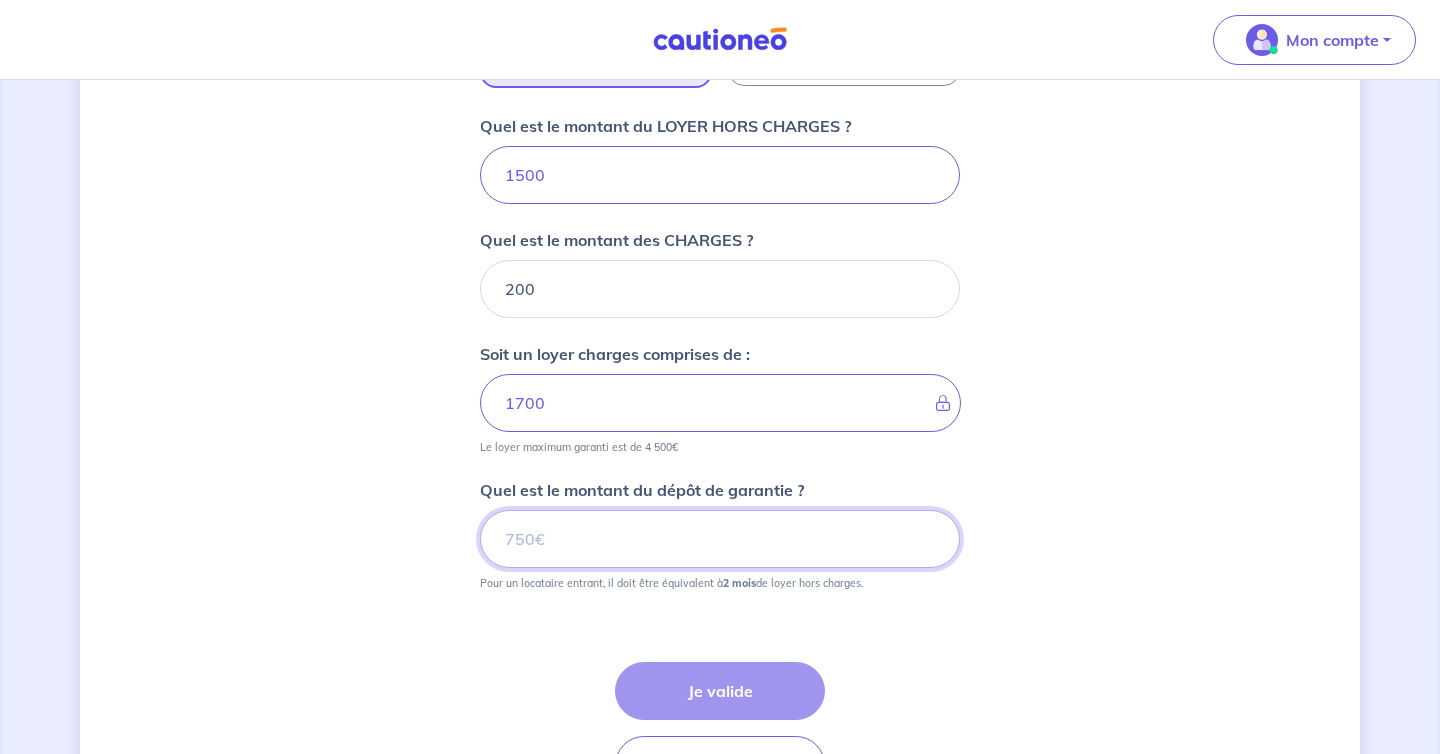 click on "Quel est le montant du dépôt de garantie ?" at bounding box center (720, 539) 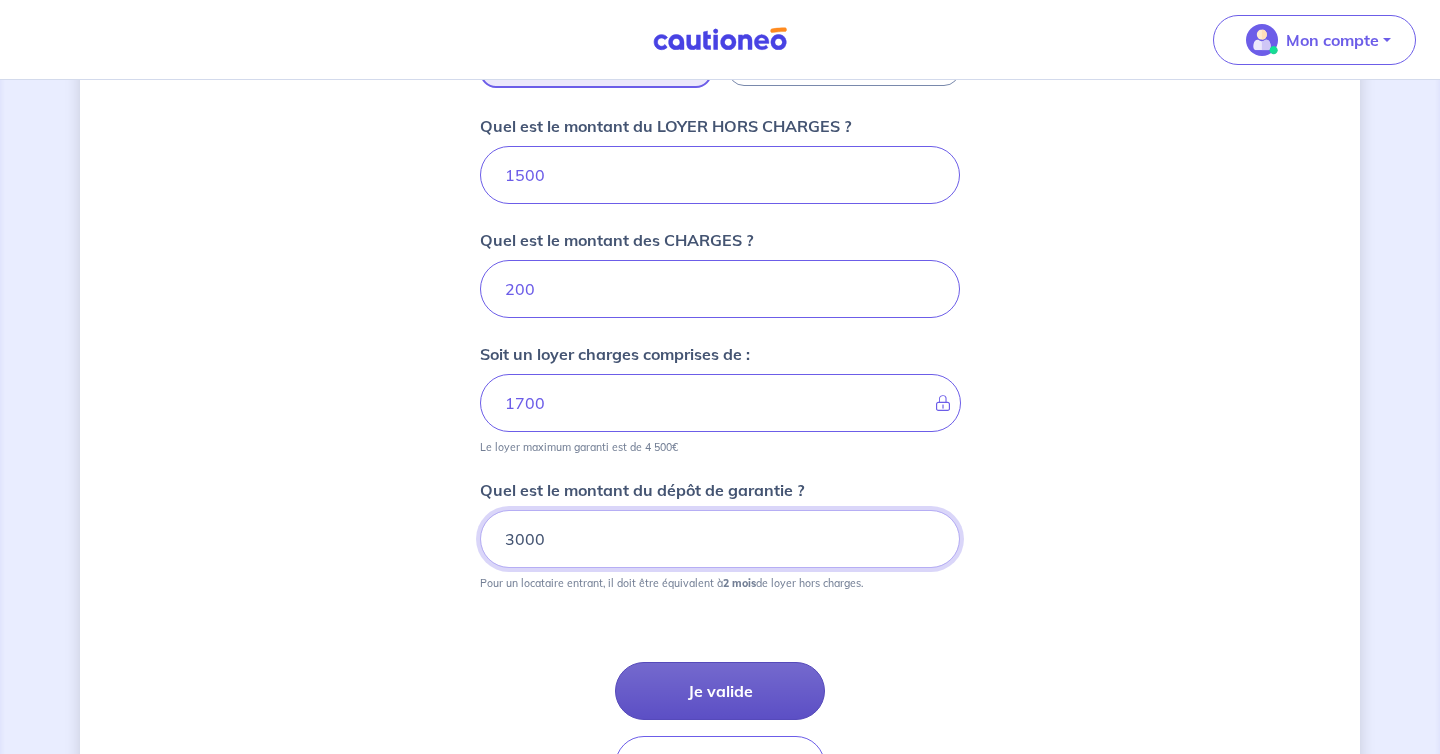 type on "3000" 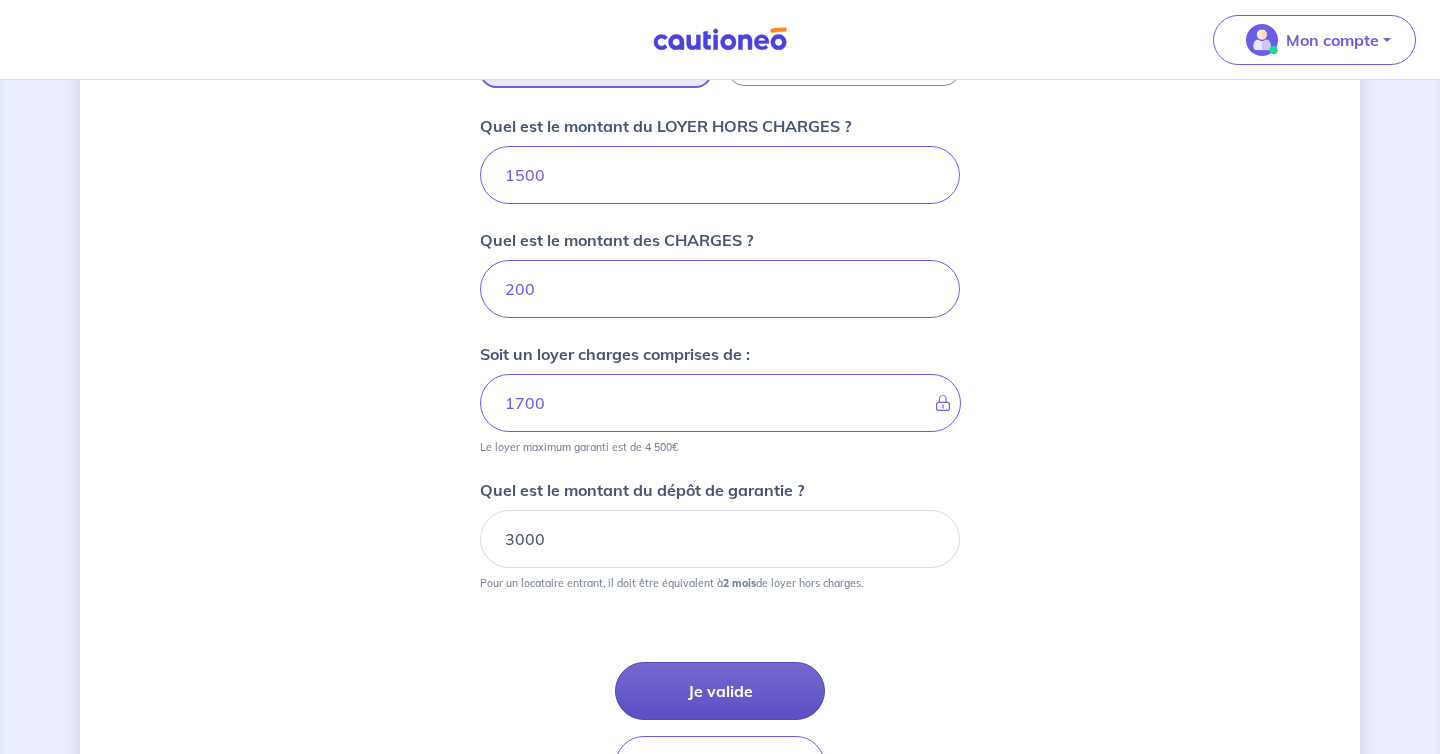 click on "Je valide" at bounding box center (720, 691) 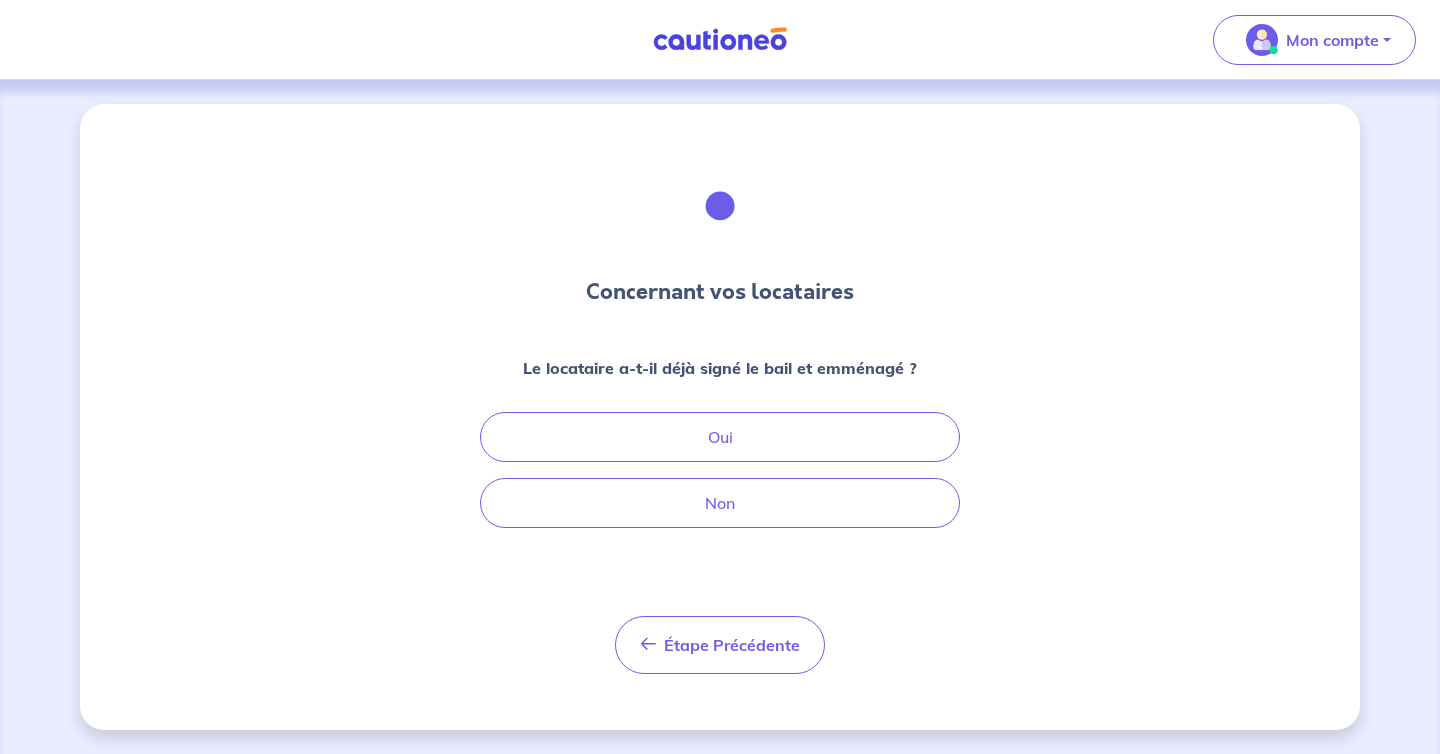 scroll, scrollTop: 0, scrollLeft: 0, axis: both 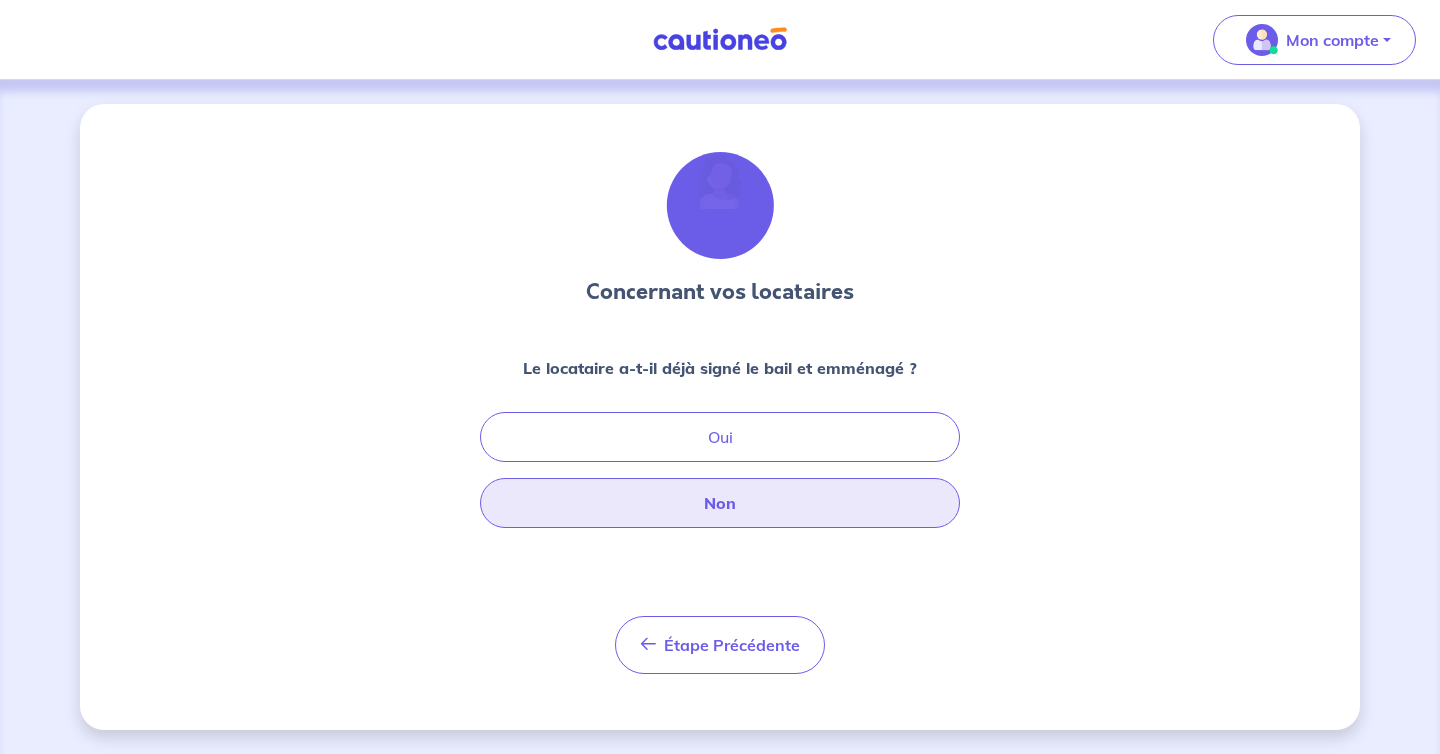 click on "Non" at bounding box center (720, 503) 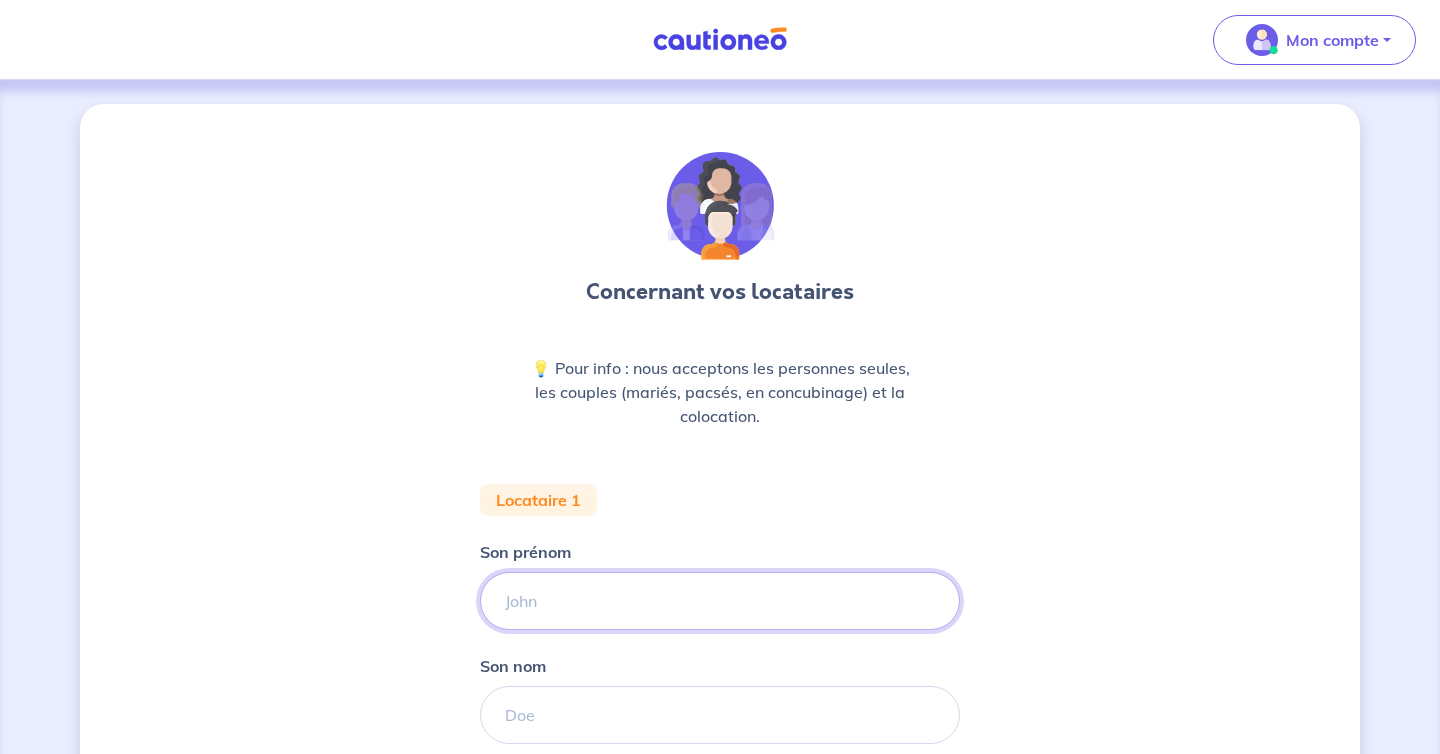 click on "Son prénom" at bounding box center (720, 601) 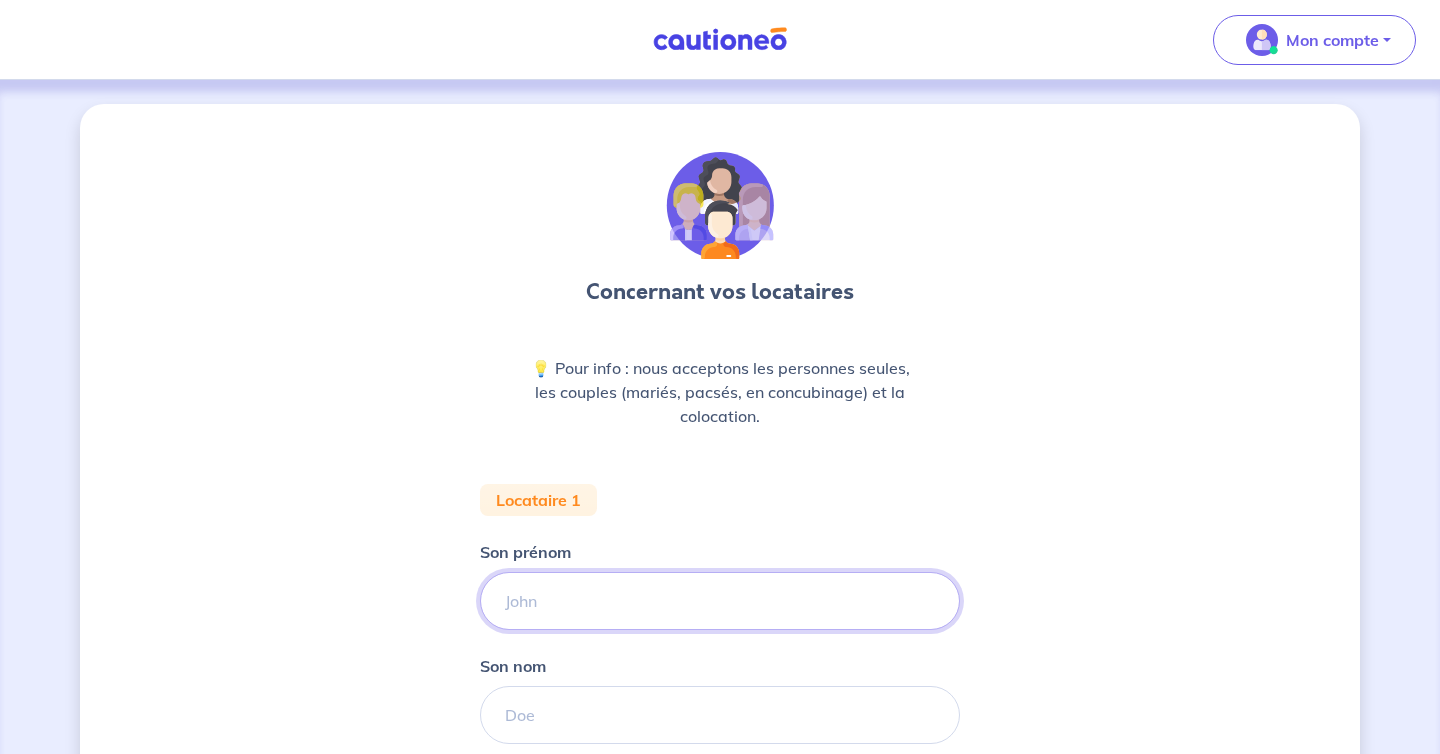 type on "[FIRST]" 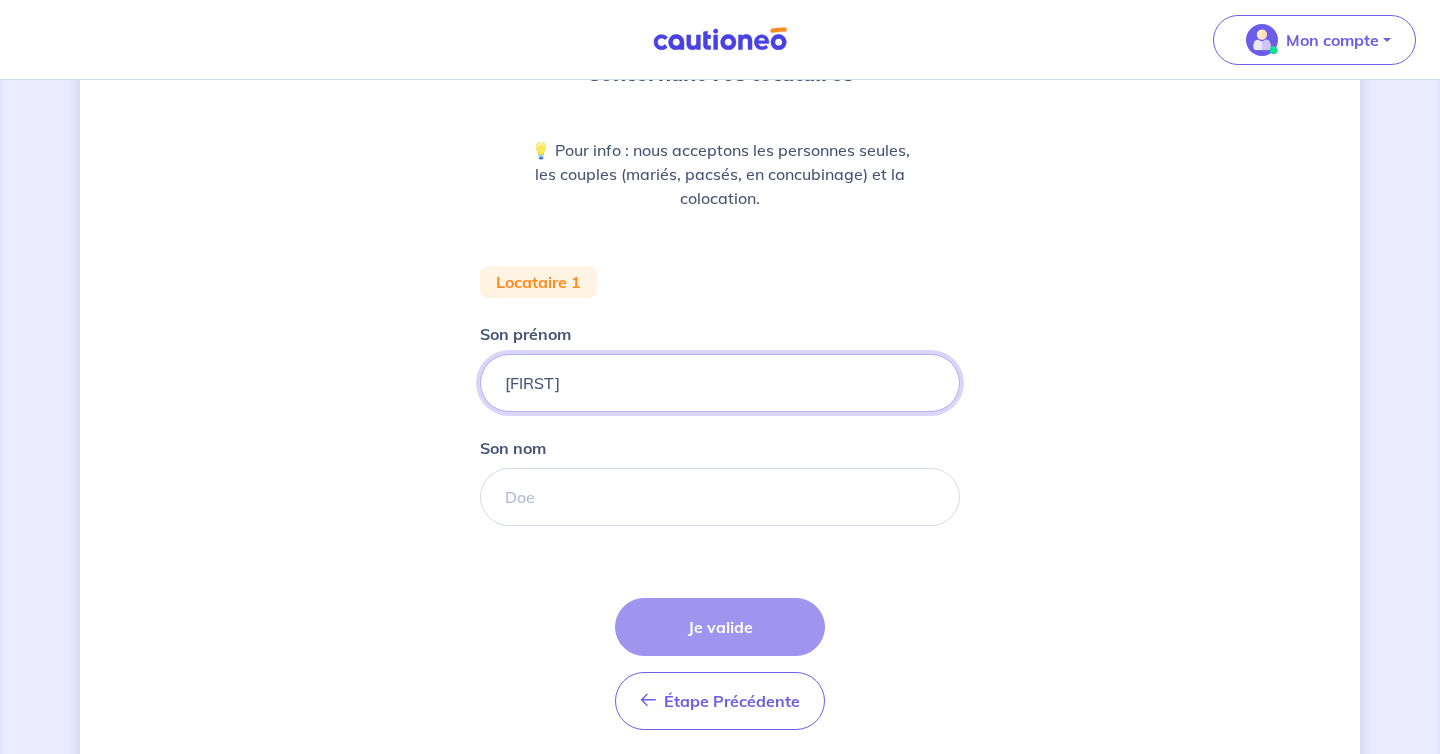scroll, scrollTop: 220, scrollLeft: 0, axis: vertical 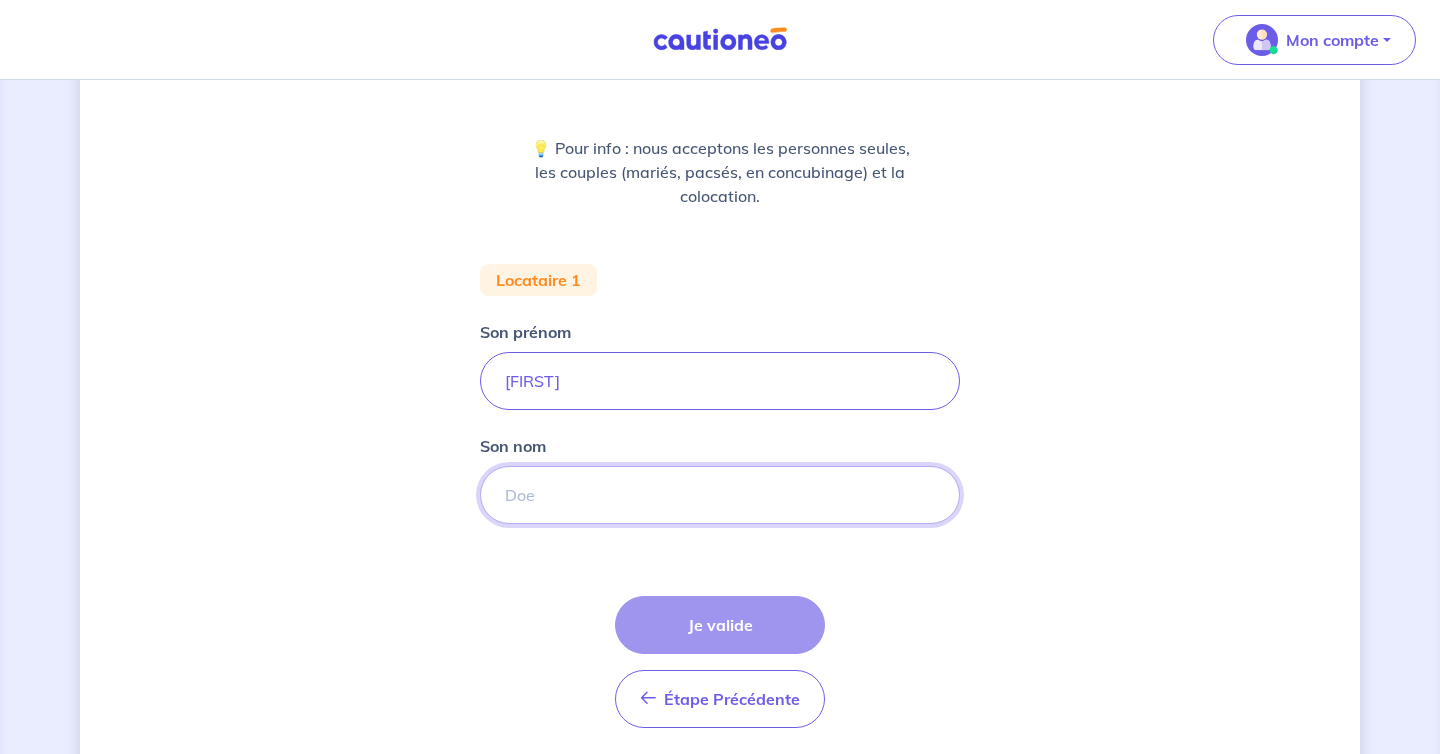 click on "Son nom" at bounding box center (720, 495) 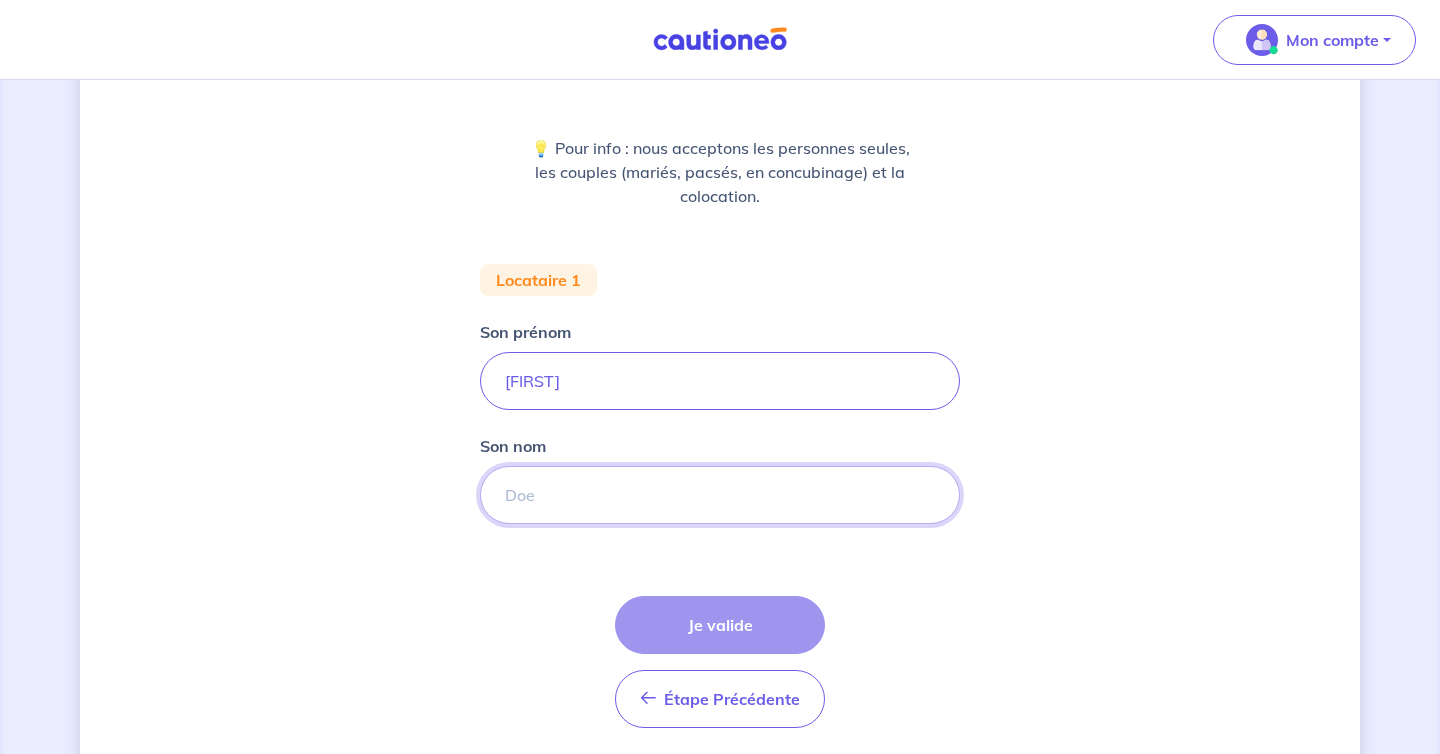 type on "[LAST]" 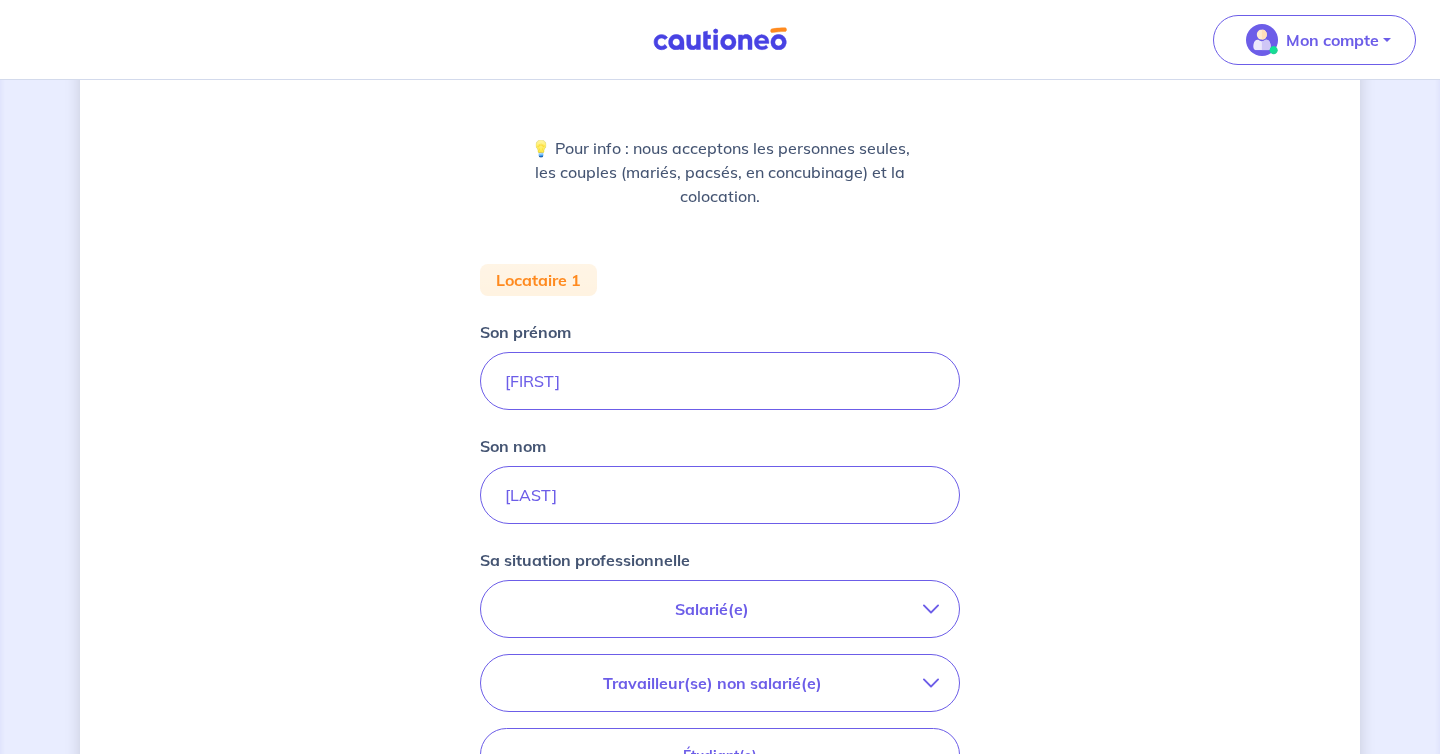 click on "Salarié(e)" at bounding box center (712, 609) 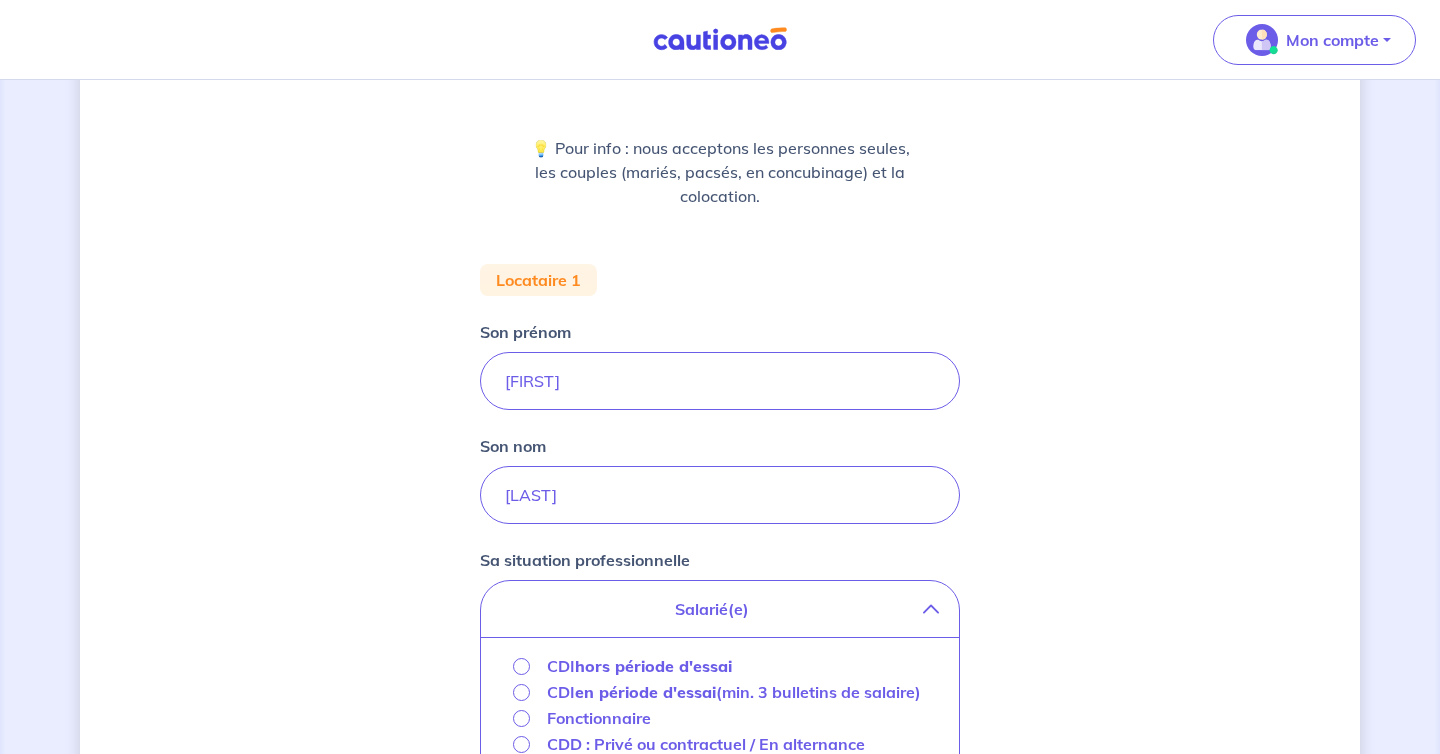 click on "hors période d'essai" at bounding box center (653, 666) 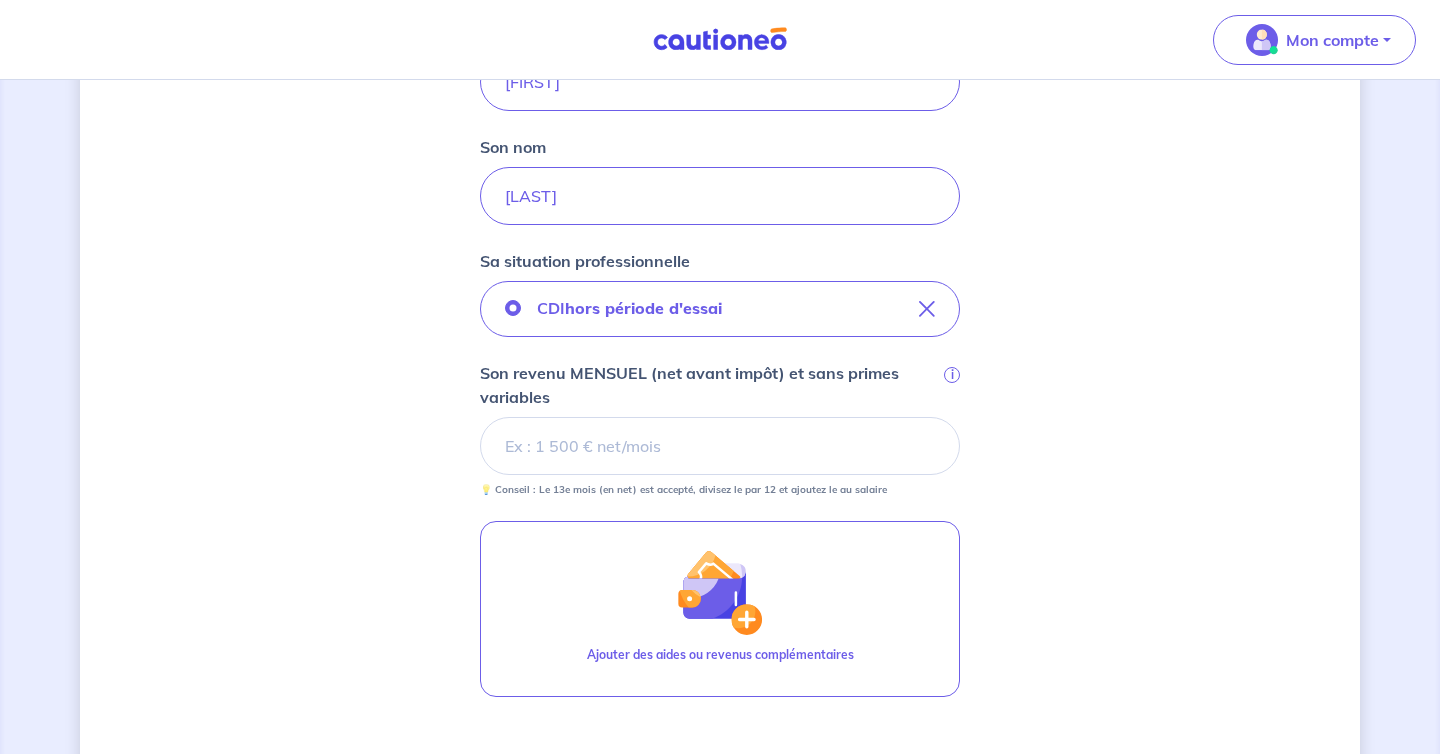 scroll, scrollTop: 521, scrollLeft: 0, axis: vertical 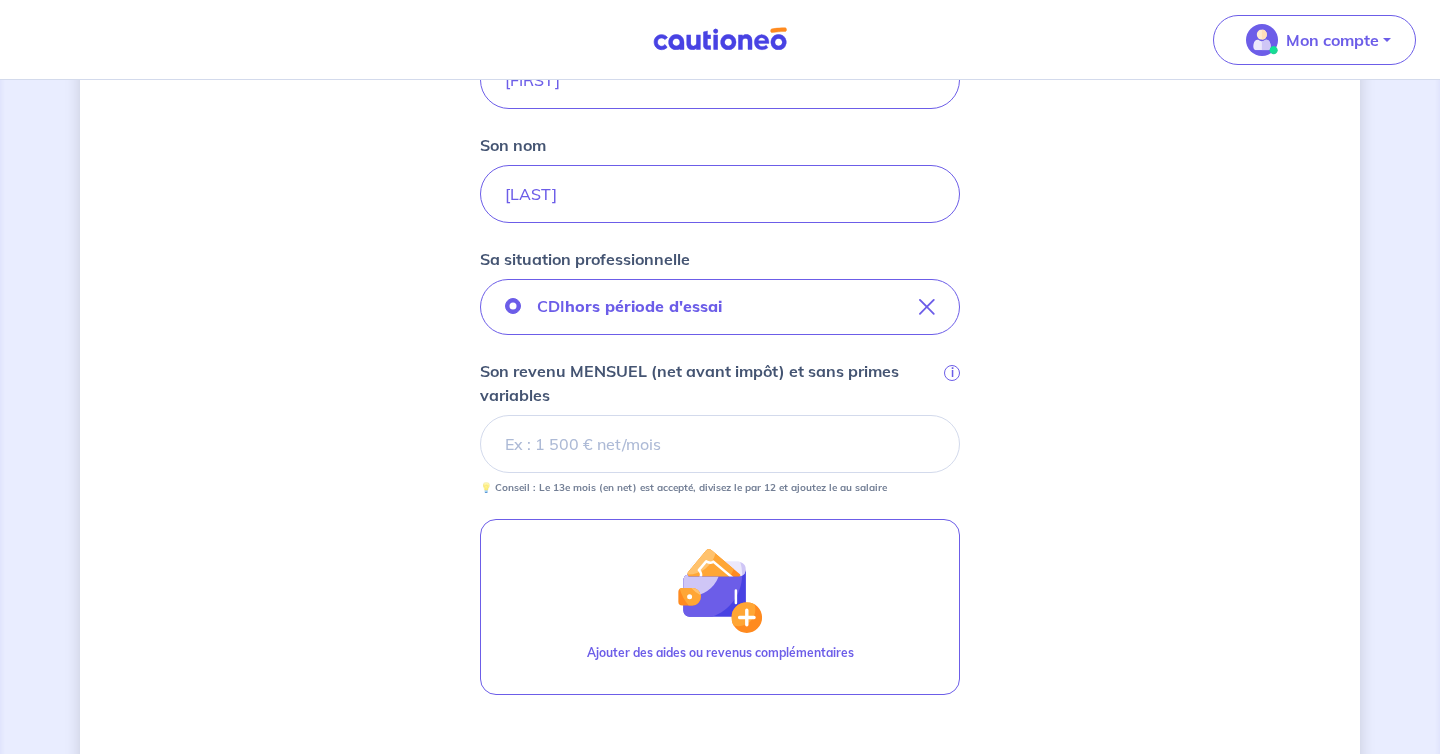 click on "Son revenu MENSUEL (net avant impôt) et sans primes variables i" at bounding box center (720, 444) 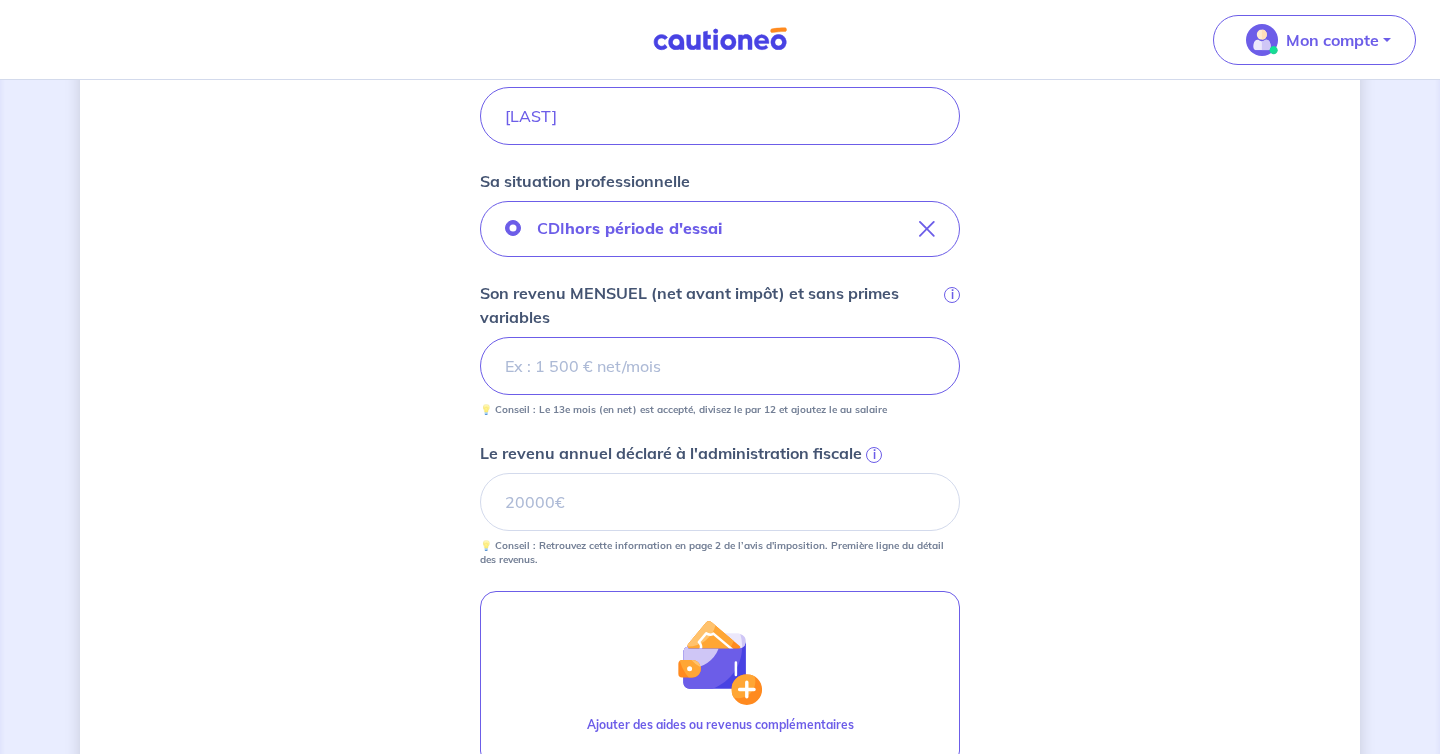 scroll, scrollTop: 600, scrollLeft: 0, axis: vertical 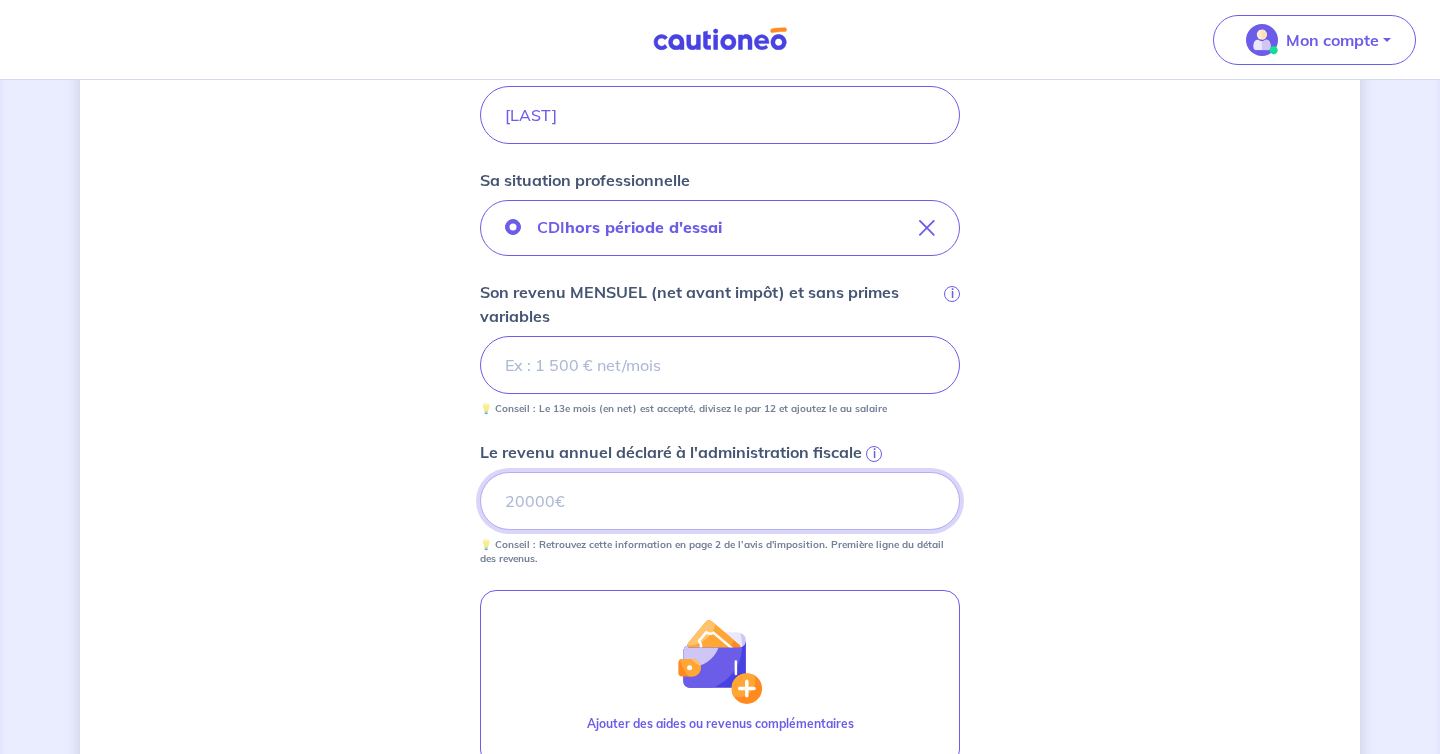 click on "Le revenu annuel déclaré à l'administration fiscale i" at bounding box center (720, 501) 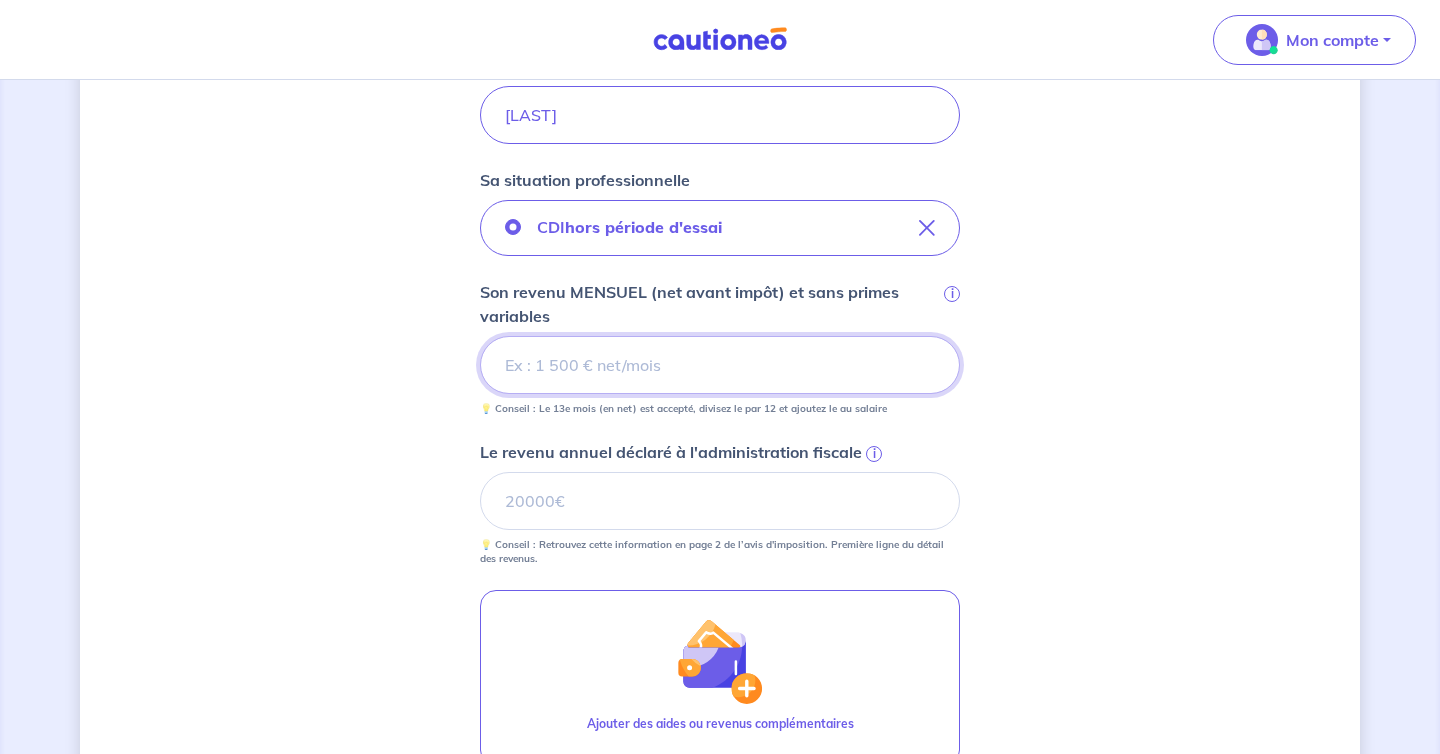 drag, startPoint x: 588, startPoint y: 377, endPoint x: 424, endPoint y: 358, distance: 165.09694 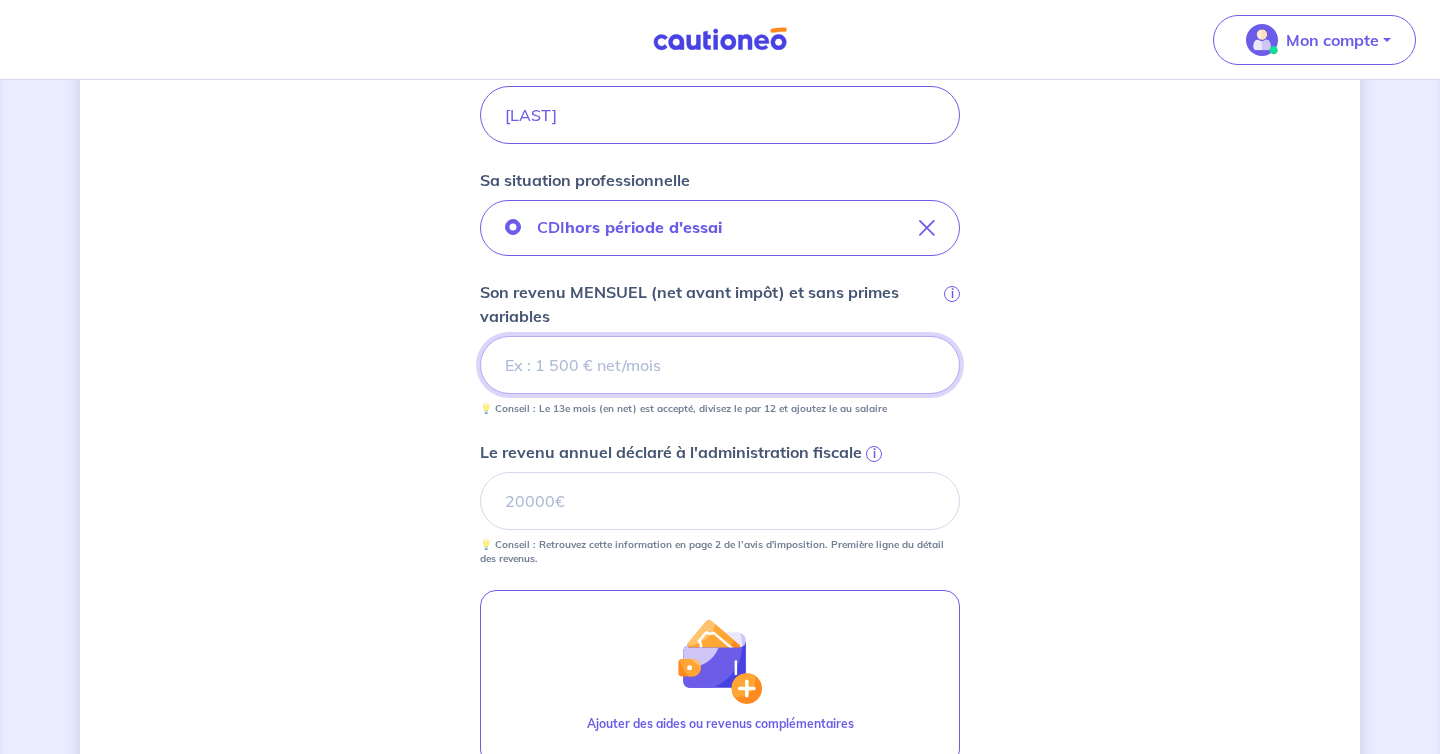 click on "Locataire 1 Son prénom [FIRST] Son nom [LAST] Sa situation professionnelle CDI  hors période d'essai Son revenu MENSUEL (net avant impôt) et sans primes variables i 3257.69 💡 Conseil : Le 13e mois (en net) est accepté, divisez le par 12 et ajoutez le au salaire Le revenu annuel déclaré à l'administration fiscale i 💡 Conseil : Retrouvez cette information en page 2 de l’avis d'imposition. Première ligne du détail des revenus. Ajouter des aides ou revenus complémentaires Étape Précédente Précédent Je valide Je valide" at bounding box center [720, 285] 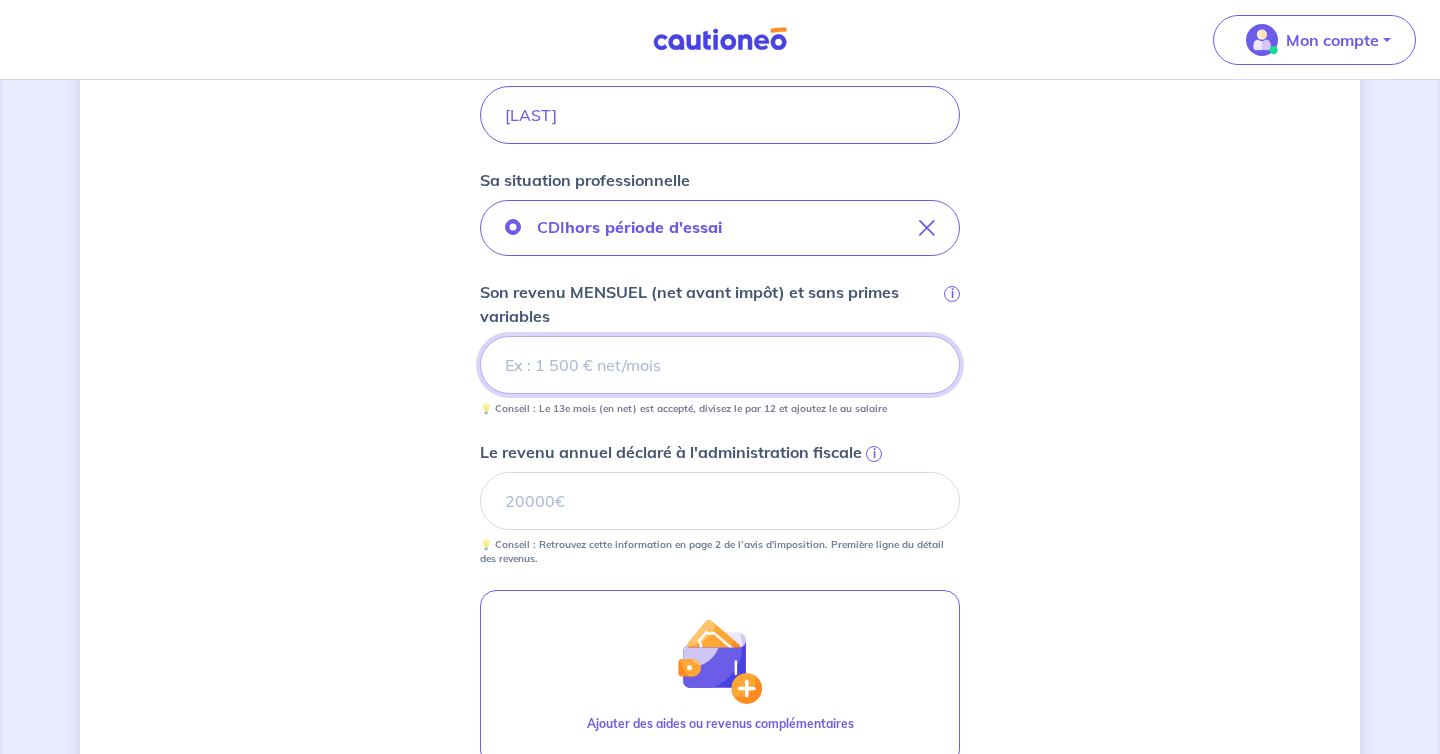 type 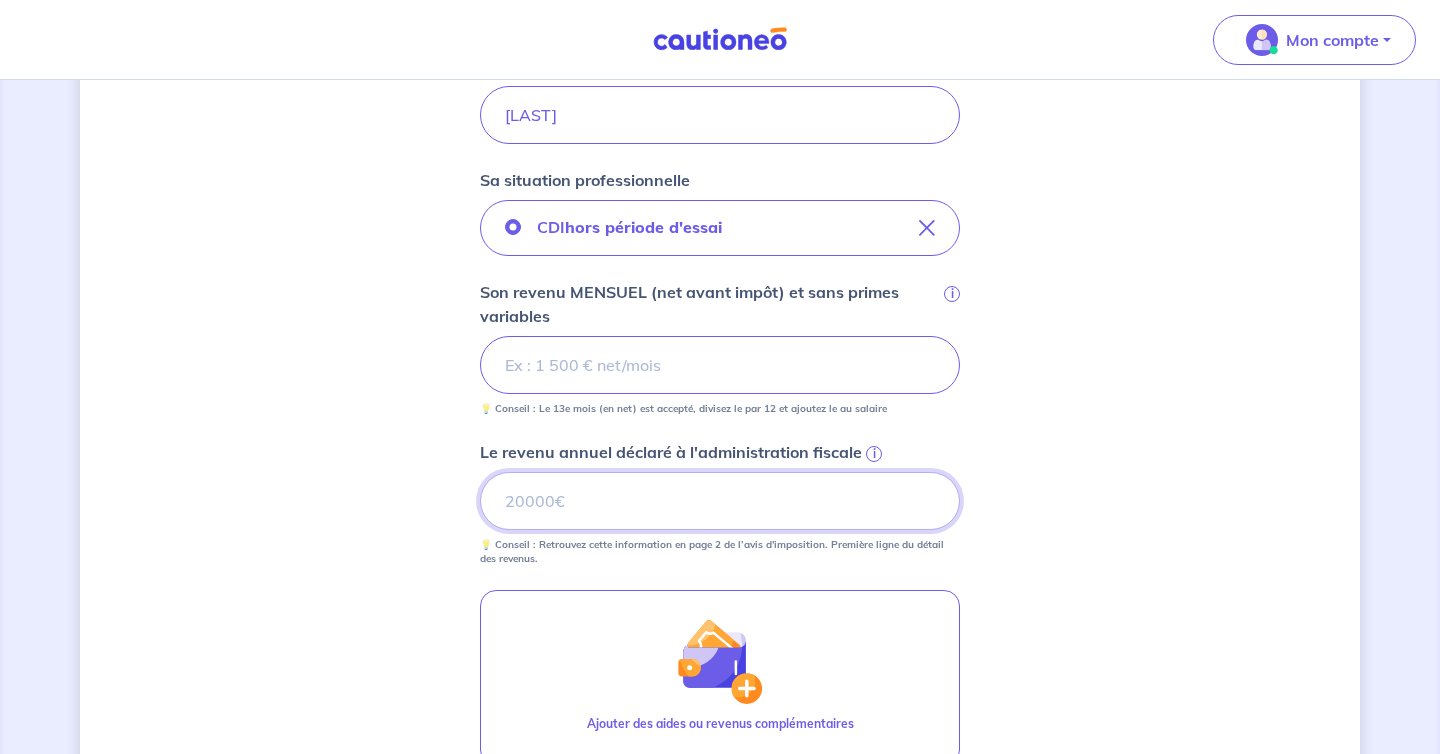 click on "Le revenu annuel déclaré à l'administration fiscale i" at bounding box center [720, 501] 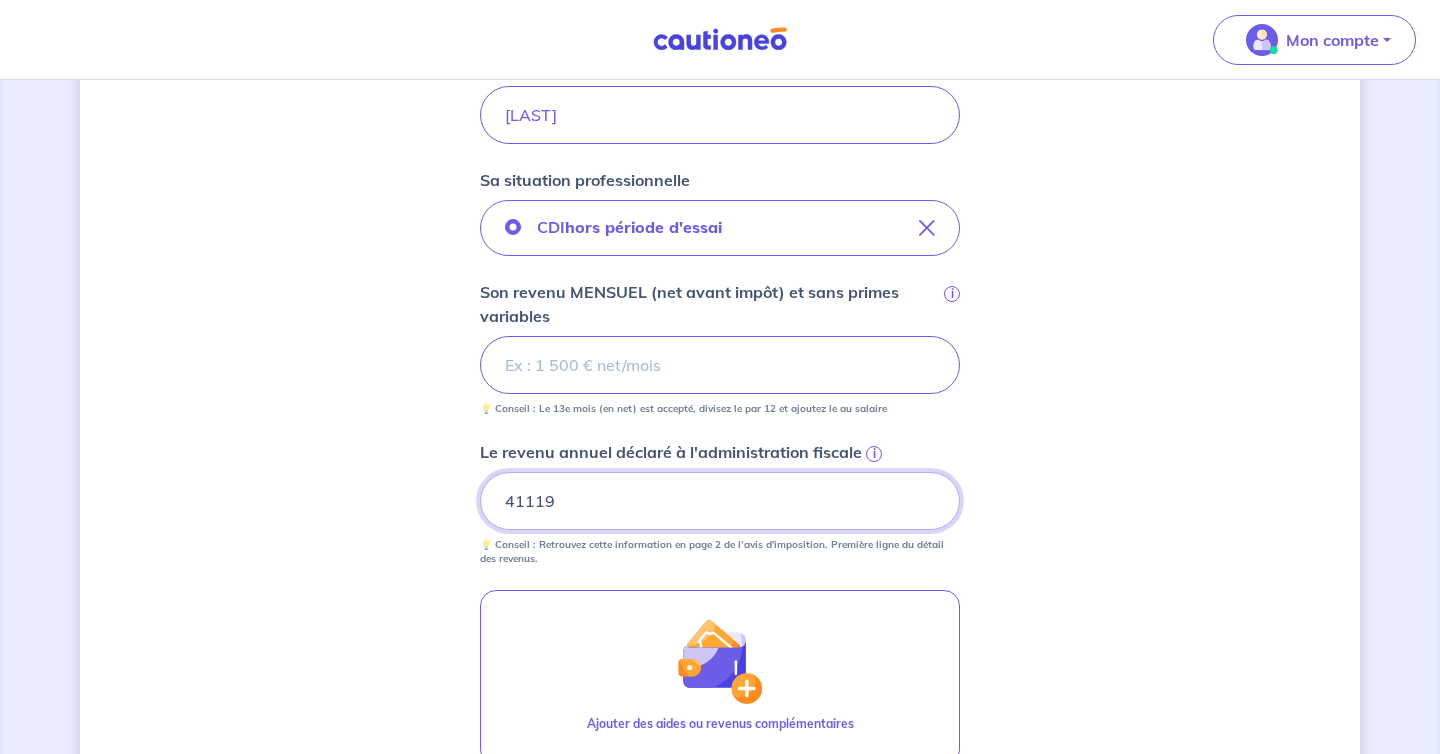 type on "41119" 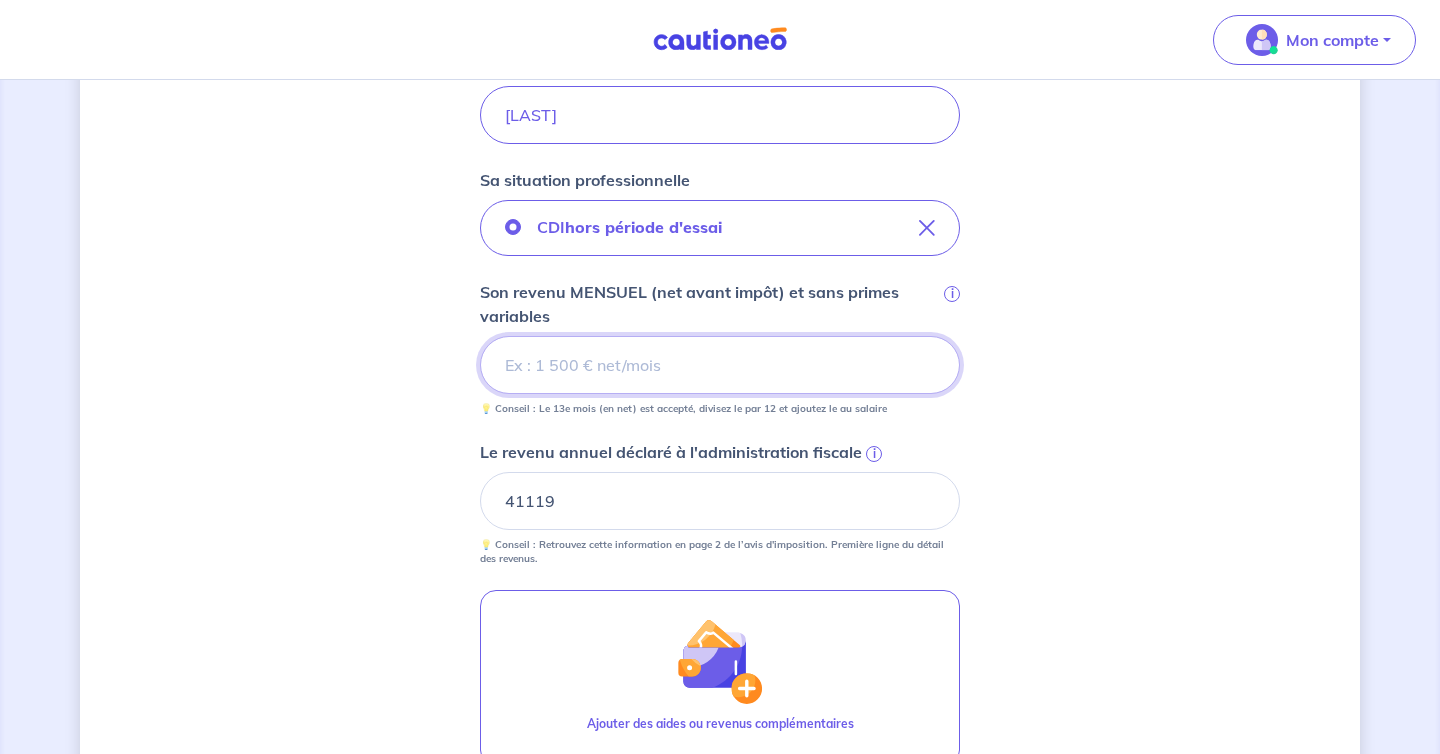 click on "Son revenu MENSUEL (net avant impôt) et sans primes variables i" at bounding box center [720, 365] 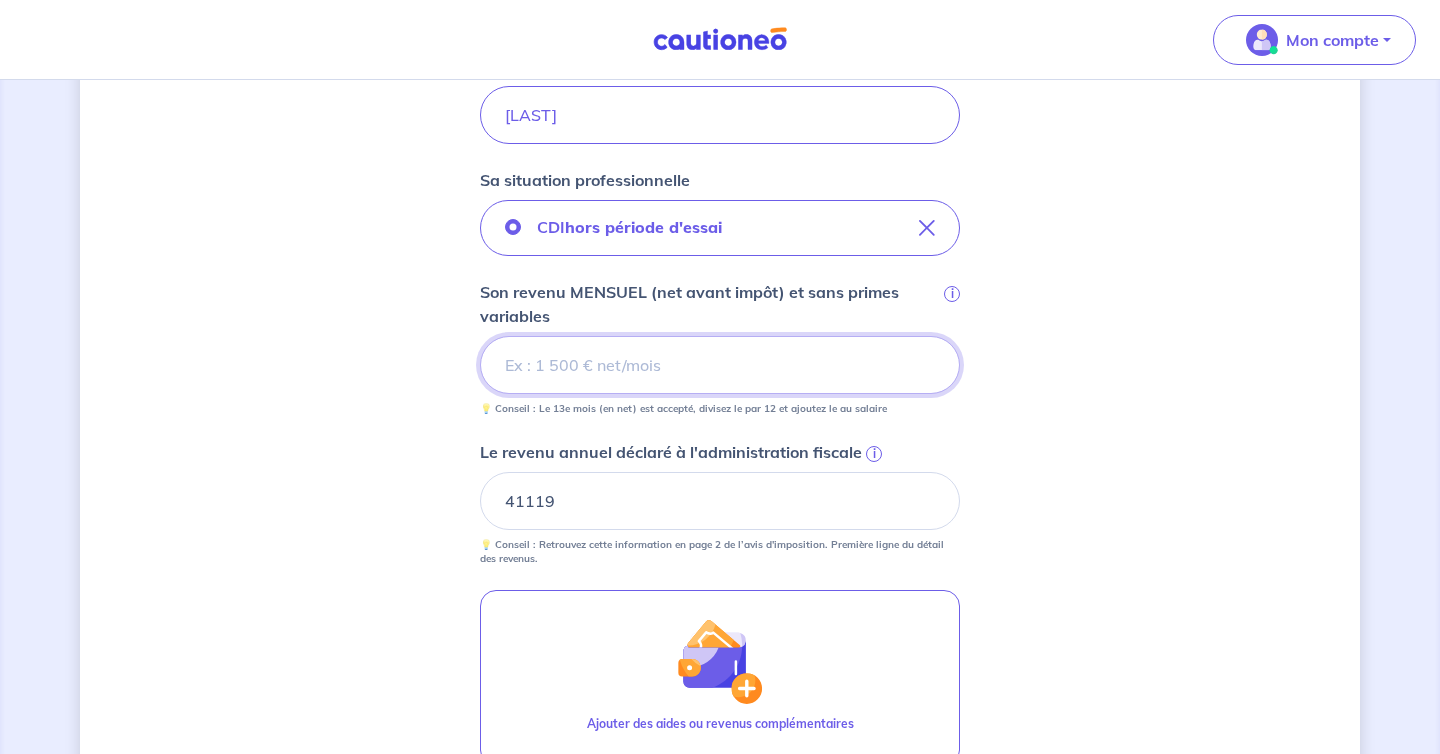 click on "Son revenu MENSUEL (net avant impôt) et sans primes variables i" at bounding box center (720, 365) 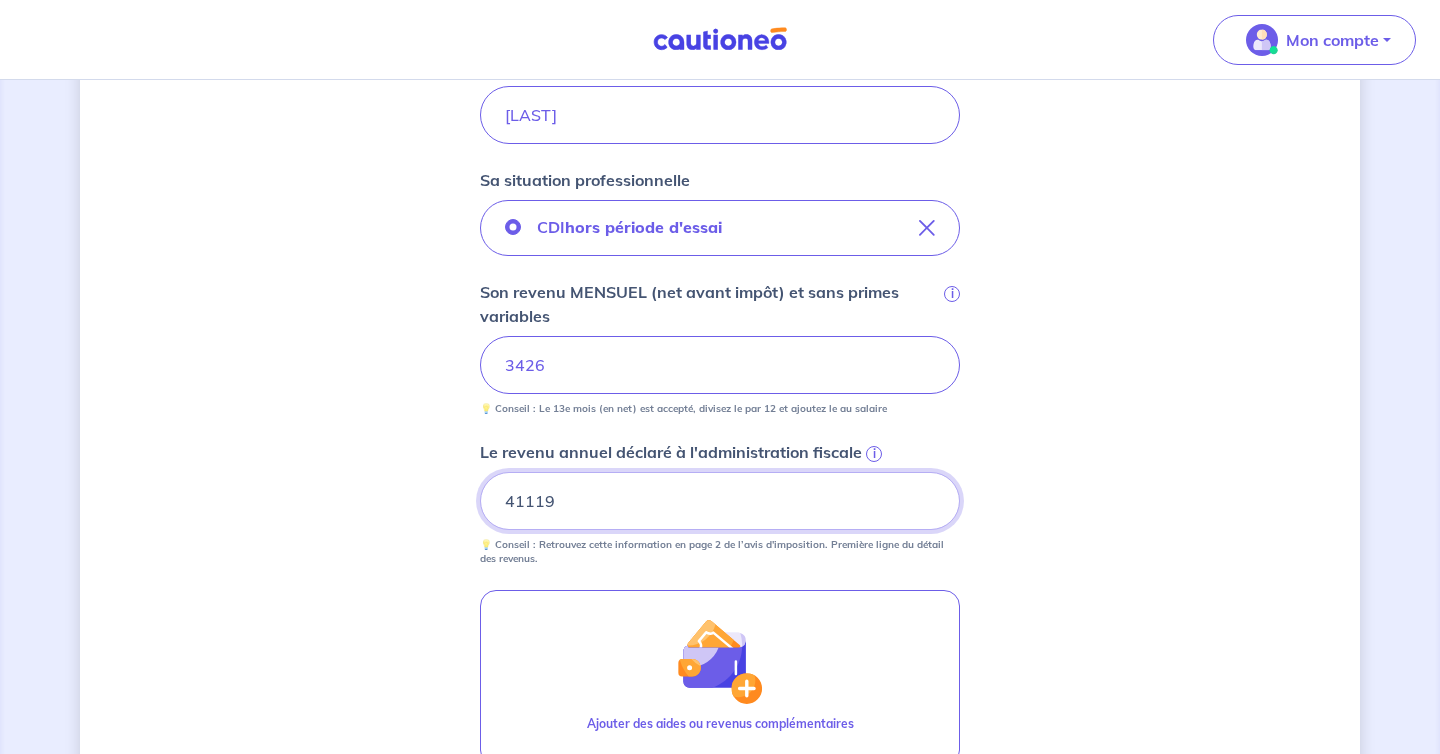 click on "Locataire 1 Son prénom [FIRST] Son nom [LAST] Sa situation professionnelle CDI  hors période d'essai Son revenu MENSUEL (net avant impôt) et sans primes variables i 3426 💡 Conseil : Le 13e mois (en net) est accepté, divisez le par 12 et ajoutez le au salaire Le revenu annuel déclaré à l'administration fiscale i 41119 💡 Conseil : Retrouvez cette information en page 2 de l’avis d'imposition. Première ligne du détail des revenus. Ajouter des aides ou revenus complémentaires Étape Précédente Précédent Je valide Je valide" at bounding box center (720, 285) 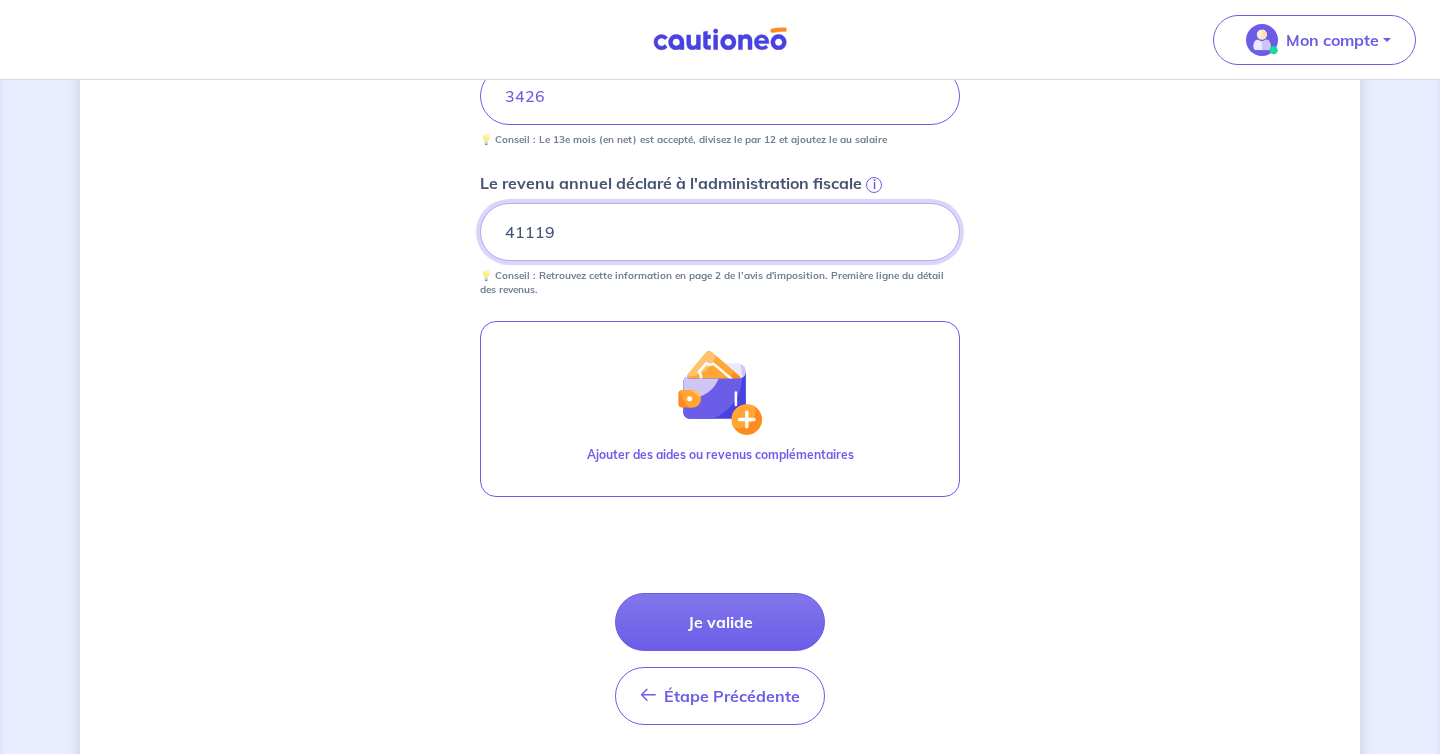 scroll, scrollTop: 936, scrollLeft: 0, axis: vertical 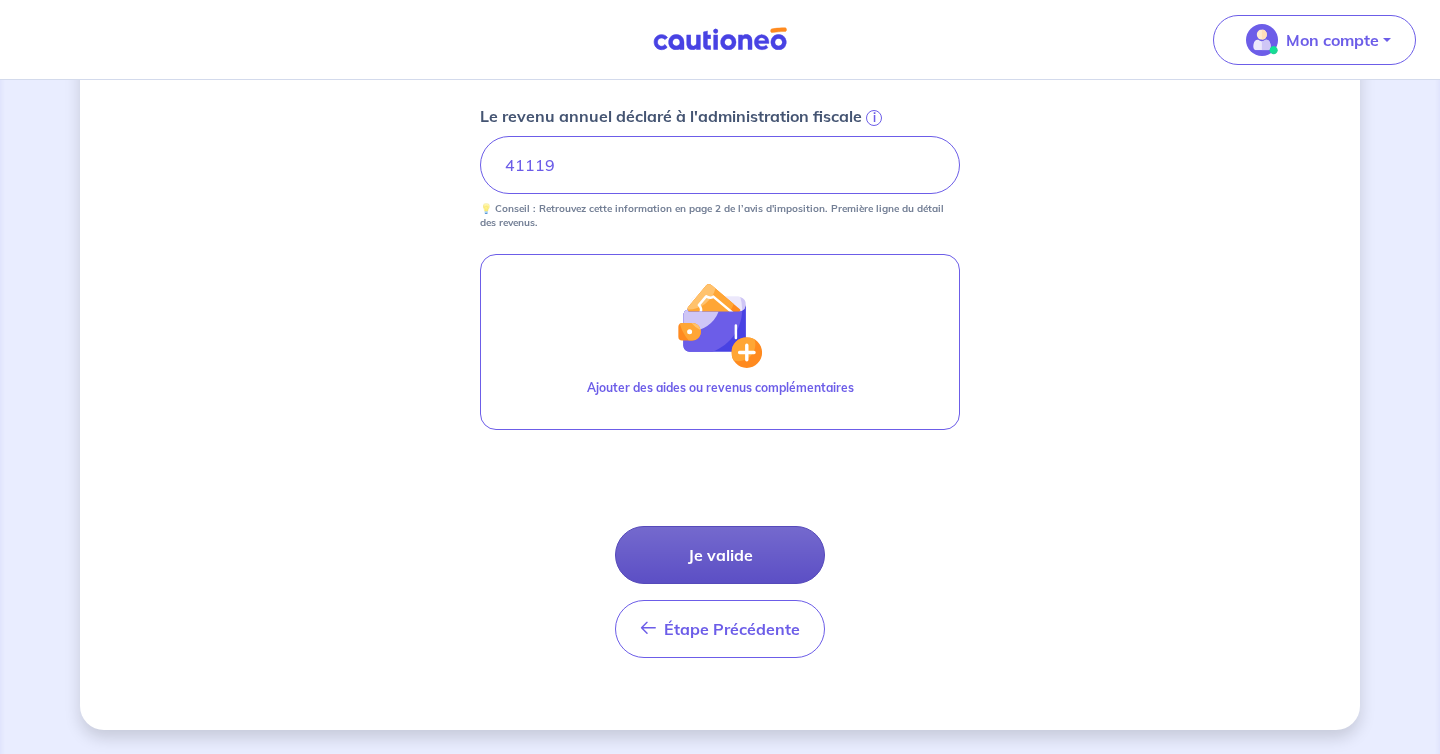 click on "Je valide" at bounding box center (720, 555) 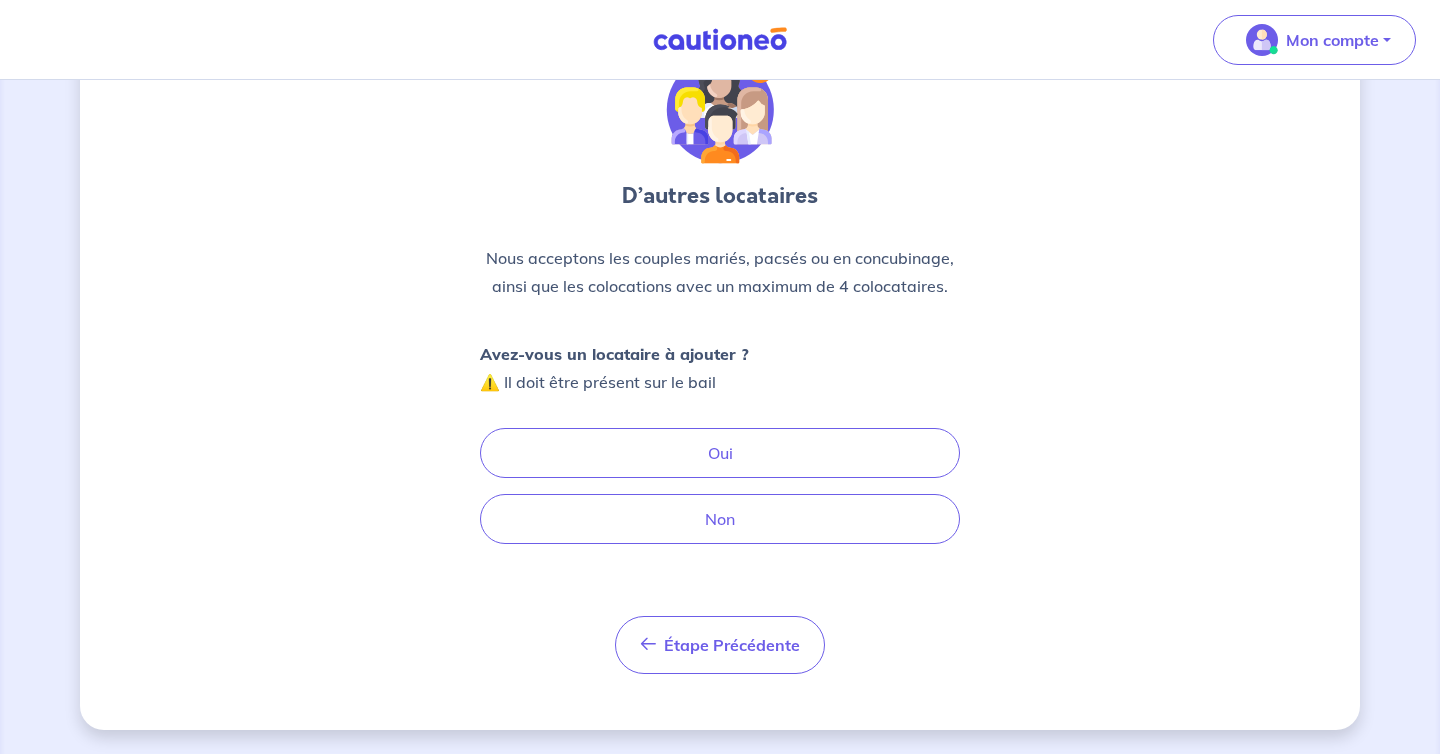 scroll, scrollTop: 0, scrollLeft: 0, axis: both 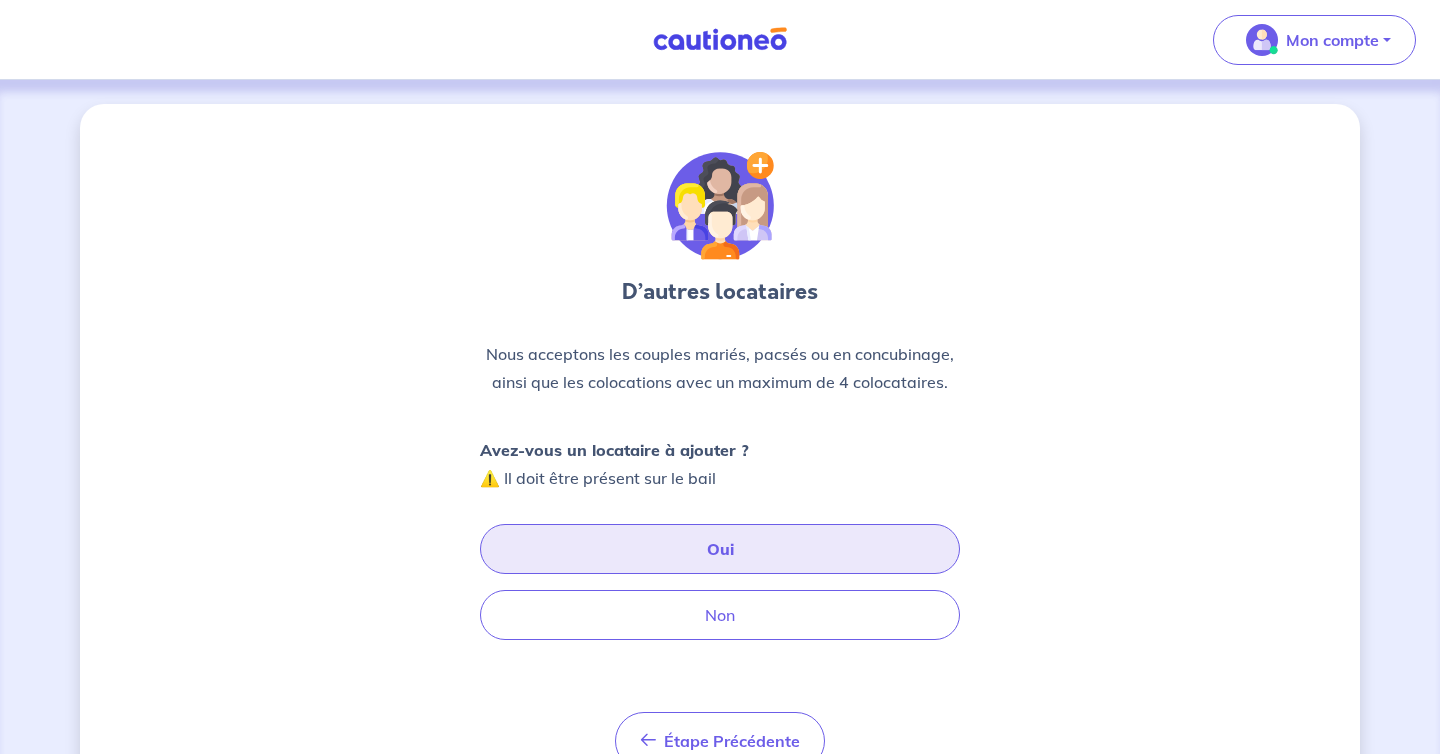 click on "Oui" at bounding box center (720, 549) 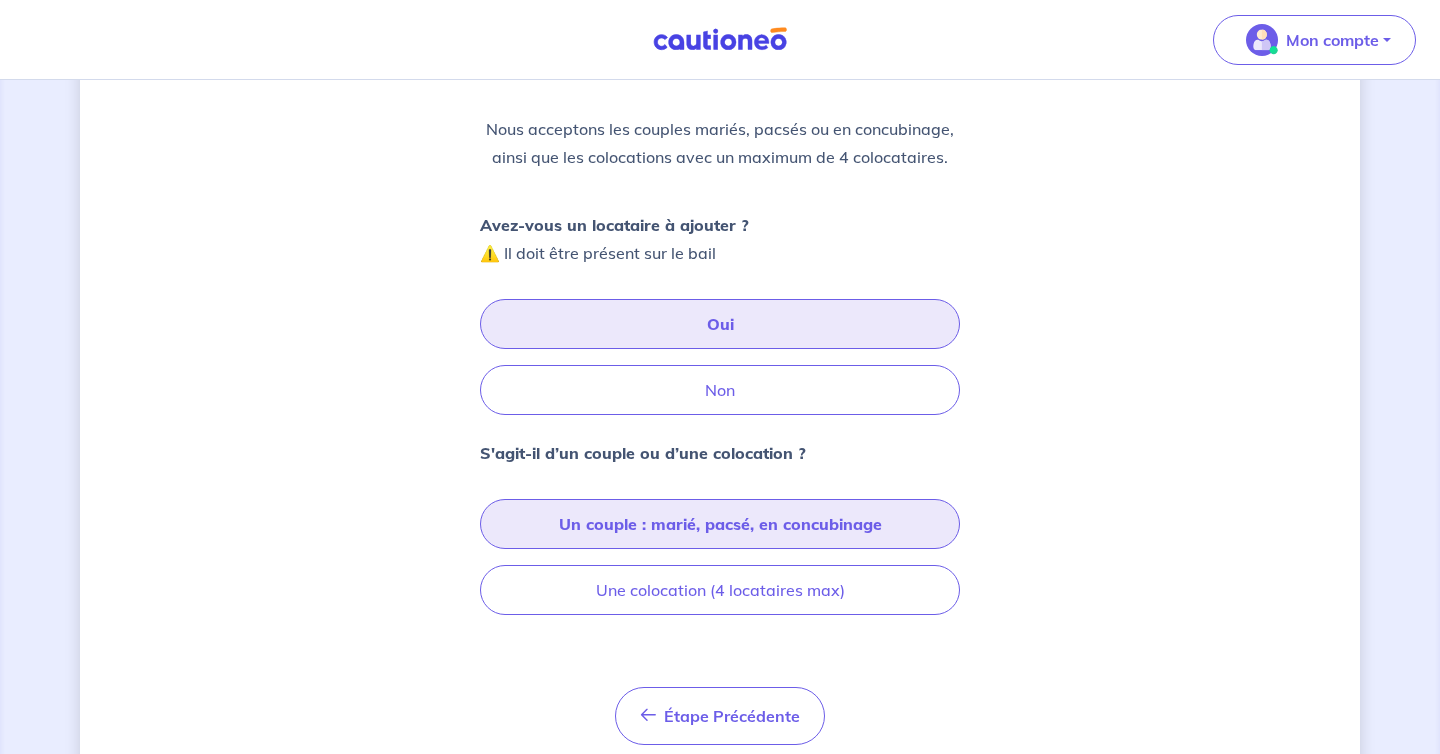 click on "Un couple : marié, pacsé, en concubinage" at bounding box center [720, 524] 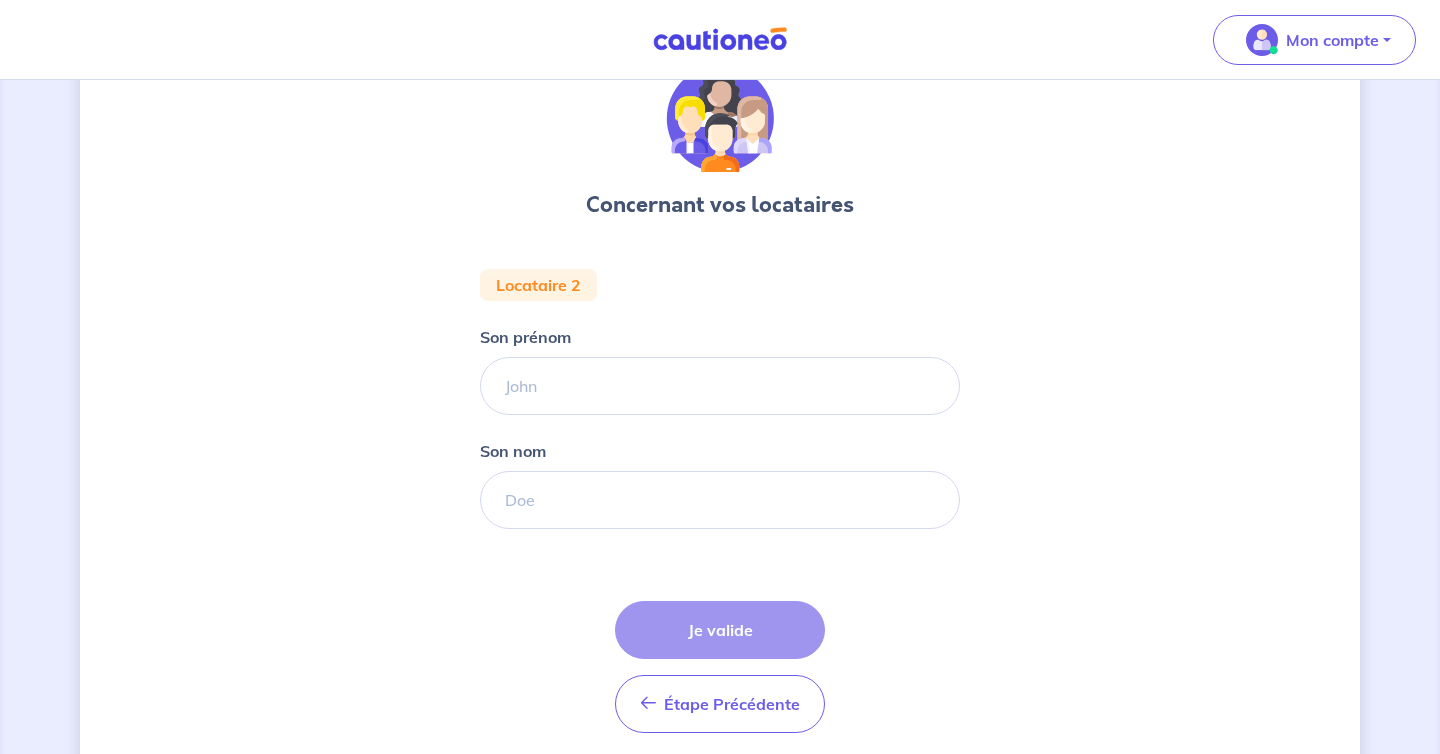 scroll, scrollTop: 0, scrollLeft: 0, axis: both 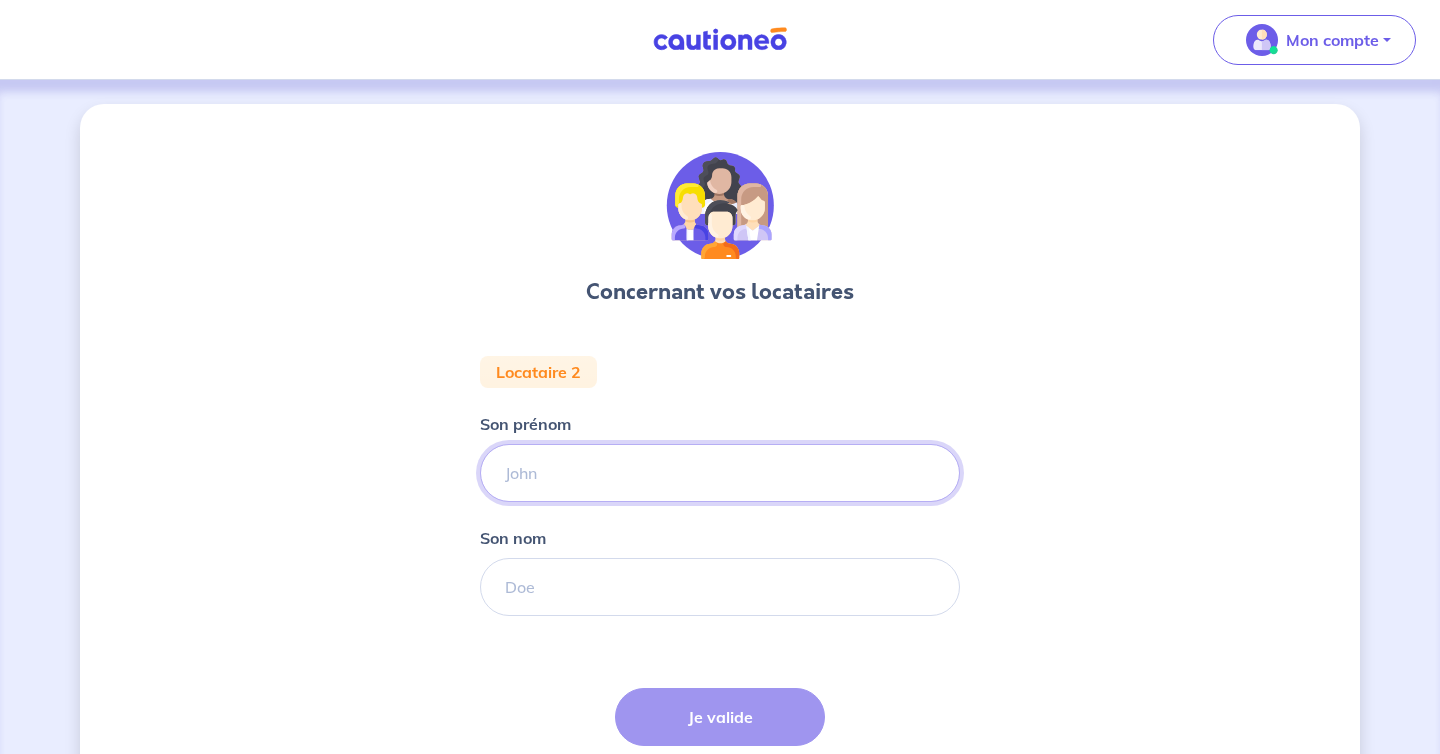 click on "Son prénom" at bounding box center (720, 473) 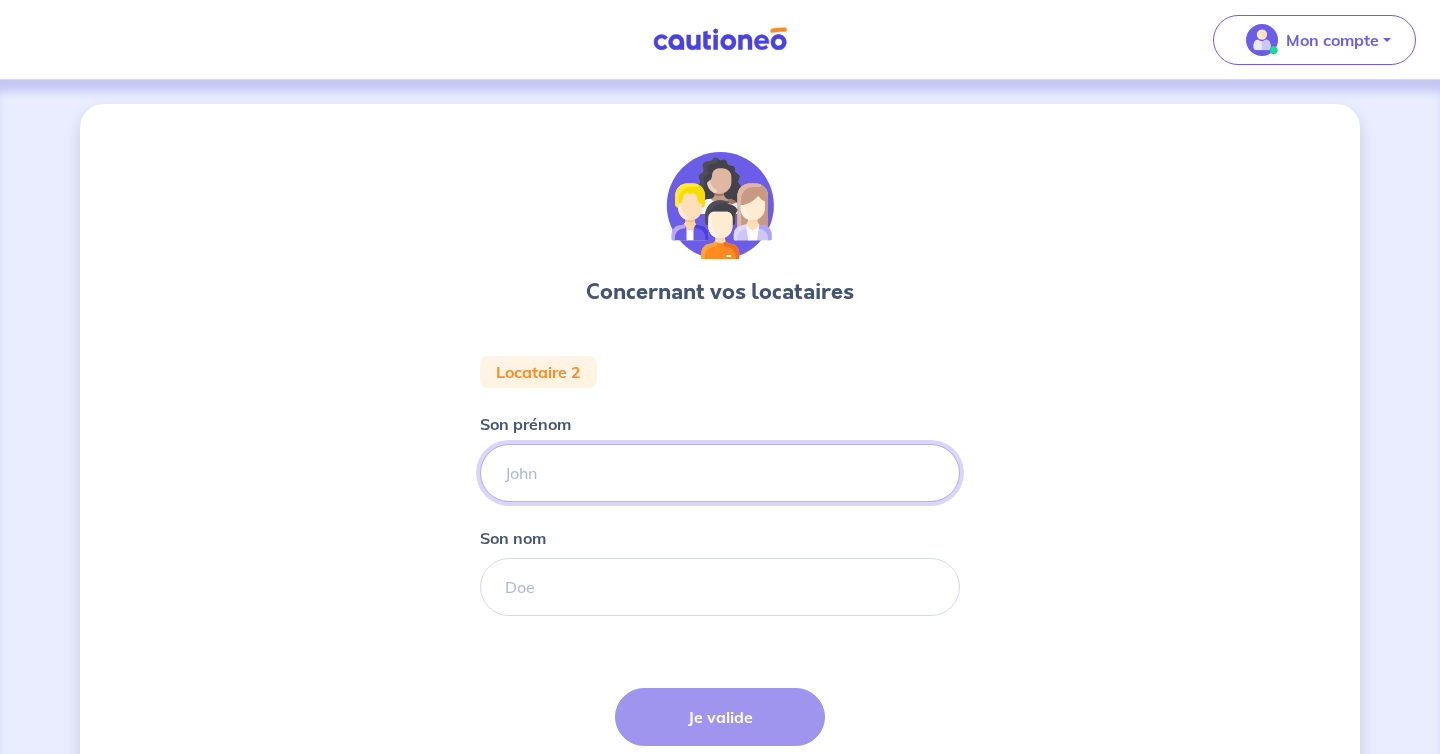 type on "[FIRST]" 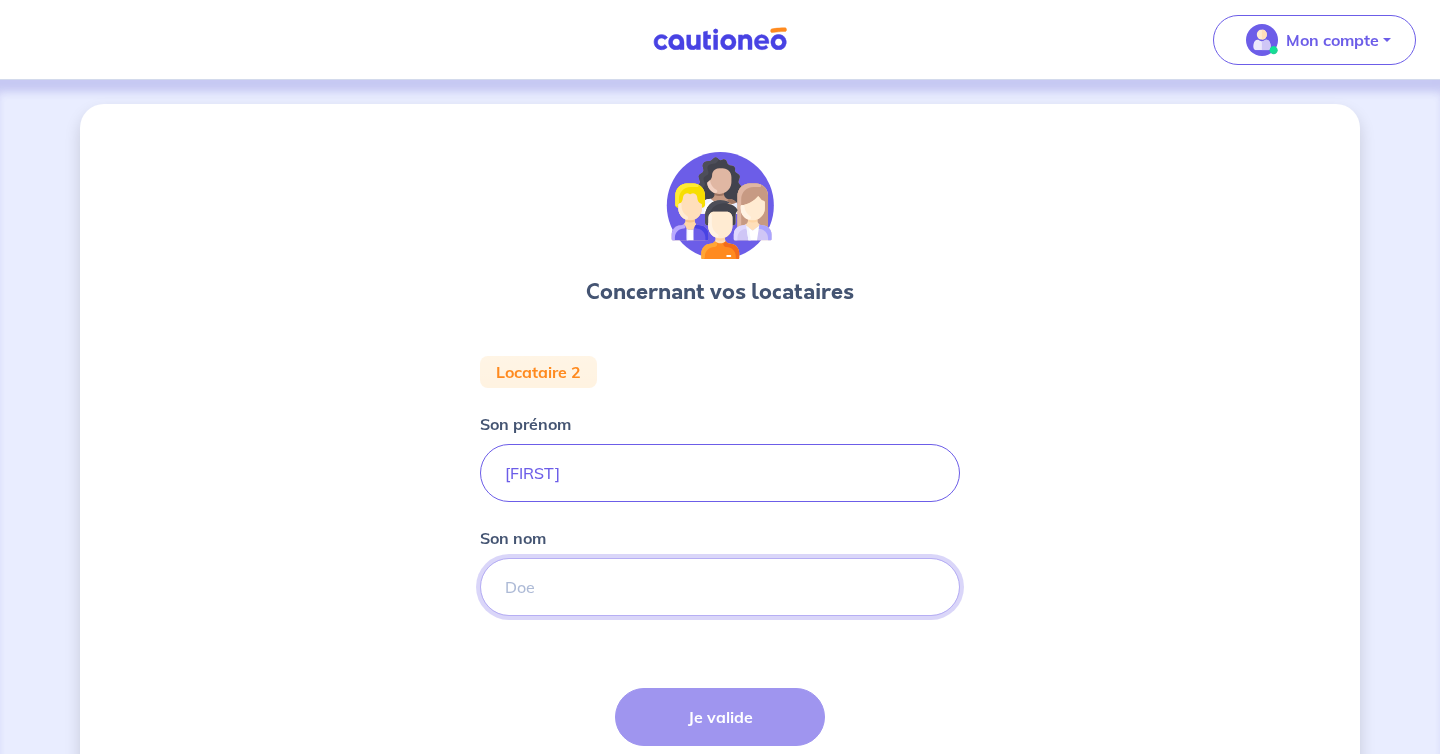 click on "Son nom" at bounding box center (720, 587) 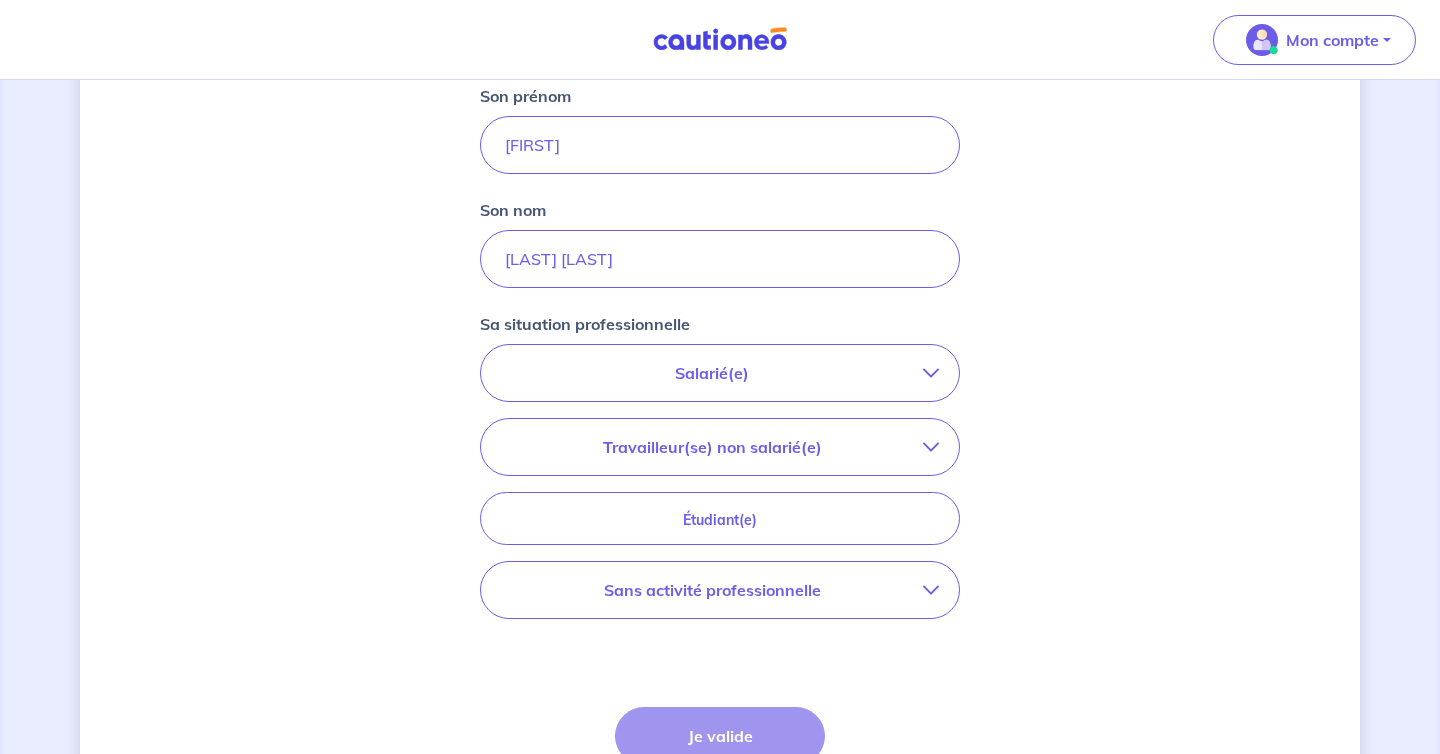 scroll, scrollTop: 330, scrollLeft: 0, axis: vertical 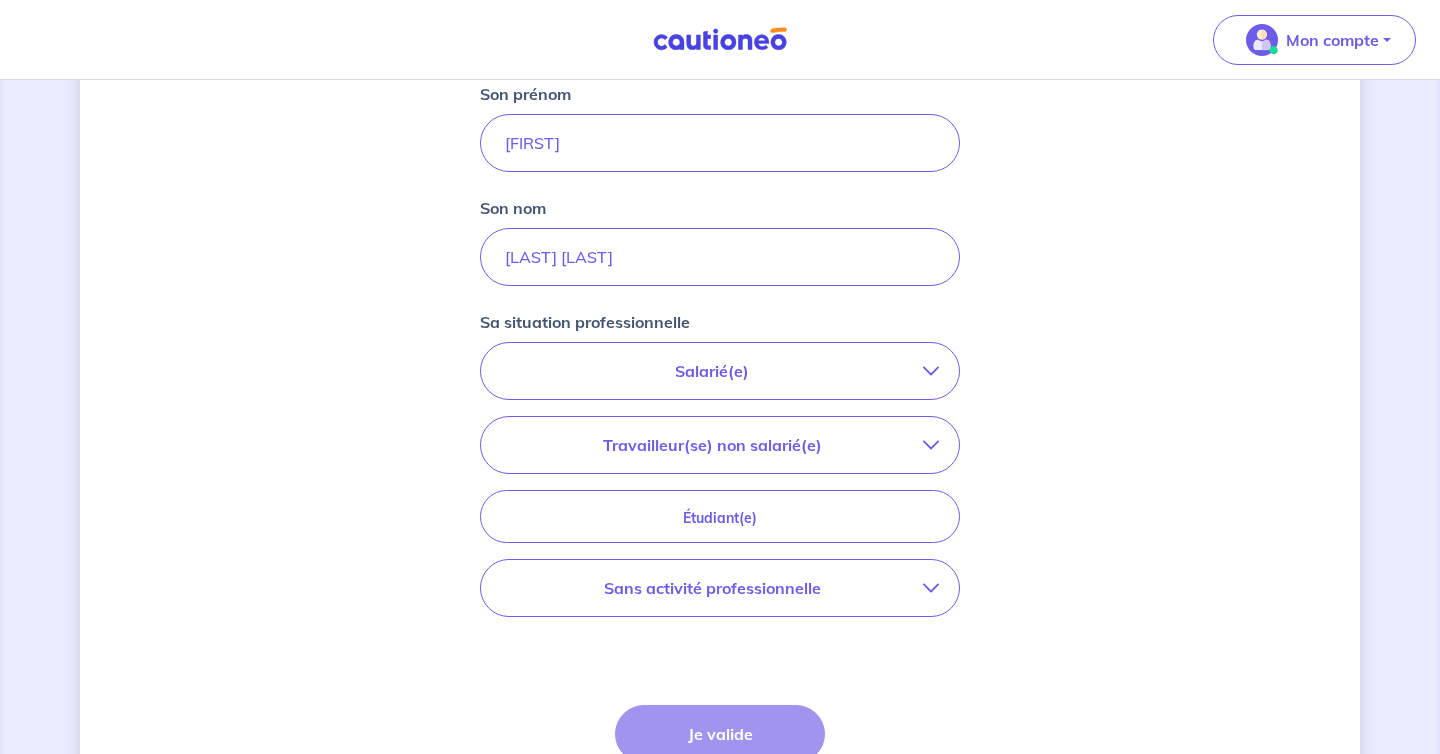 click on "Travailleur(se) non salarié(e)" at bounding box center [720, 445] 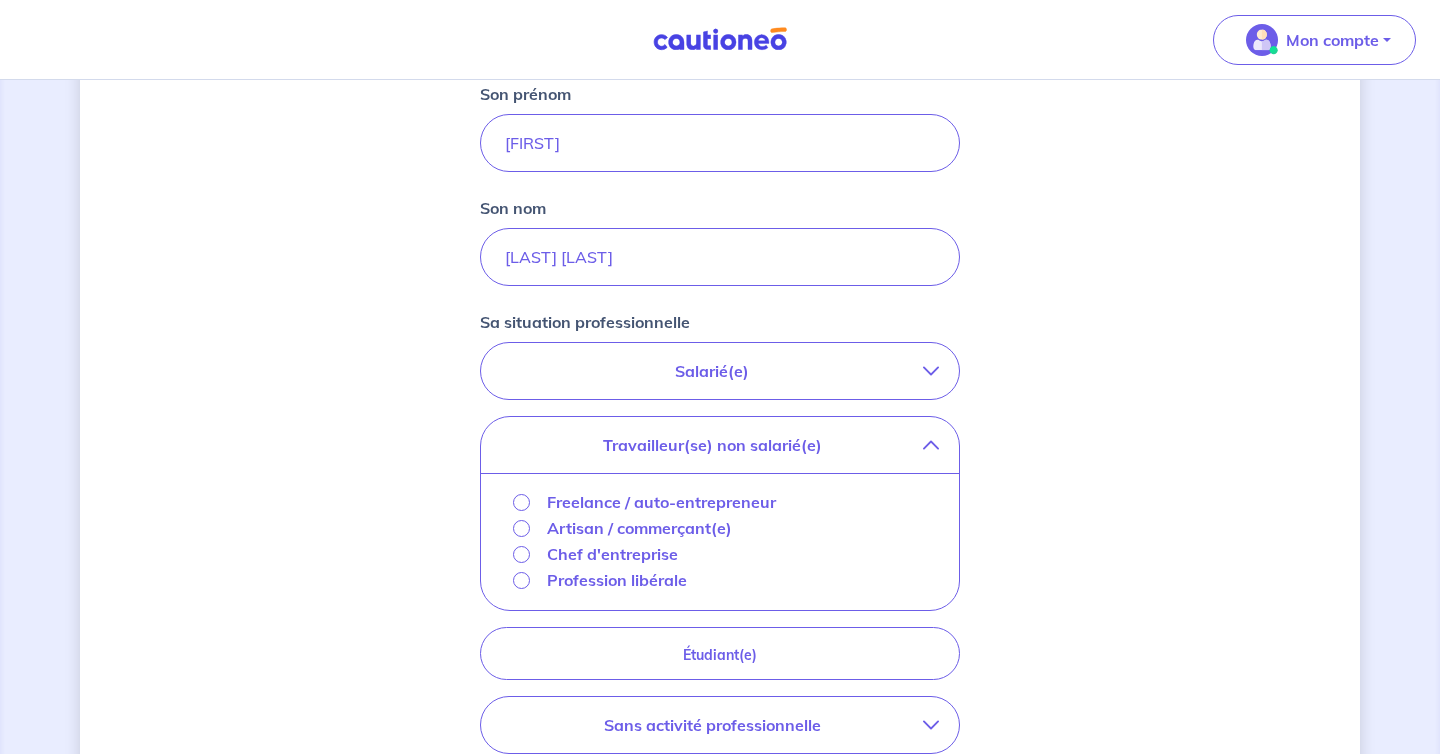 click on "Profession libérale" at bounding box center (617, 580) 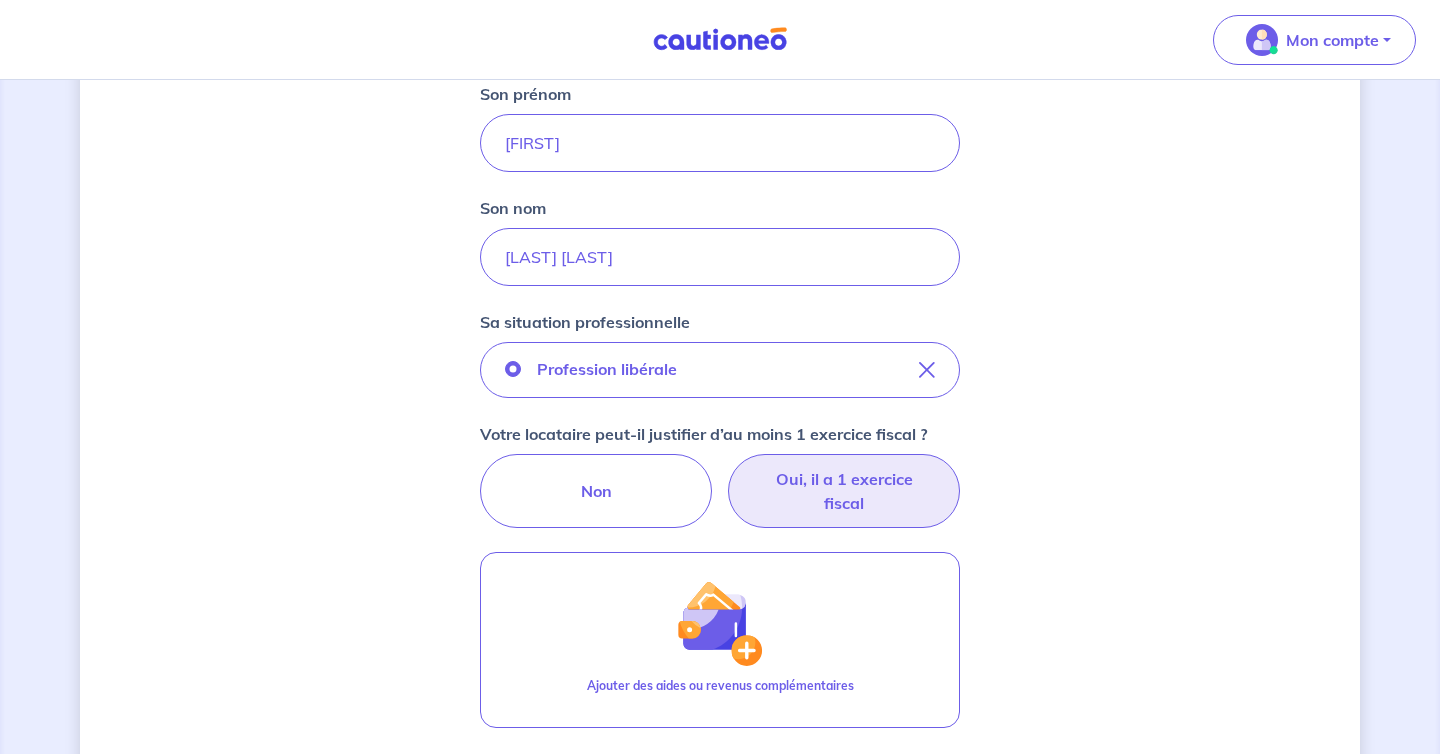 click on "Oui, il a 1 exercice fiscal" at bounding box center [844, 491] 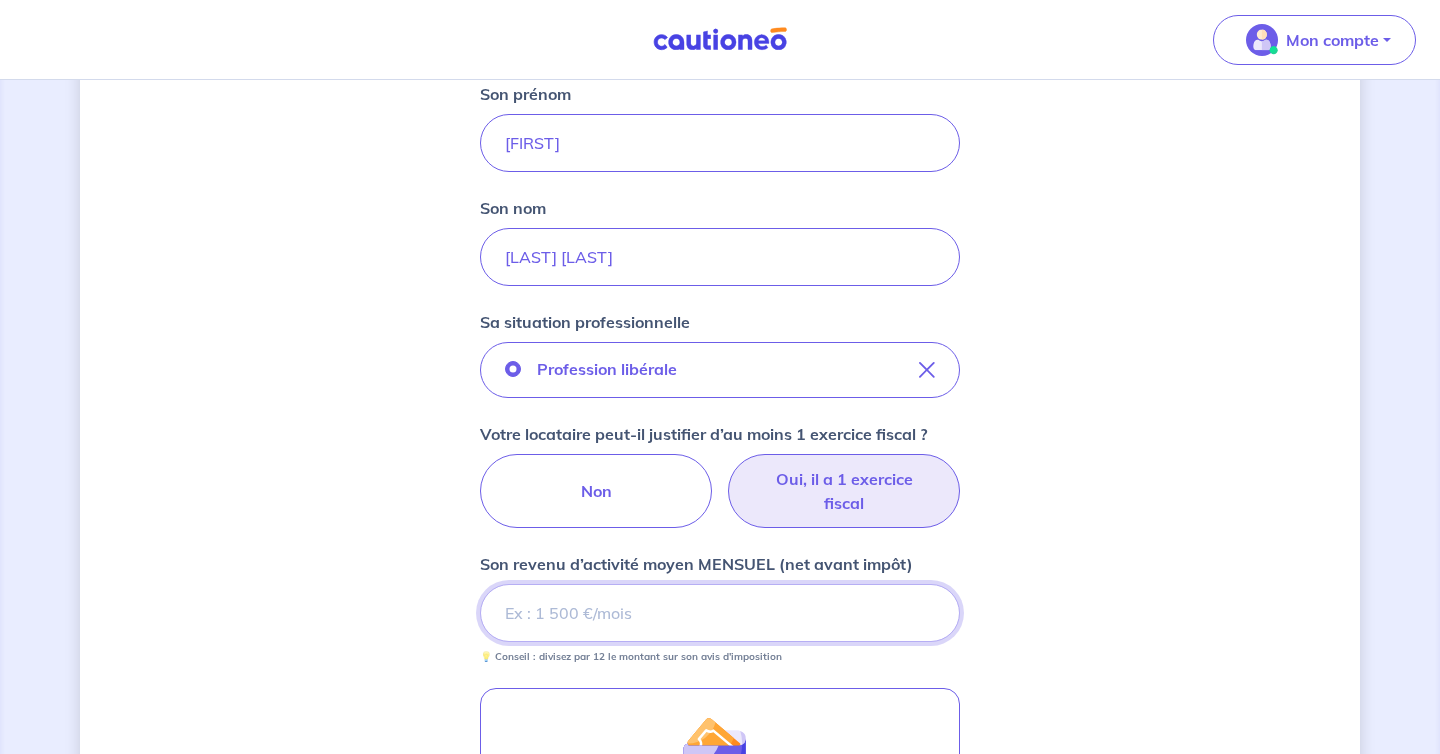 click on "Son revenu d’activité moyen MENSUEL (net avant impôt)" at bounding box center (720, 613) 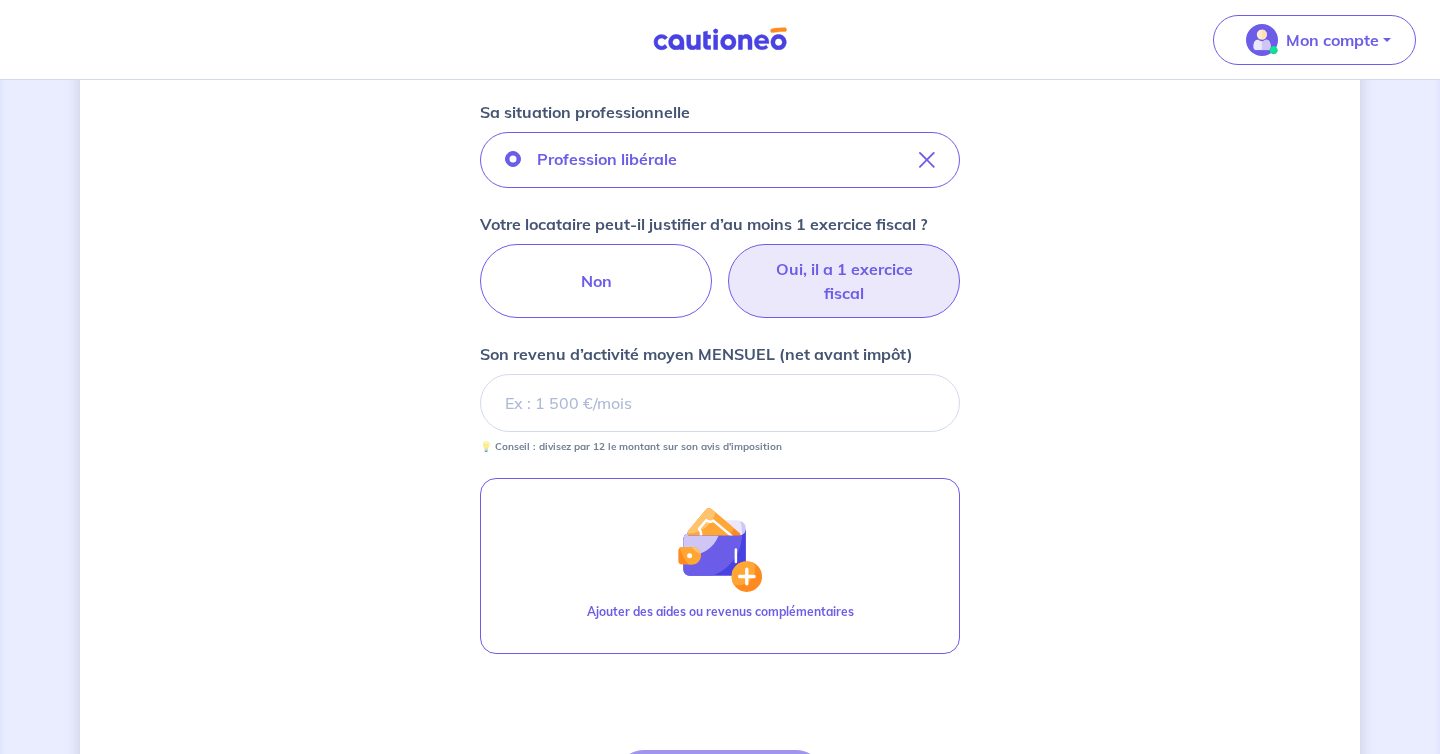 scroll, scrollTop: 547, scrollLeft: 0, axis: vertical 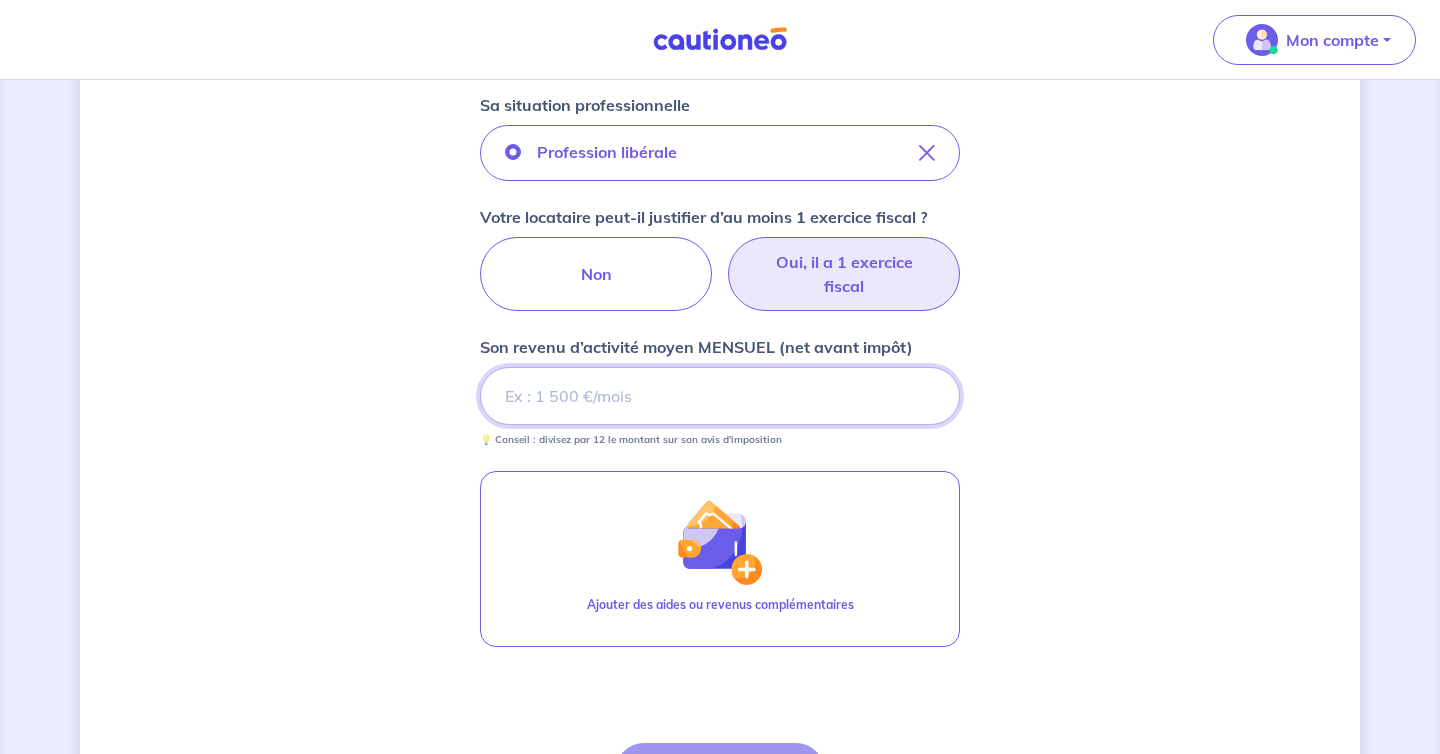 click on "Son revenu d’activité moyen MENSUEL (net avant impôt)" at bounding box center [720, 396] 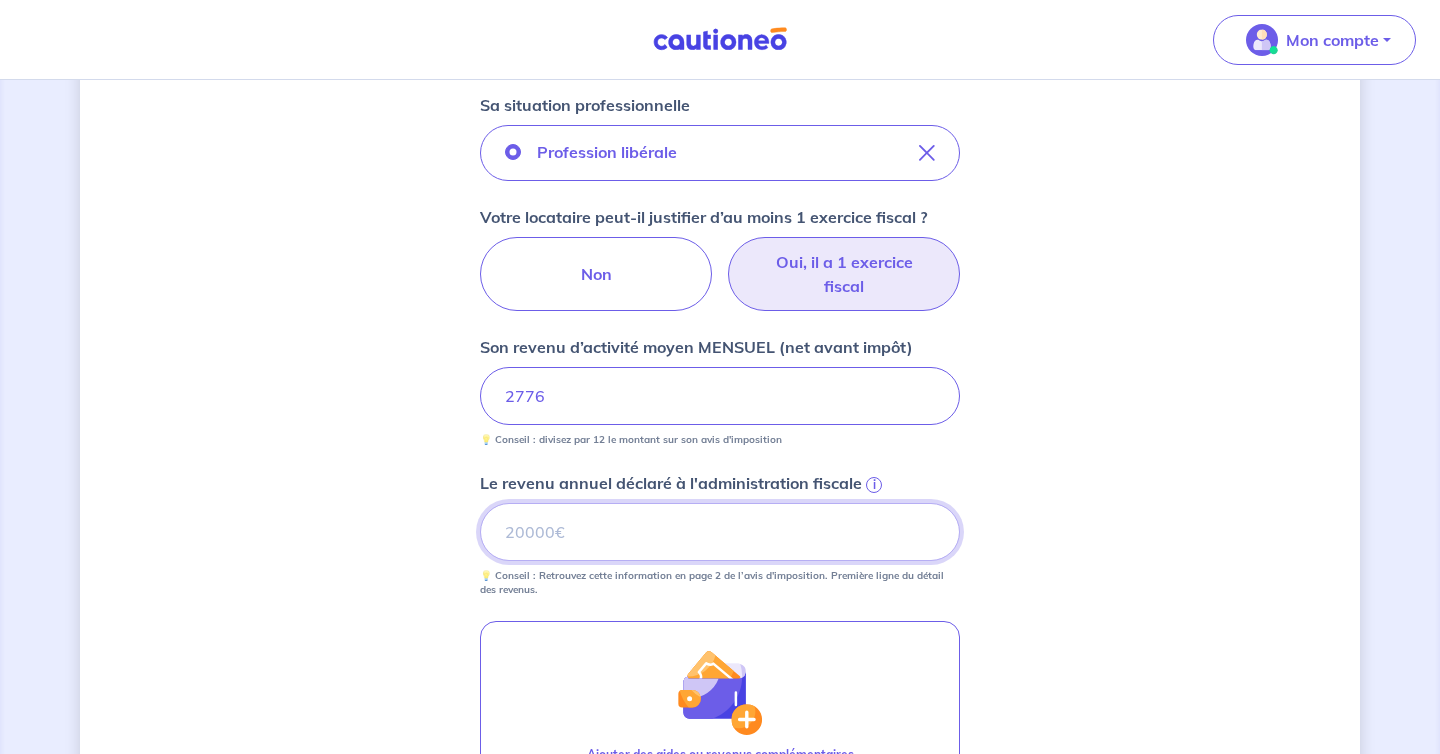 click on "Le revenu annuel déclaré à l'administration fiscale i" at bounding box center (720, 532) 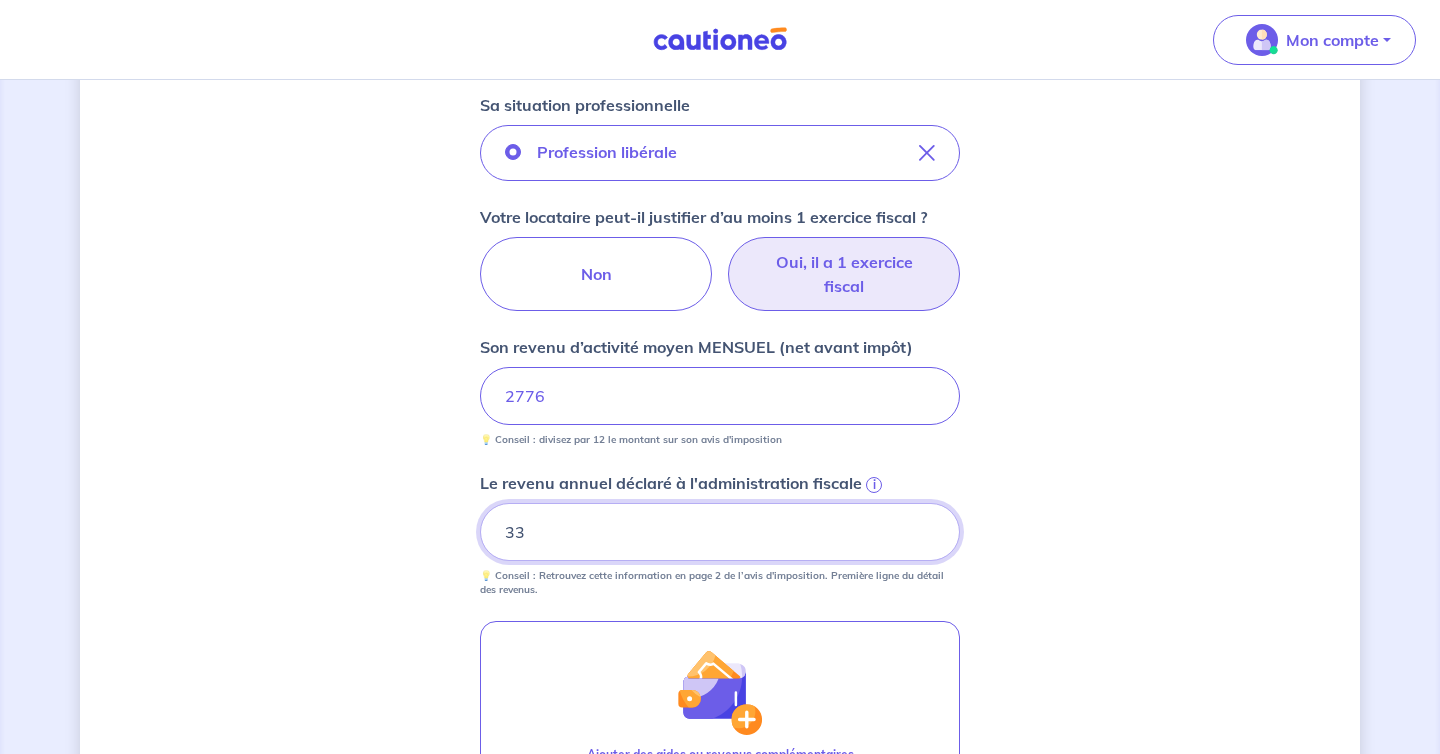 click on "33" at bounding box center [720, 532] 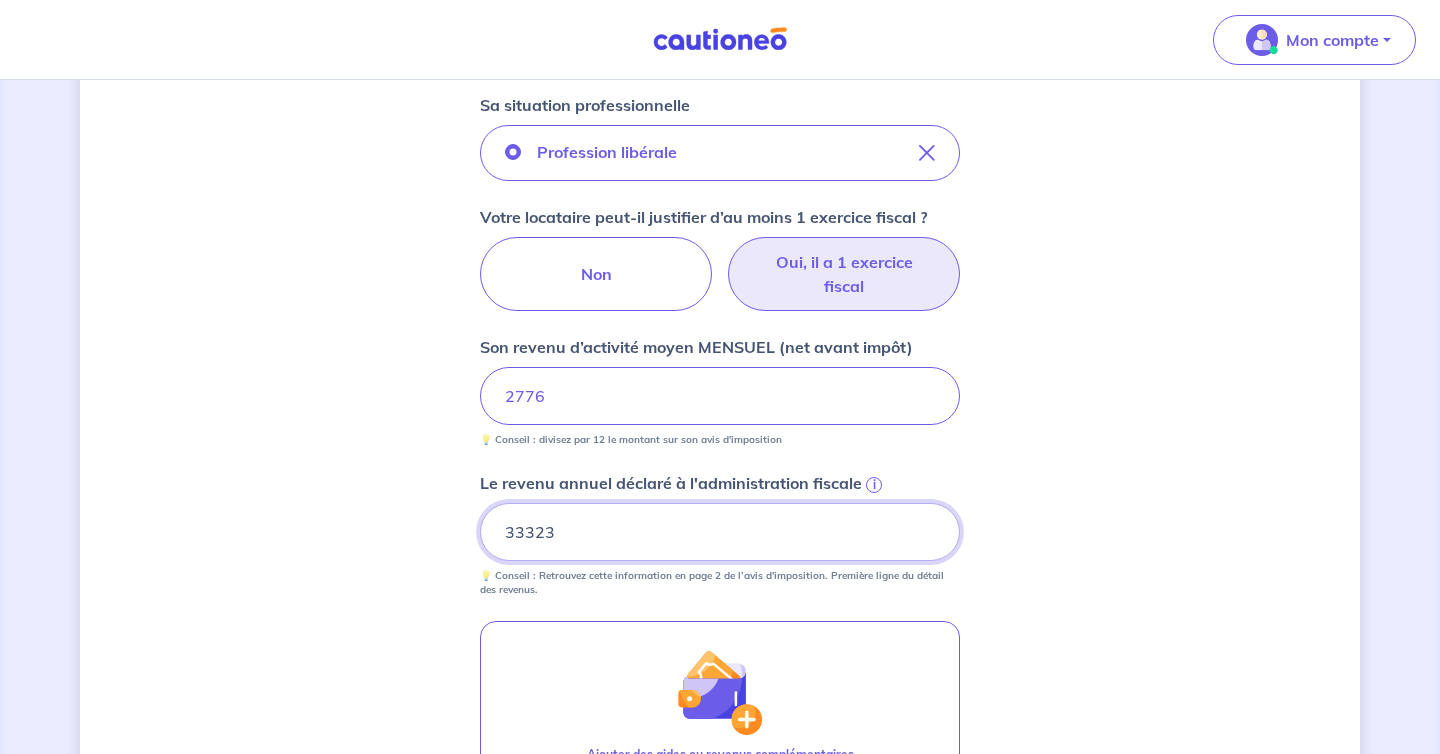click on "33323" at bounding box center (720, 532) 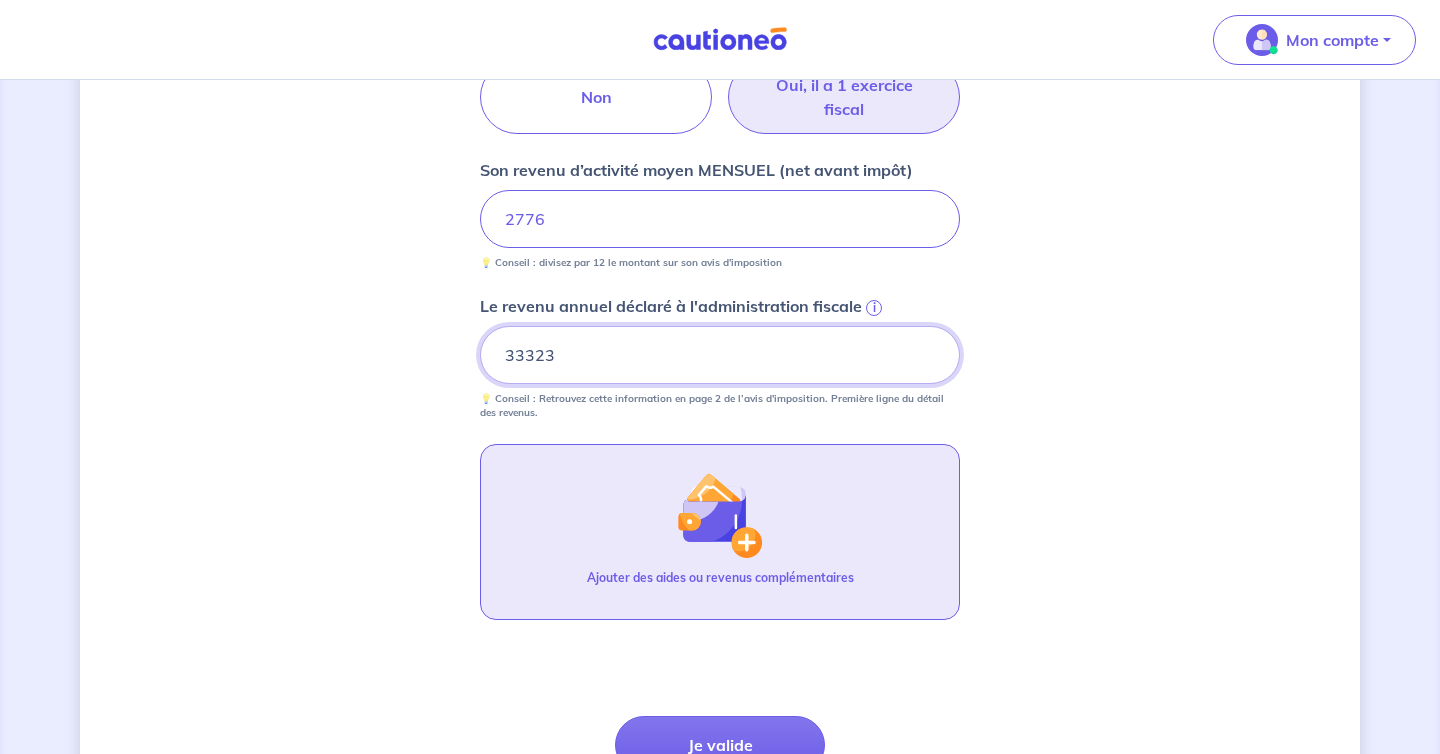 scroll, scrollTop: 914, scrollLeft: 0, axis: vertical 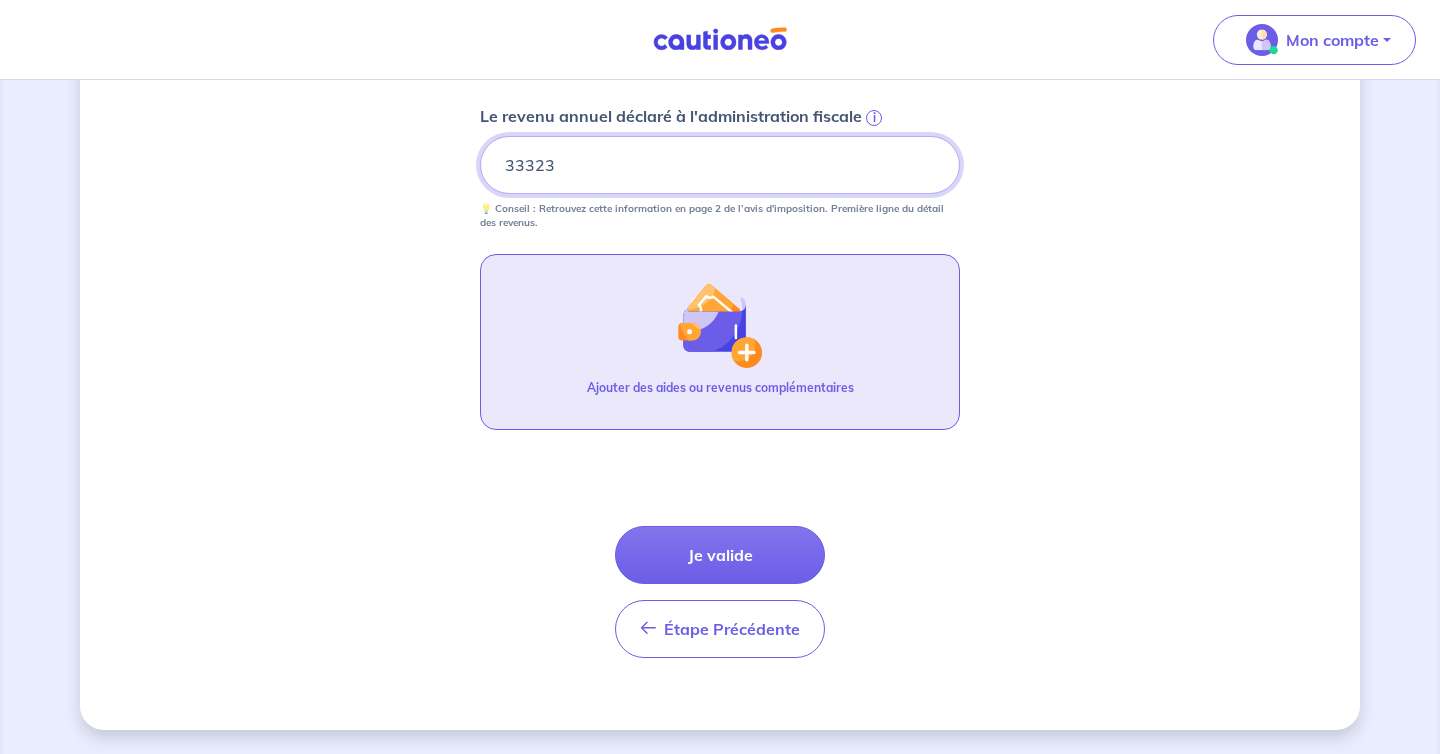 type on "33323" 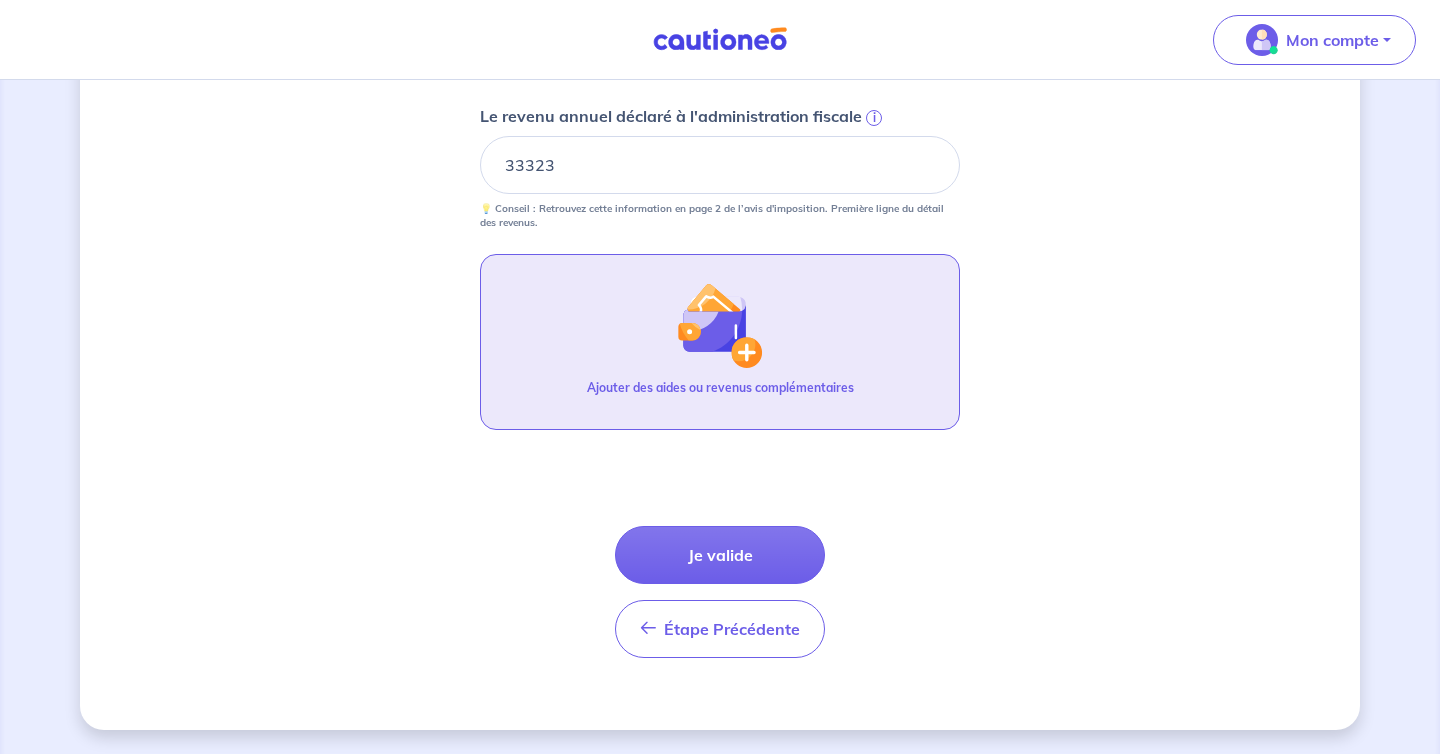 click on "Ajouter des aides ou revenus complémentaires" at bounding box center (720, 342) 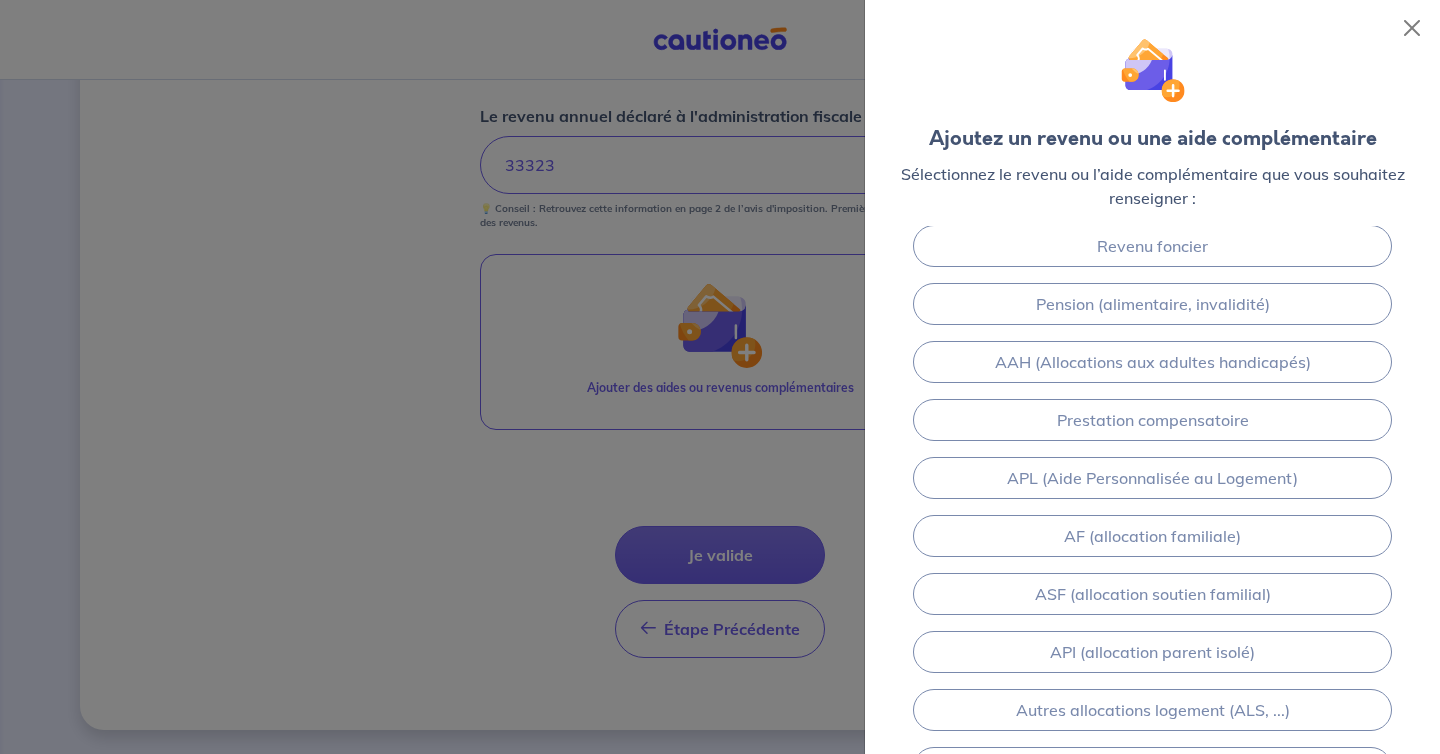 scroll, scrollTop: 0, scrollLeft: 0, axis: both 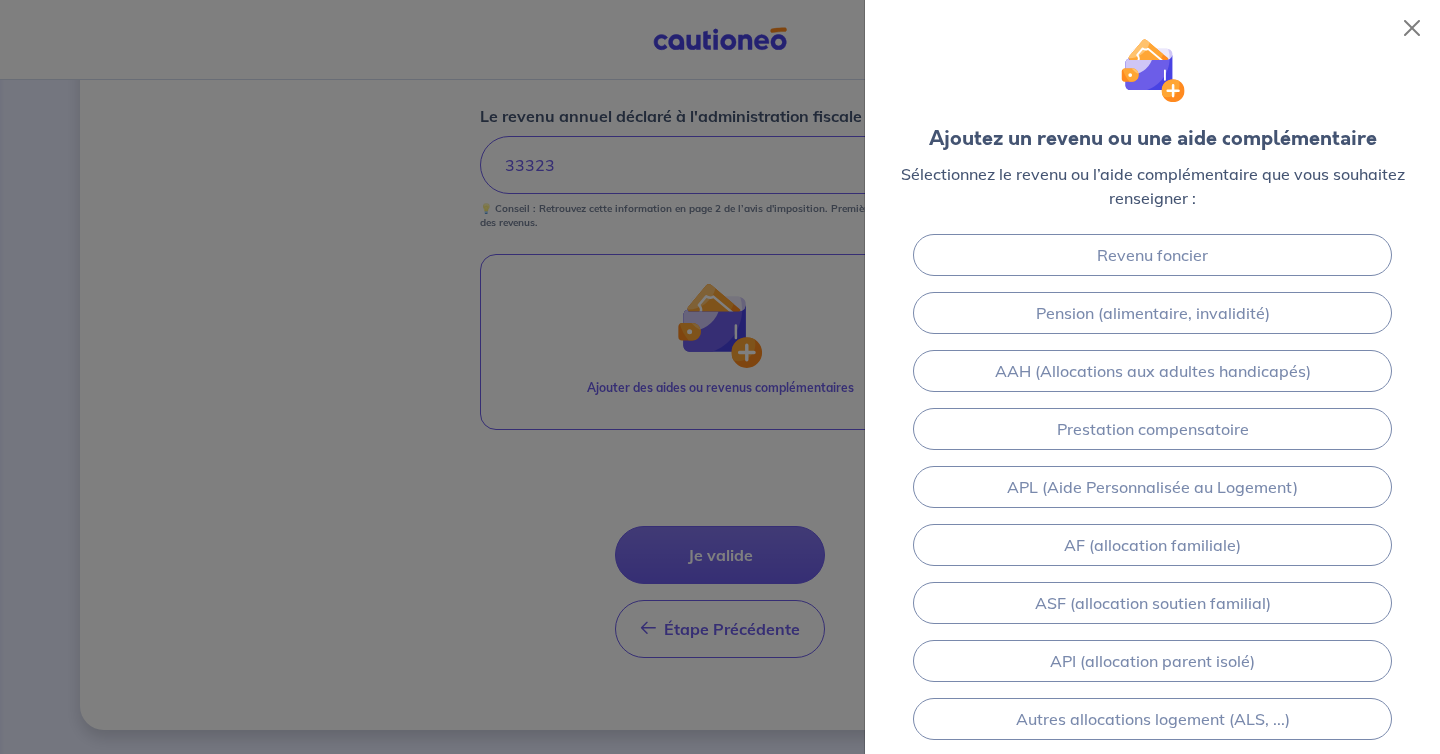 click at bounding box center (720, 377) 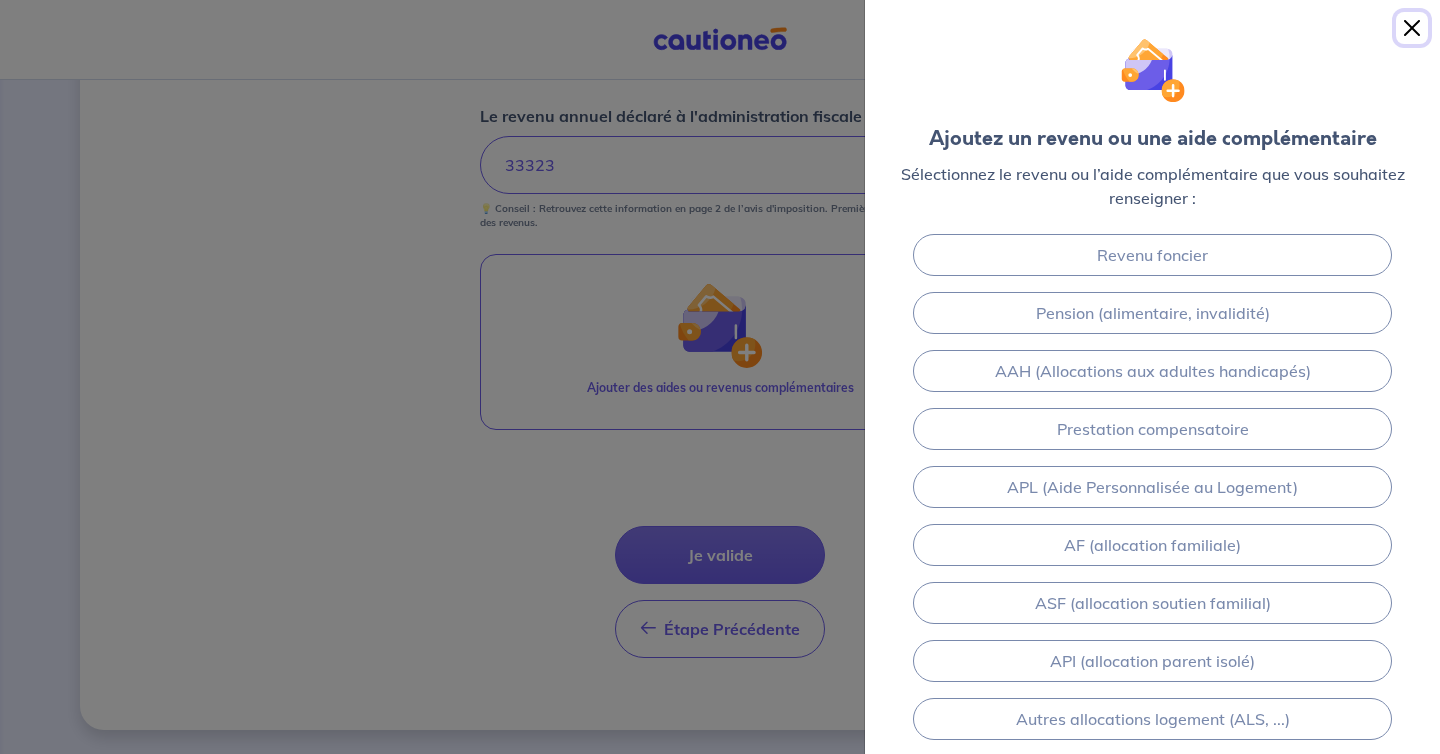 click at bounding box center (1412, 28) 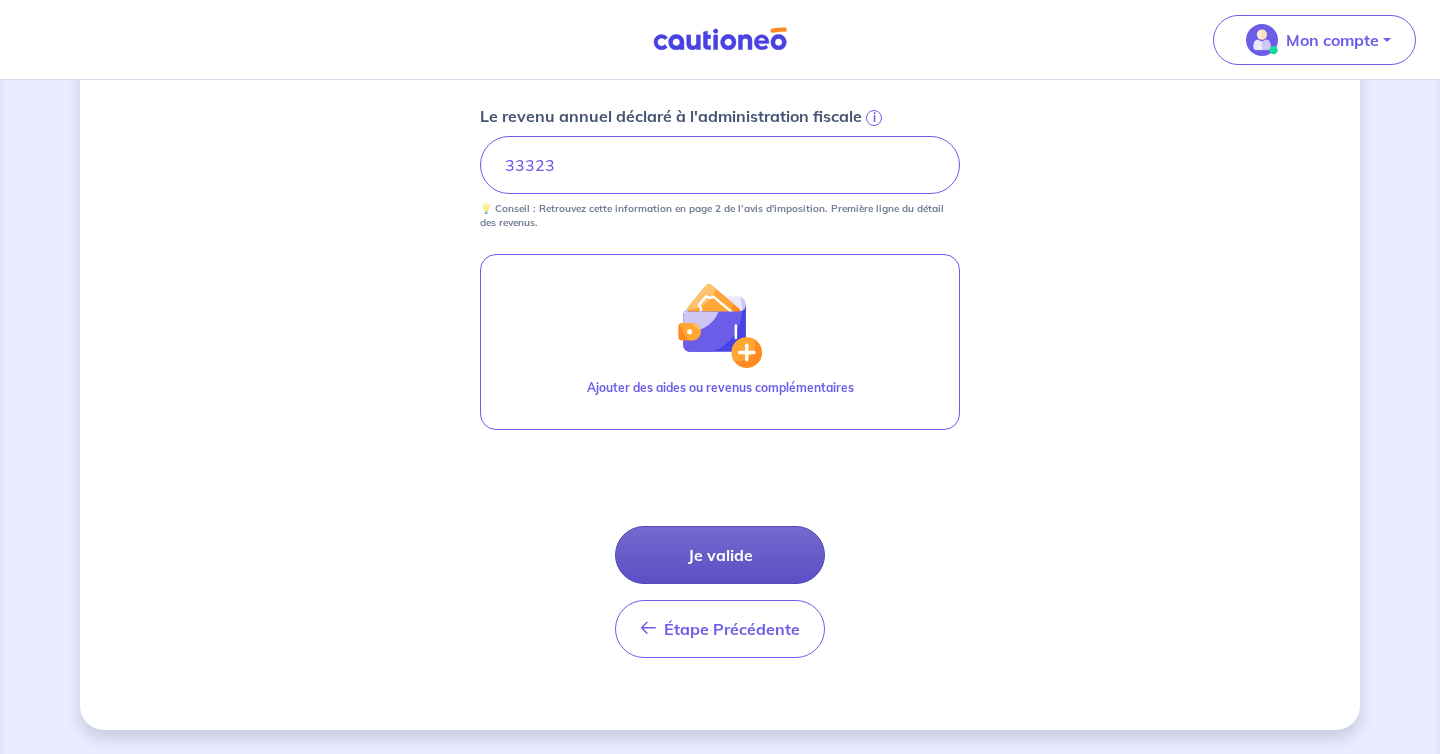 click on "Je valide" at bounding box center (720, 555) 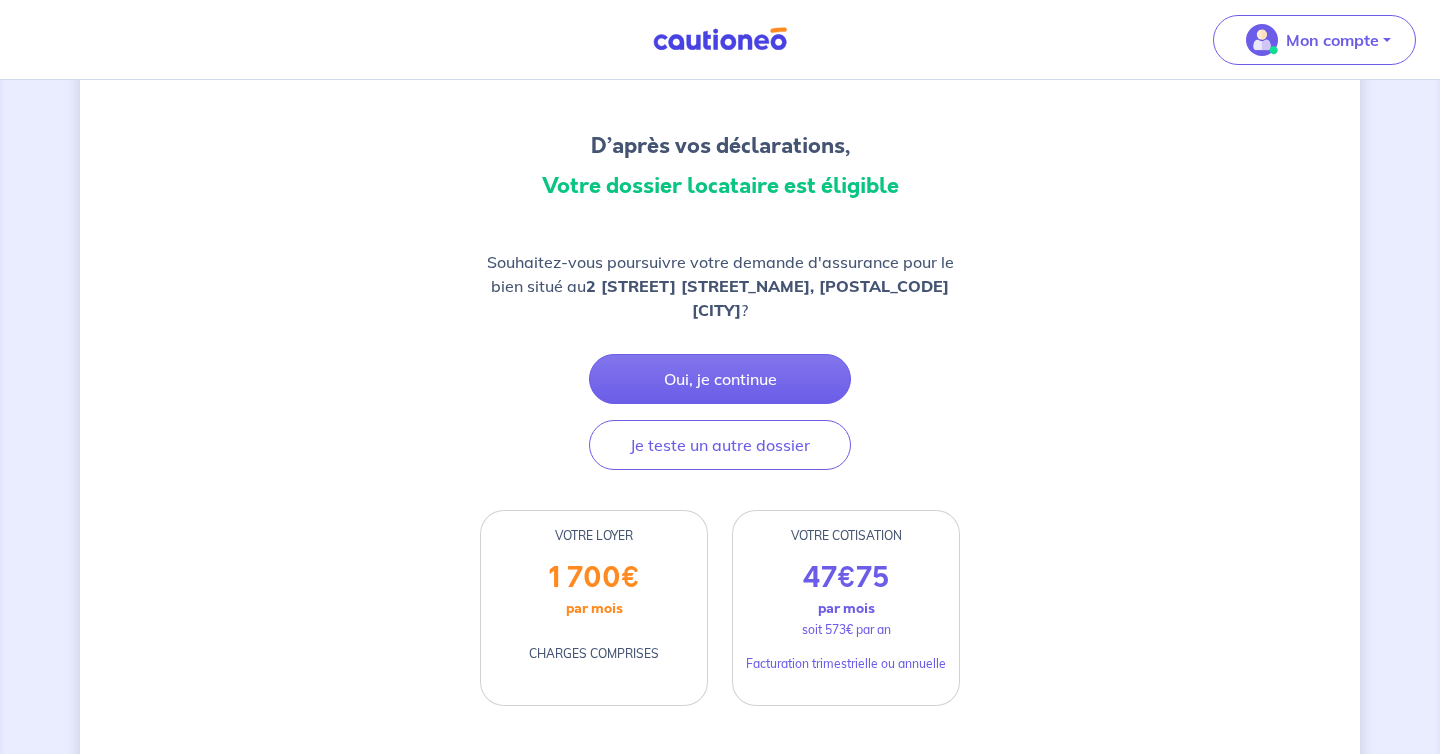 scroll, scrollTop: 148, scrollLeft: 0, axis: vertical 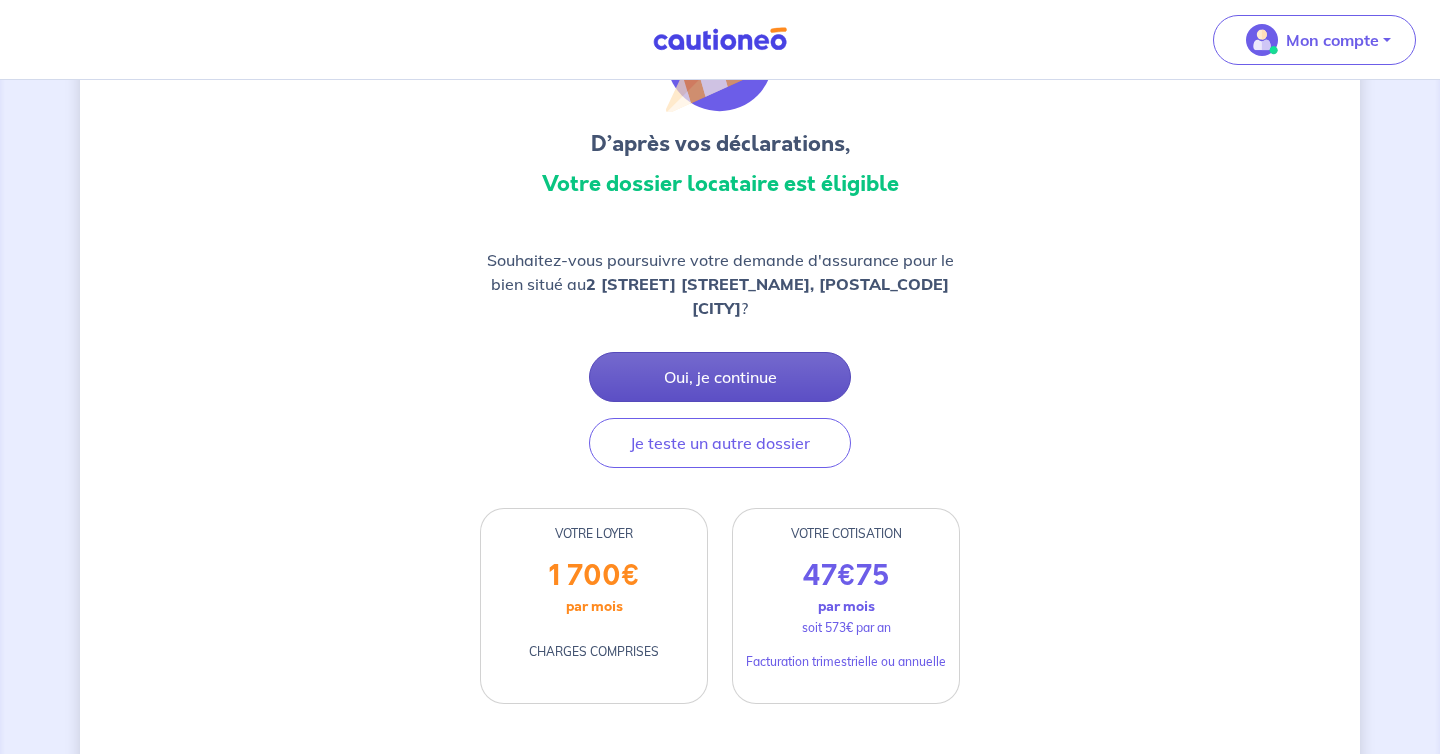 click on "Oui, je continue" at bounding box center [720, 377] 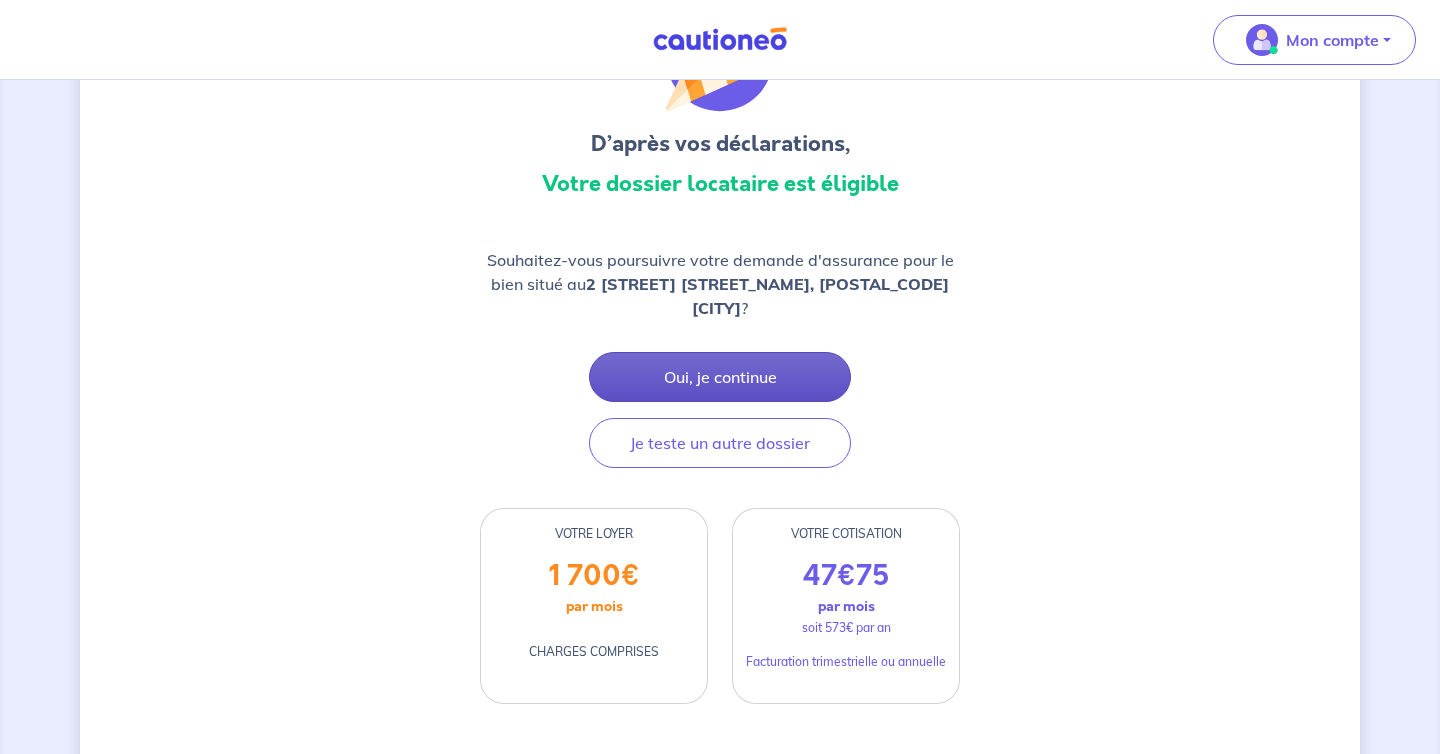 scroll, scrollTop: 0, scrollLeft: 0, axis: both 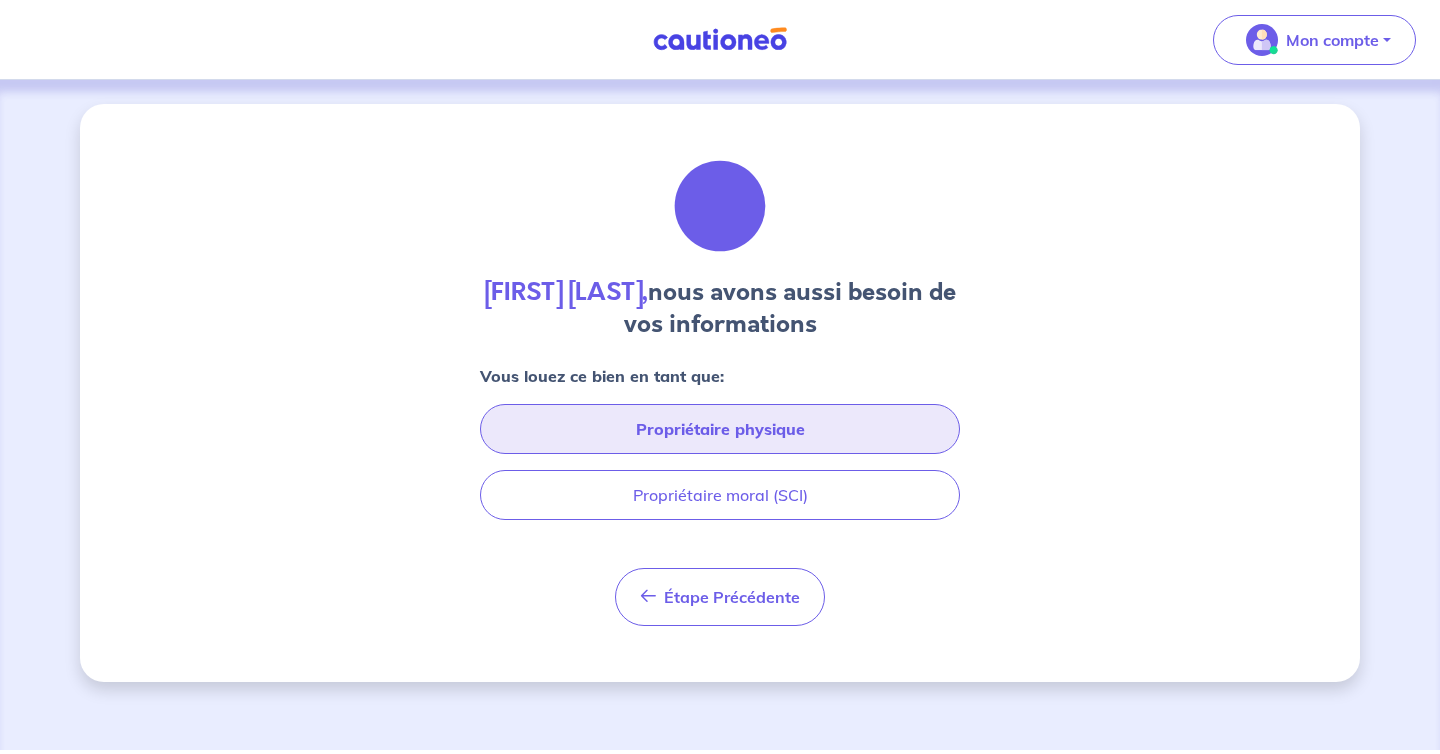 click on "Propriétaire physique" at bounding box center [720, 429] 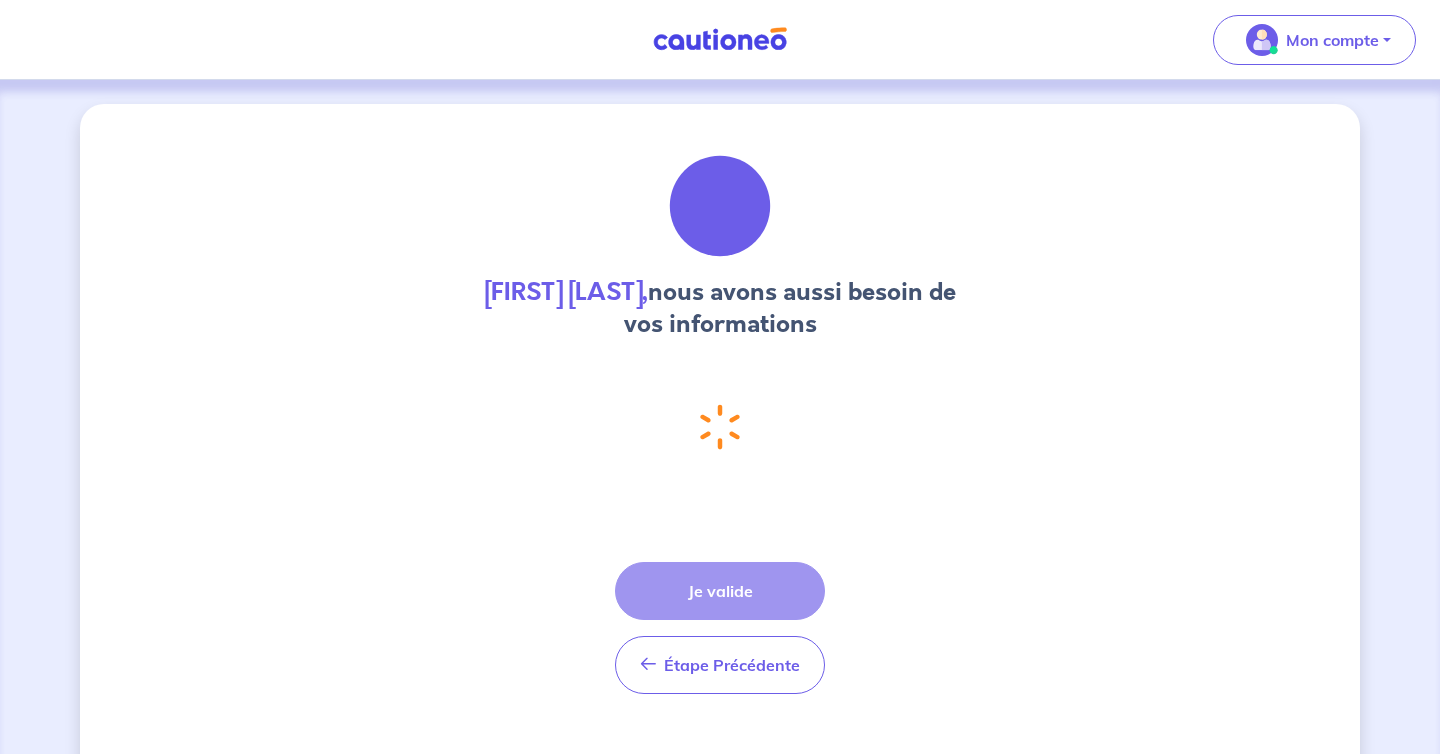 select on "FR" 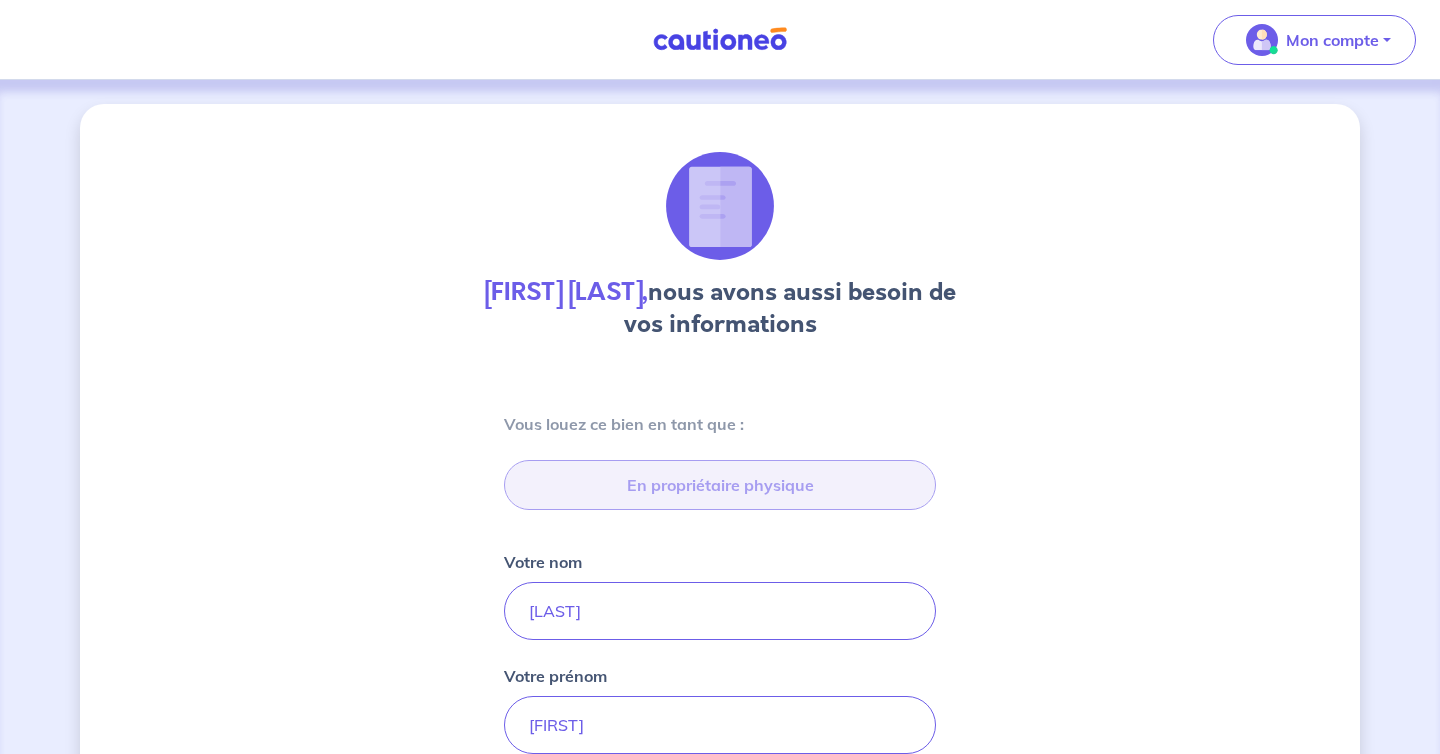 scroll, scrollTop: 0, scrollLeft: 2, axis: horizontal 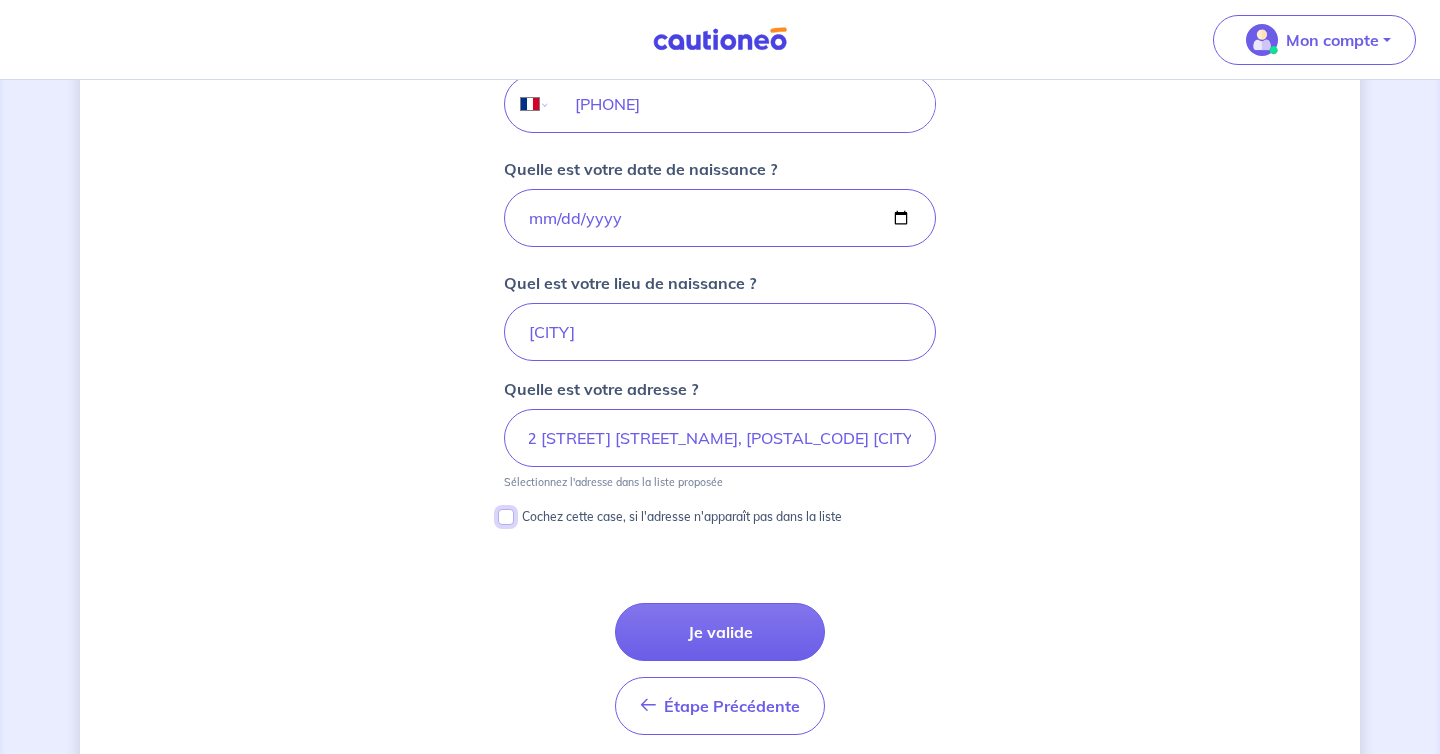 click on "Cochez cette case, si l'adresse n'apparaît pas dans la liste" at bounding box center [506, 517] 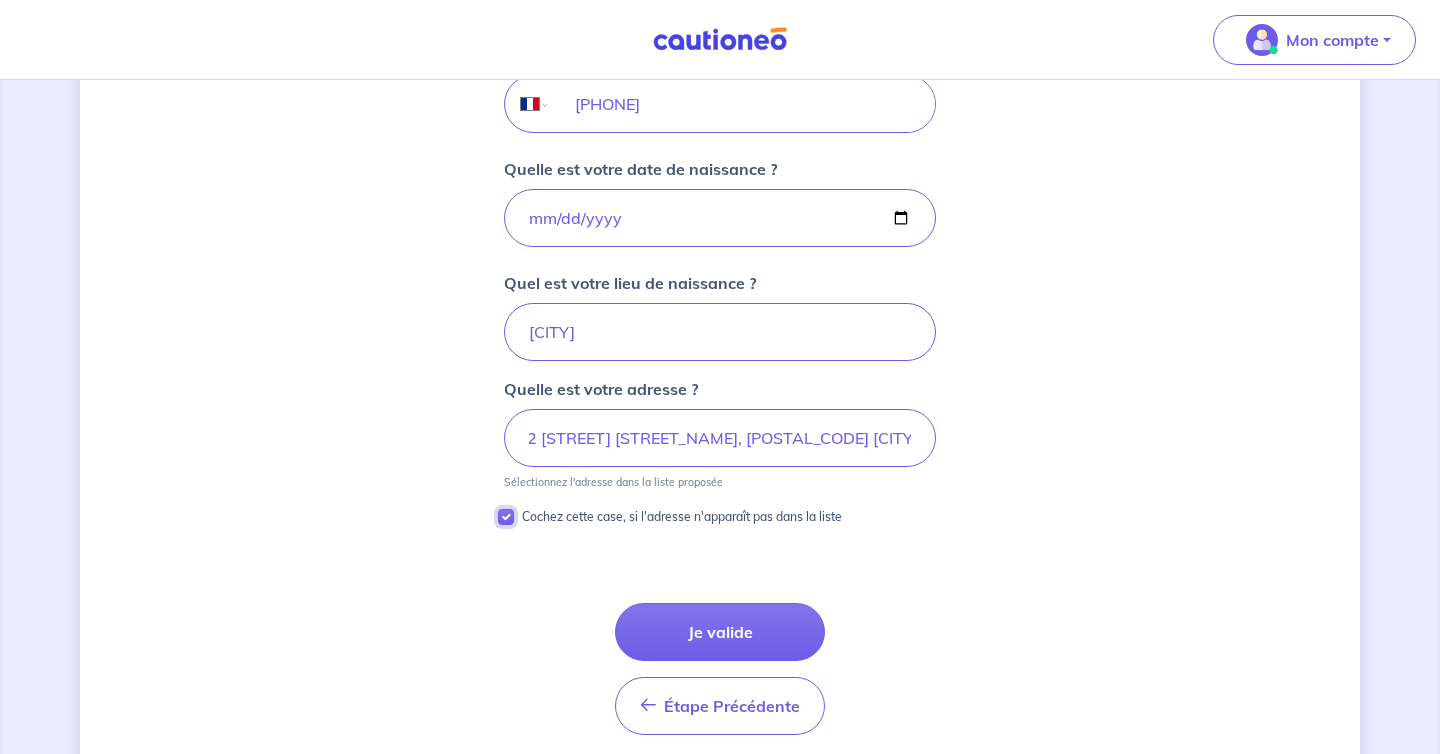 scroll, scrollTop: 0, scrollLeft: 0, axis: both 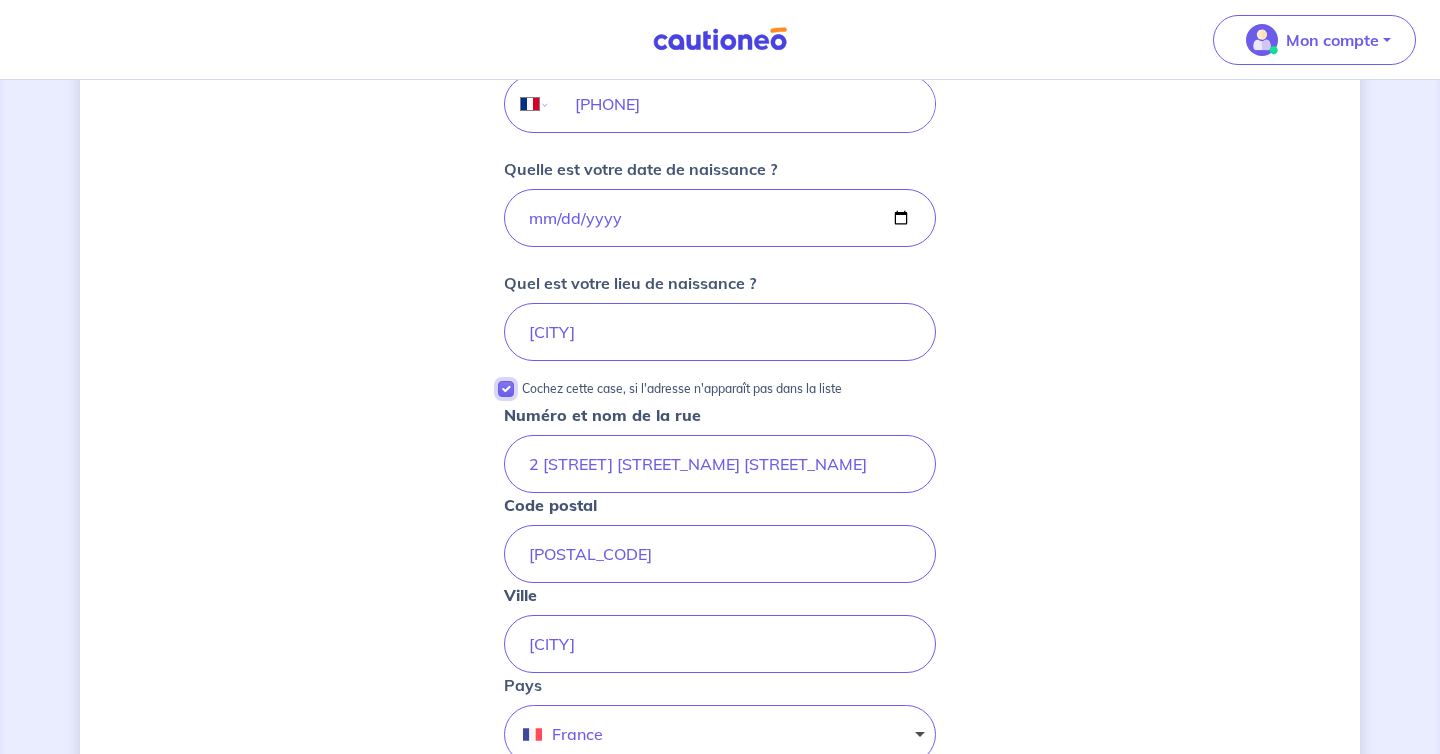 click on "Cochez cette case, si l'adresse n'apparaît pas dans la liste" at bounding box center [506, 389] 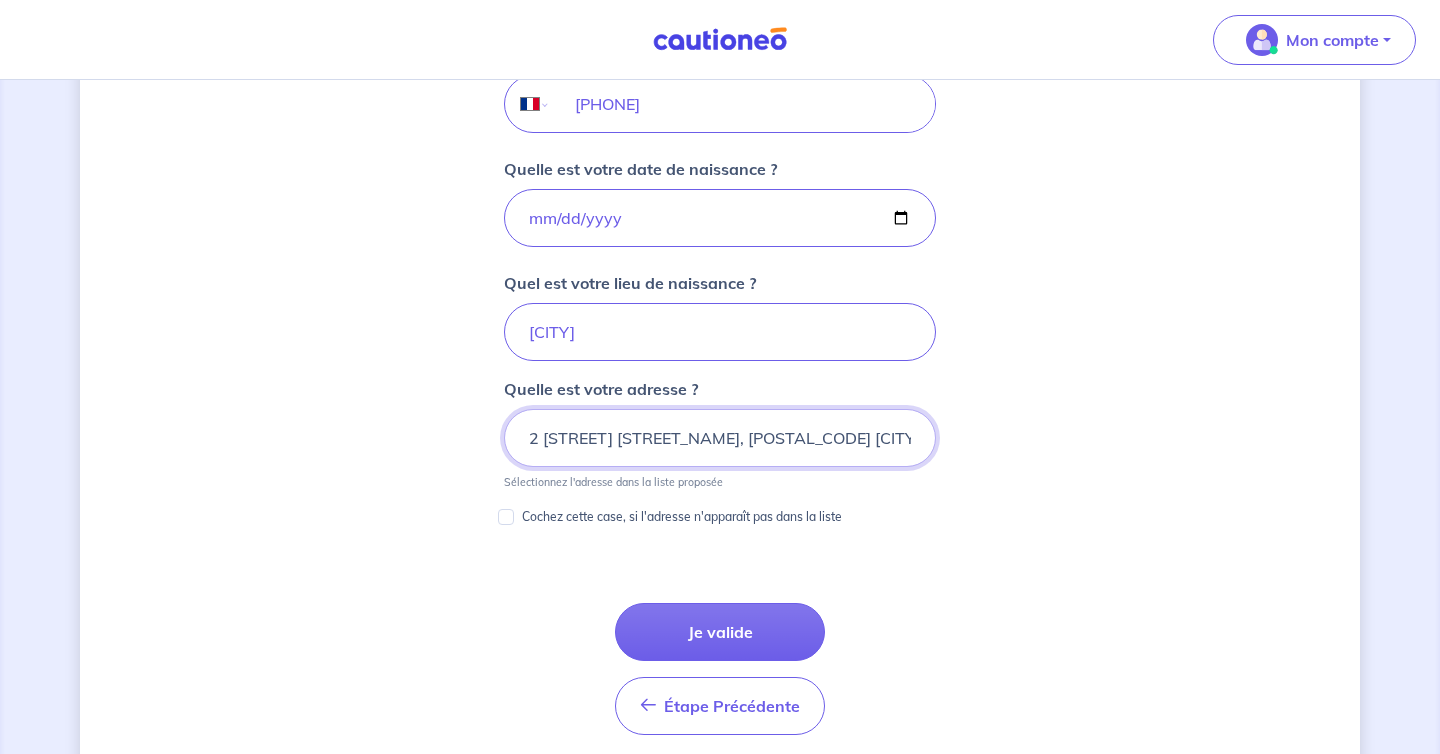 scroll, scrollTop: 0, scrollLeft: 2, axis: horizontal 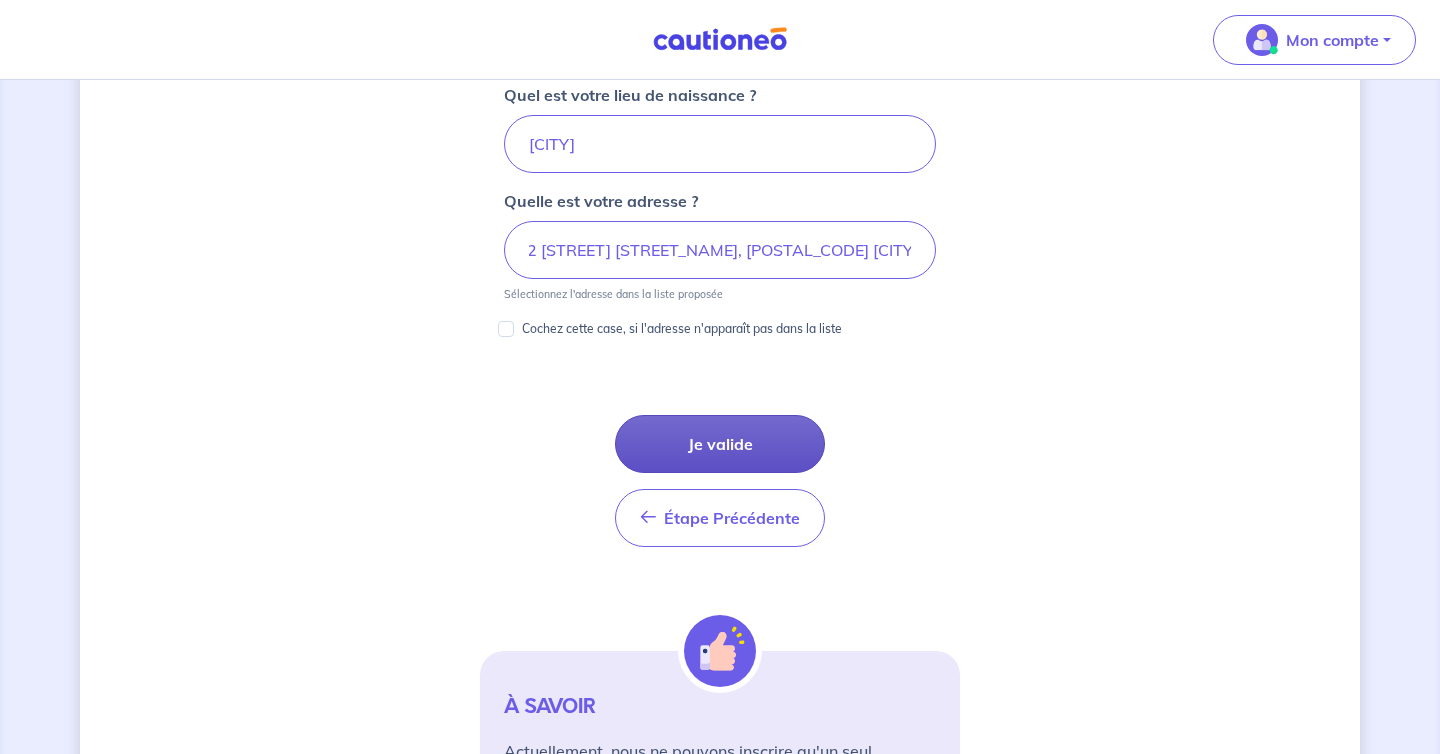 click on "Je valide" at bounding box center (720, 444) 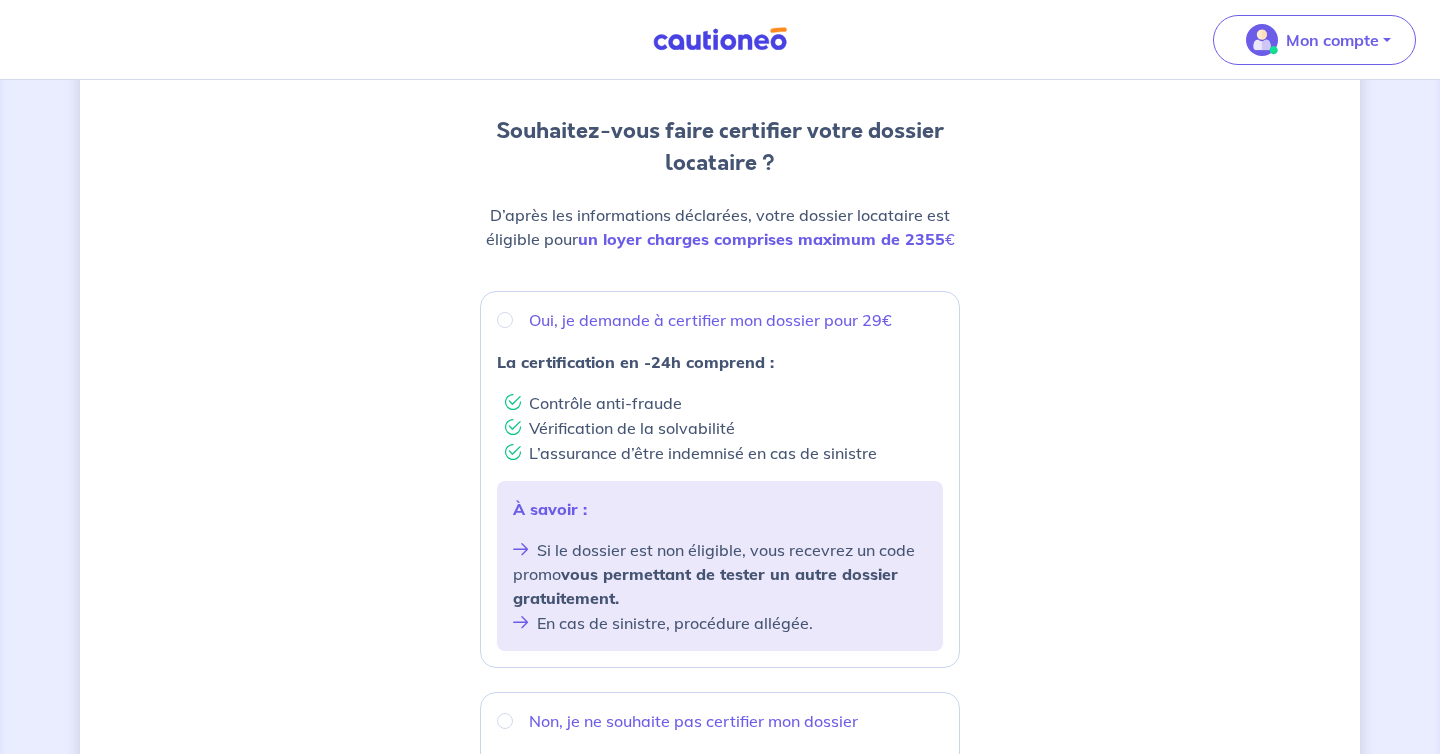 scroll, scrollTop: 180, scrollLeft: 0, axis: vertical 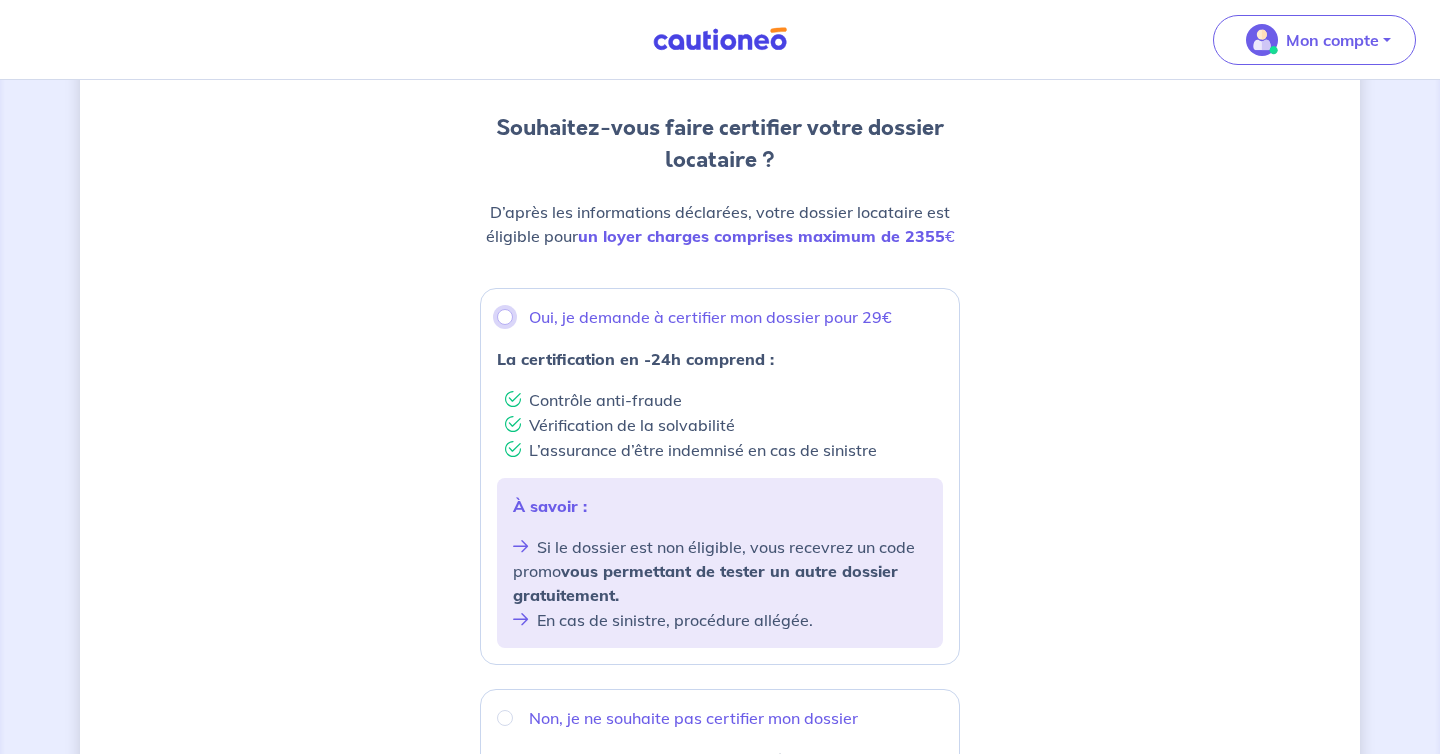 click on "Oui, je demande à certifier mon dossier pour 29€" at bounding box center (505, 317) 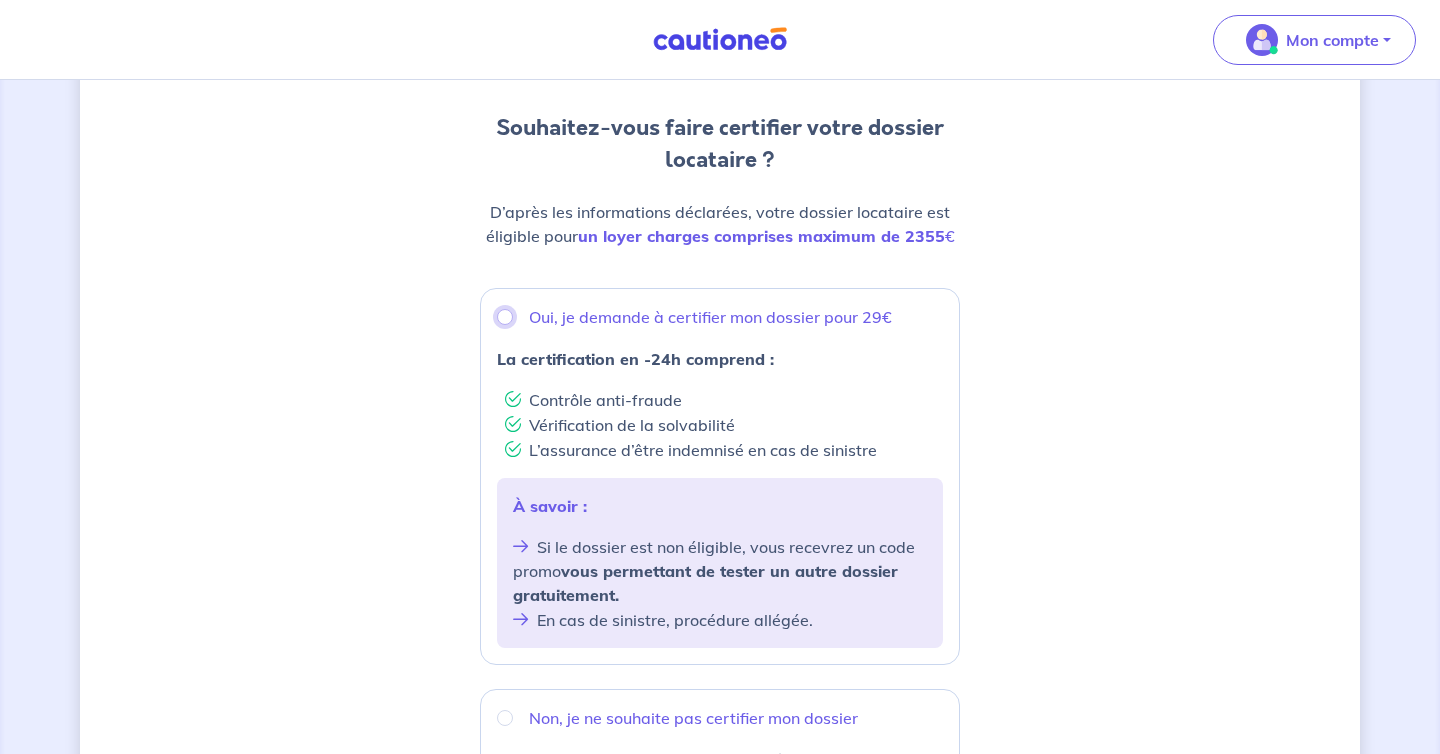 radio on "true" 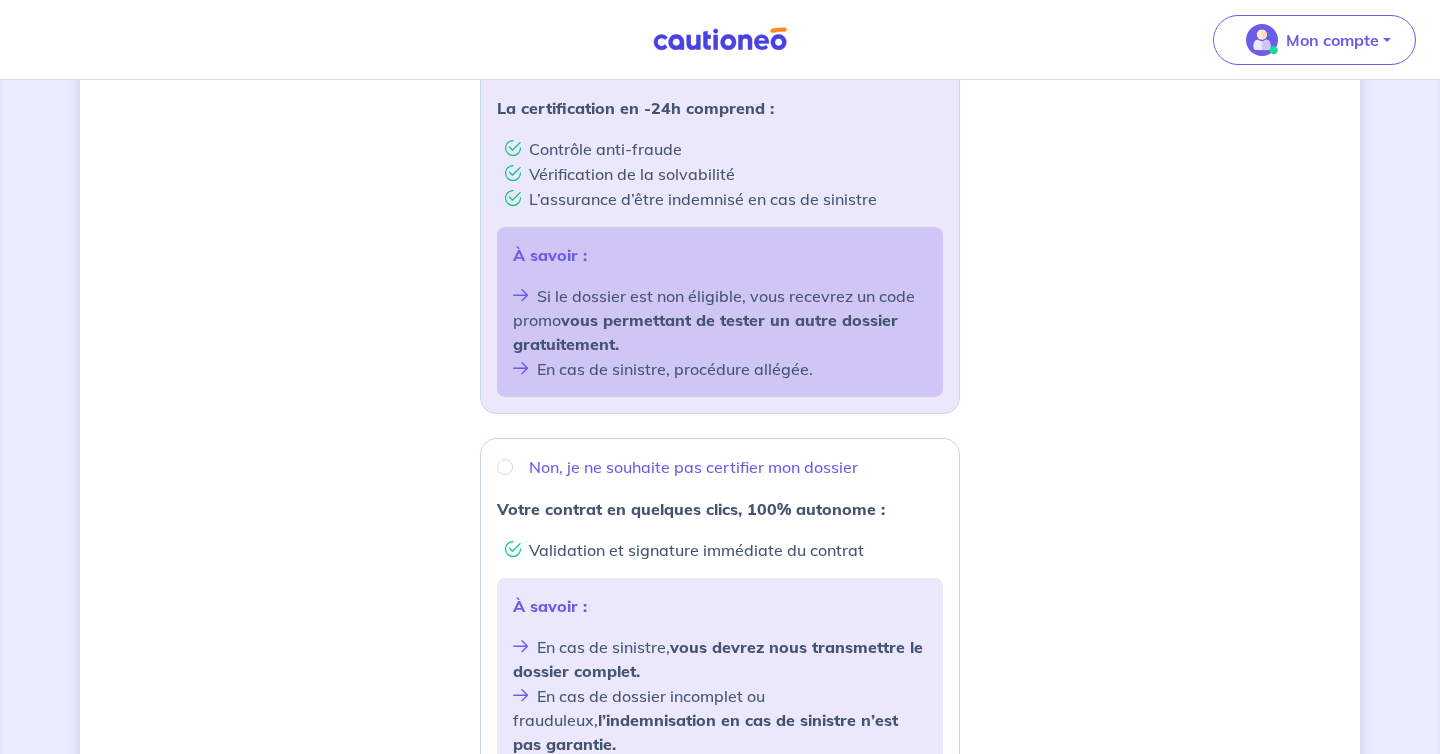 scroll, scrollTop: 742, scrollLeft: 0, axis: vertical 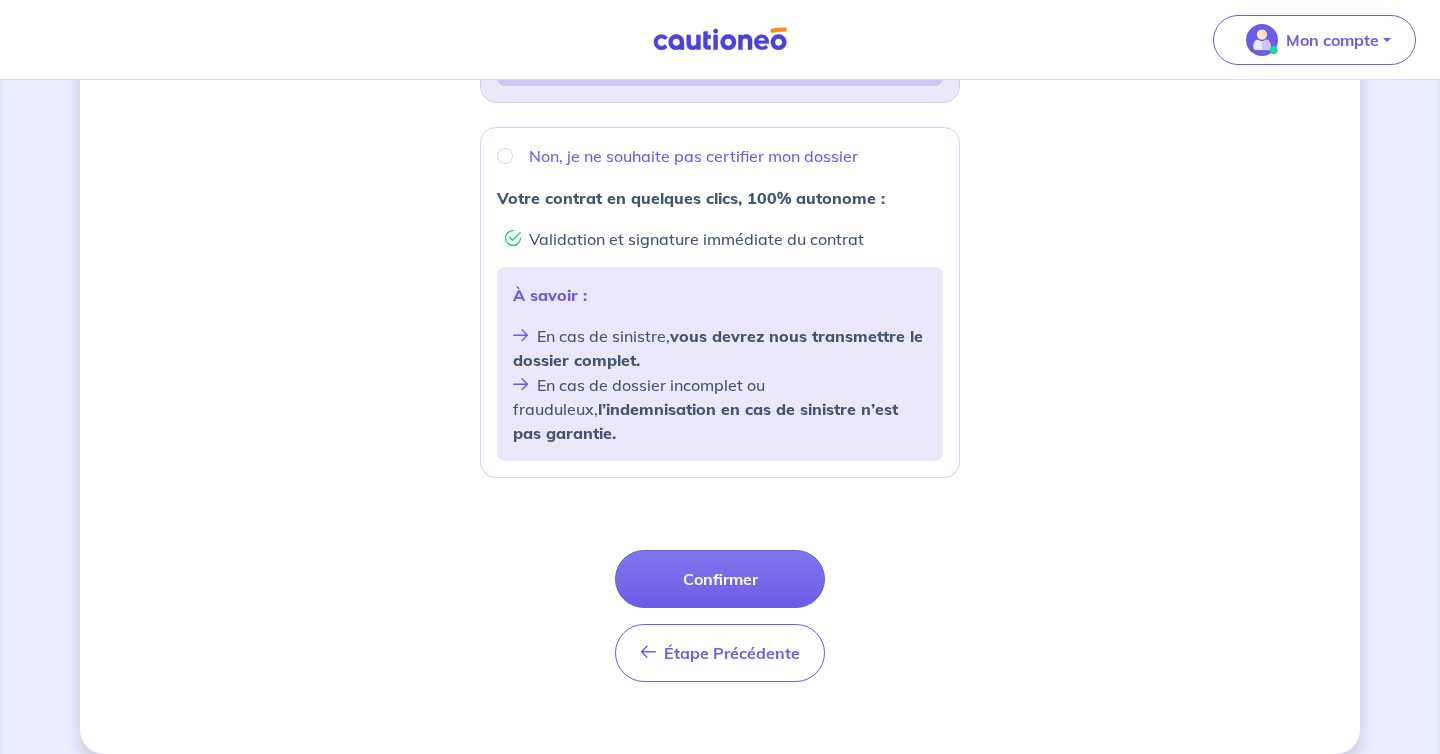 click on "Confirmer" at bounding box center [720, 579] 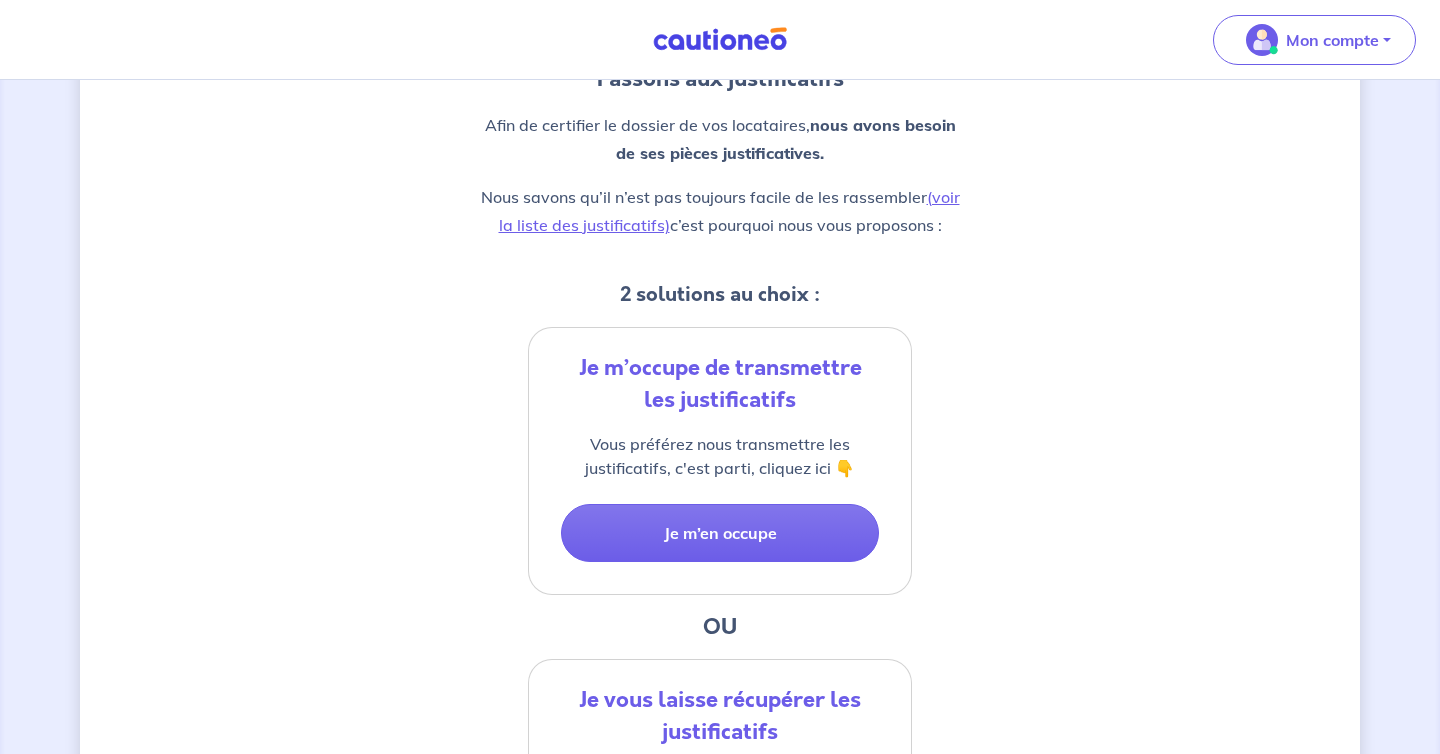 scroll, scrollTop: 228, scrollLeft: 0, axis: vertical 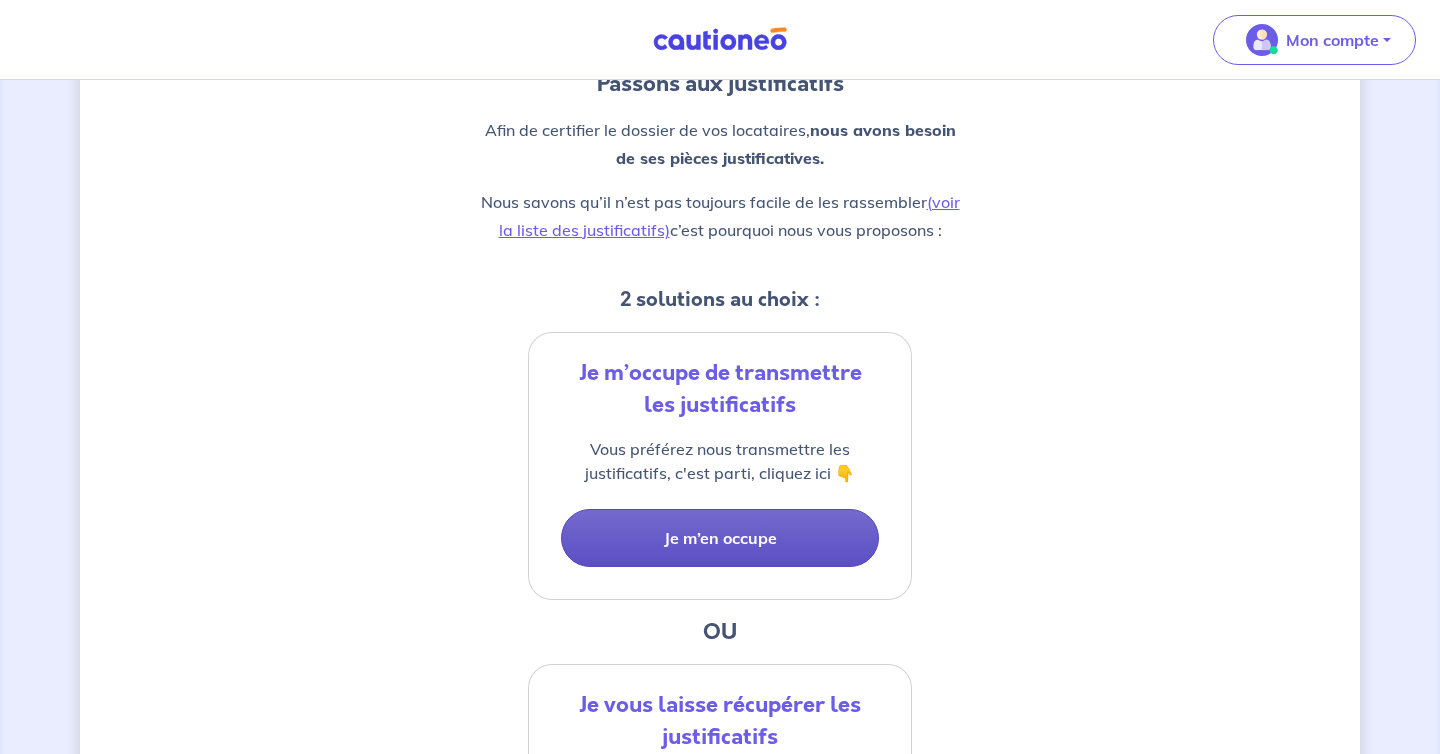 click on "Je m’en occupe" at bounding box center [720, 538] 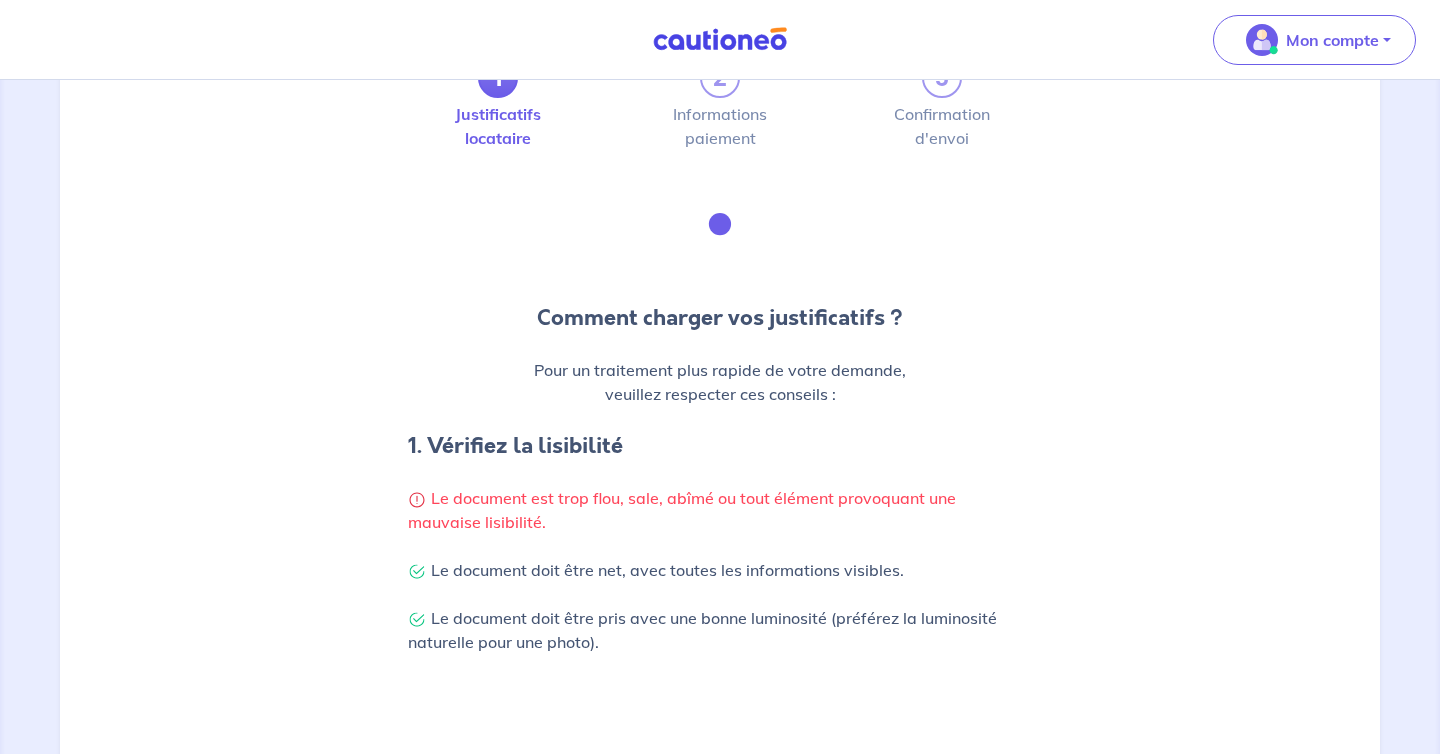 scroll, scrollTop: 0, scrollLeft: 0, axis: both 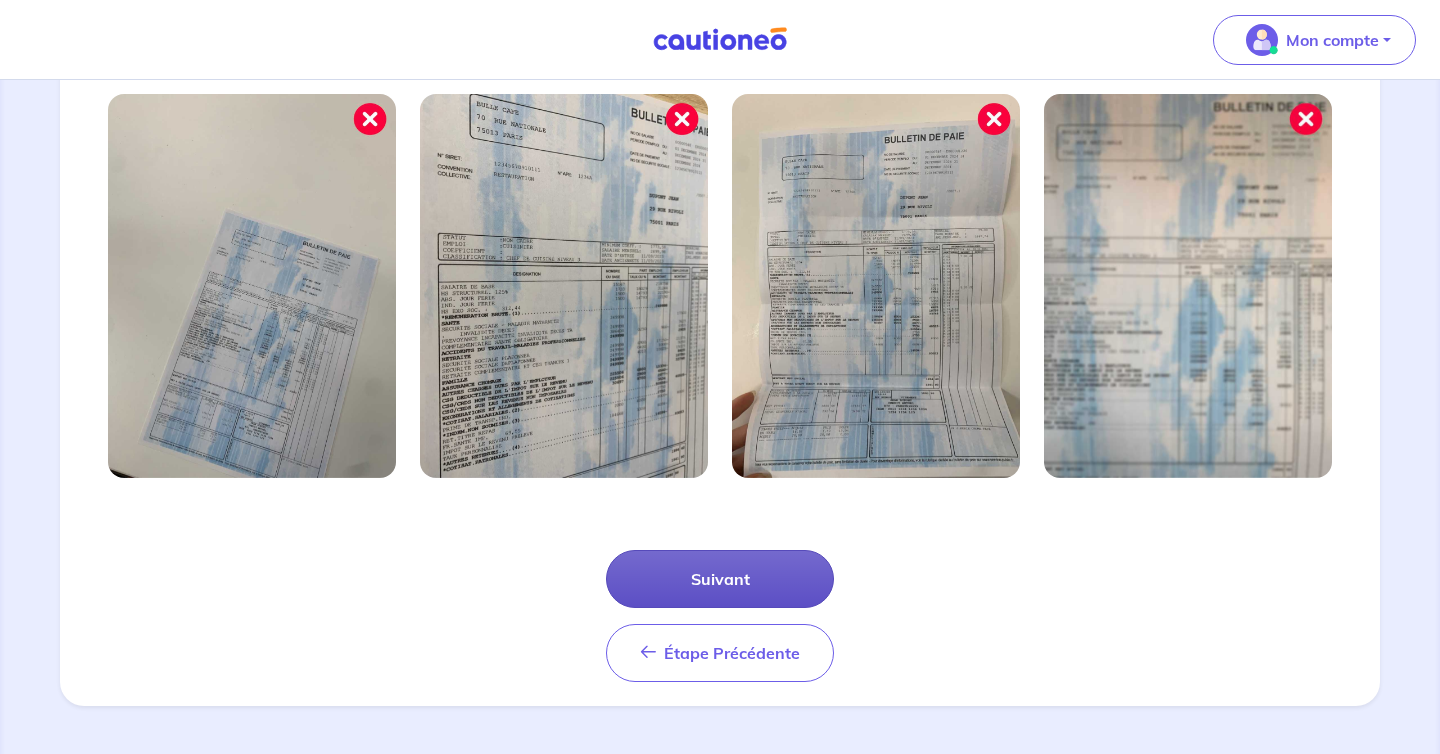 click on "Suivant" at bounding box center (720, 579) 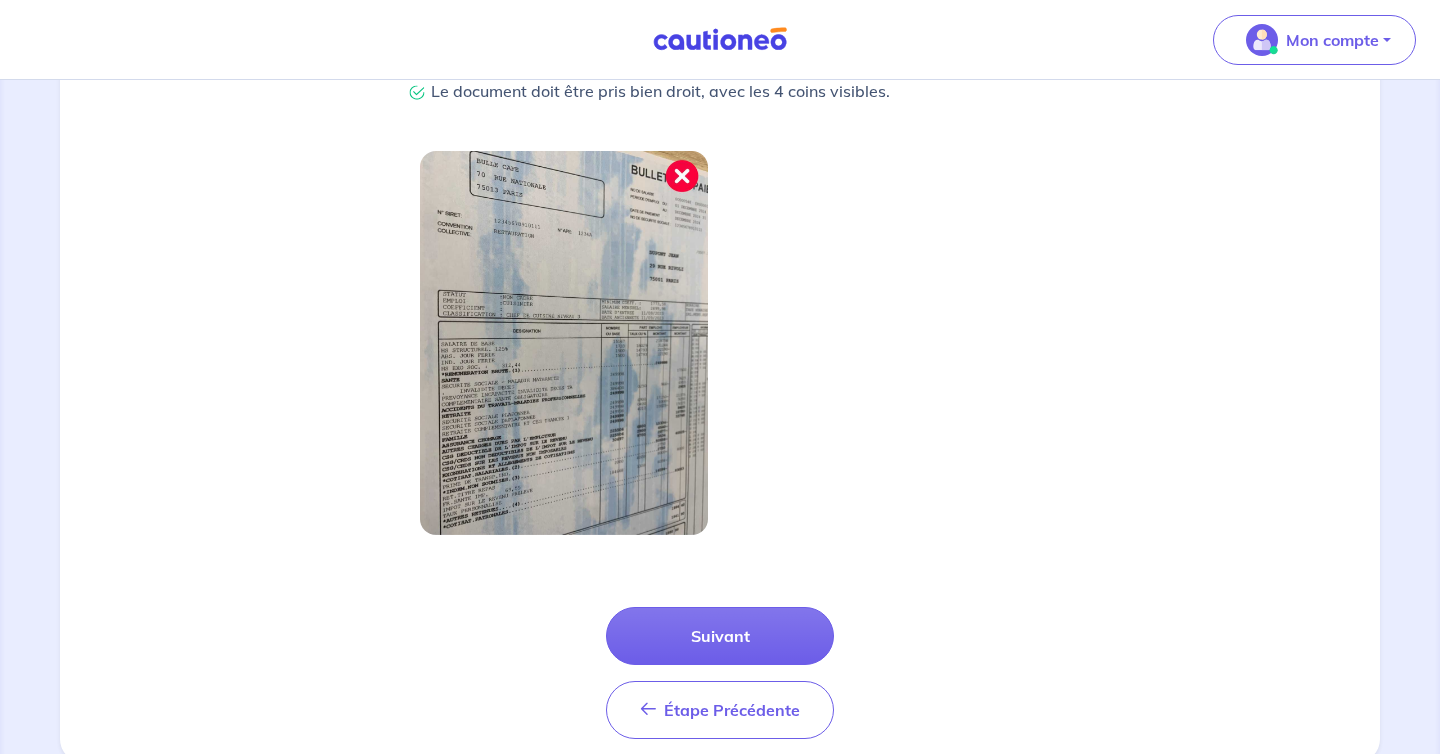 scroll, scrollTop: 582, scrollLeft: 0, axis: vertical 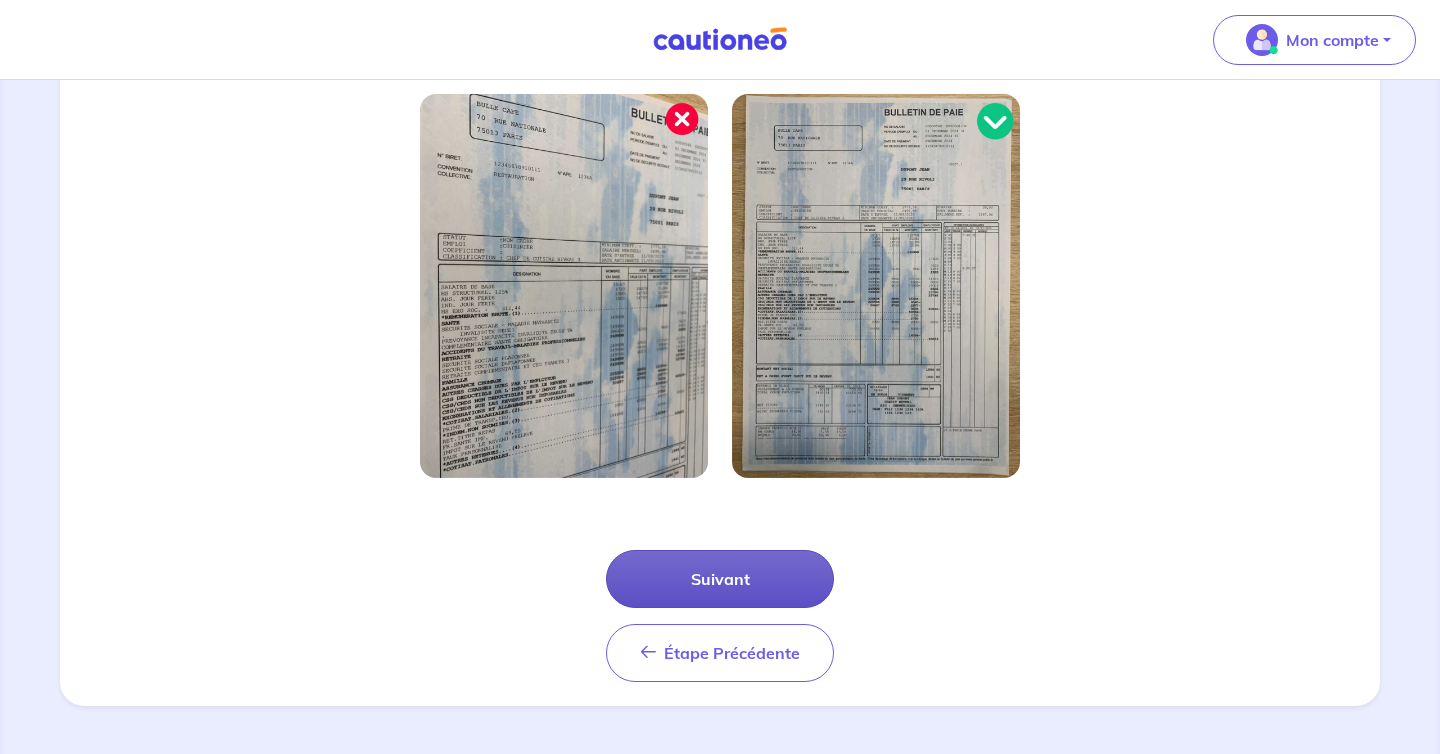click on "Suivant" at bounding box center [720, 579] 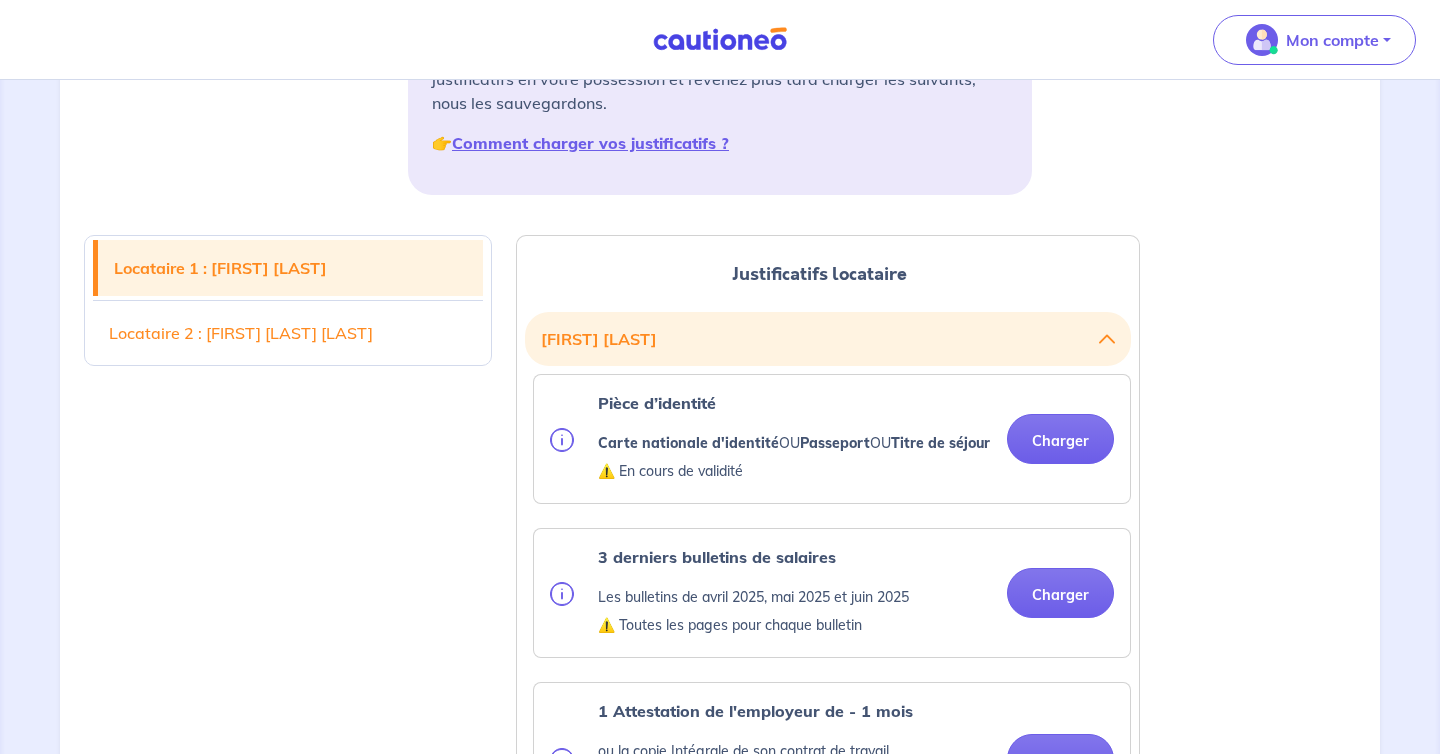 scroll, scrollTop: 400, scrollLeft: 0, axis: vertical 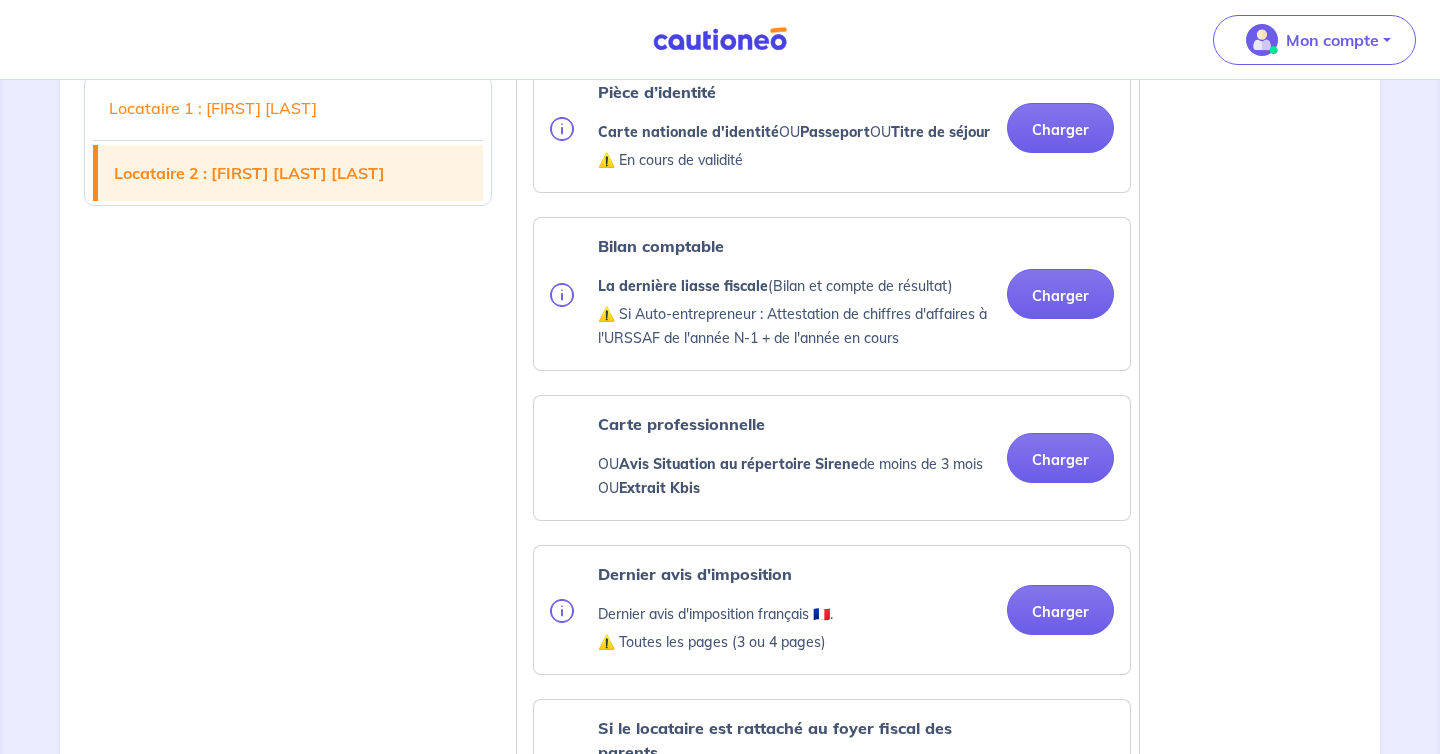 click at bounding box center (562, 295) 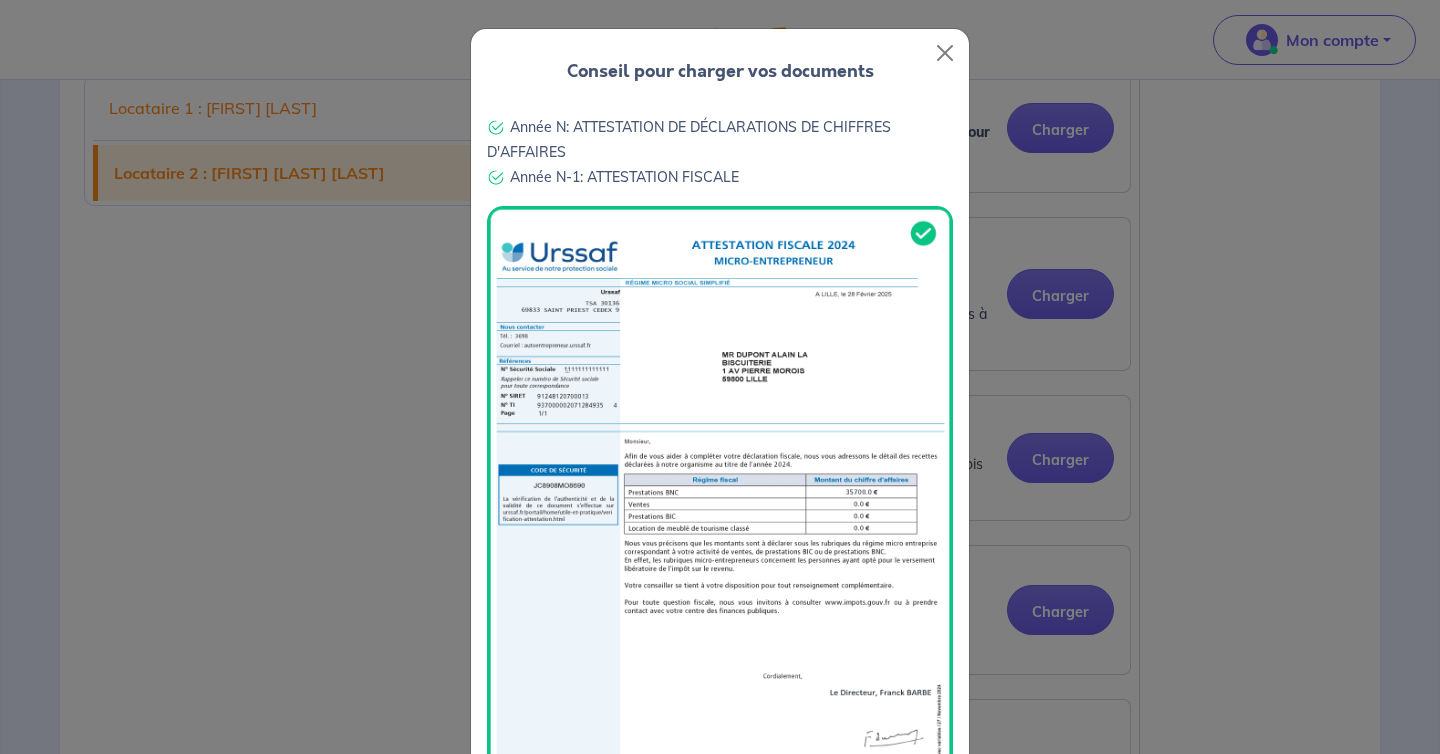 click on "Conseil pour charger vos documents  Année N: ATTESTATION DE DÉCLARATIONS DE CHIFFRES D'AFFAIRES
Année N-1: ATTESTATION FISCALE
Ok, j'ai compris" at bounding box center (720, 377) 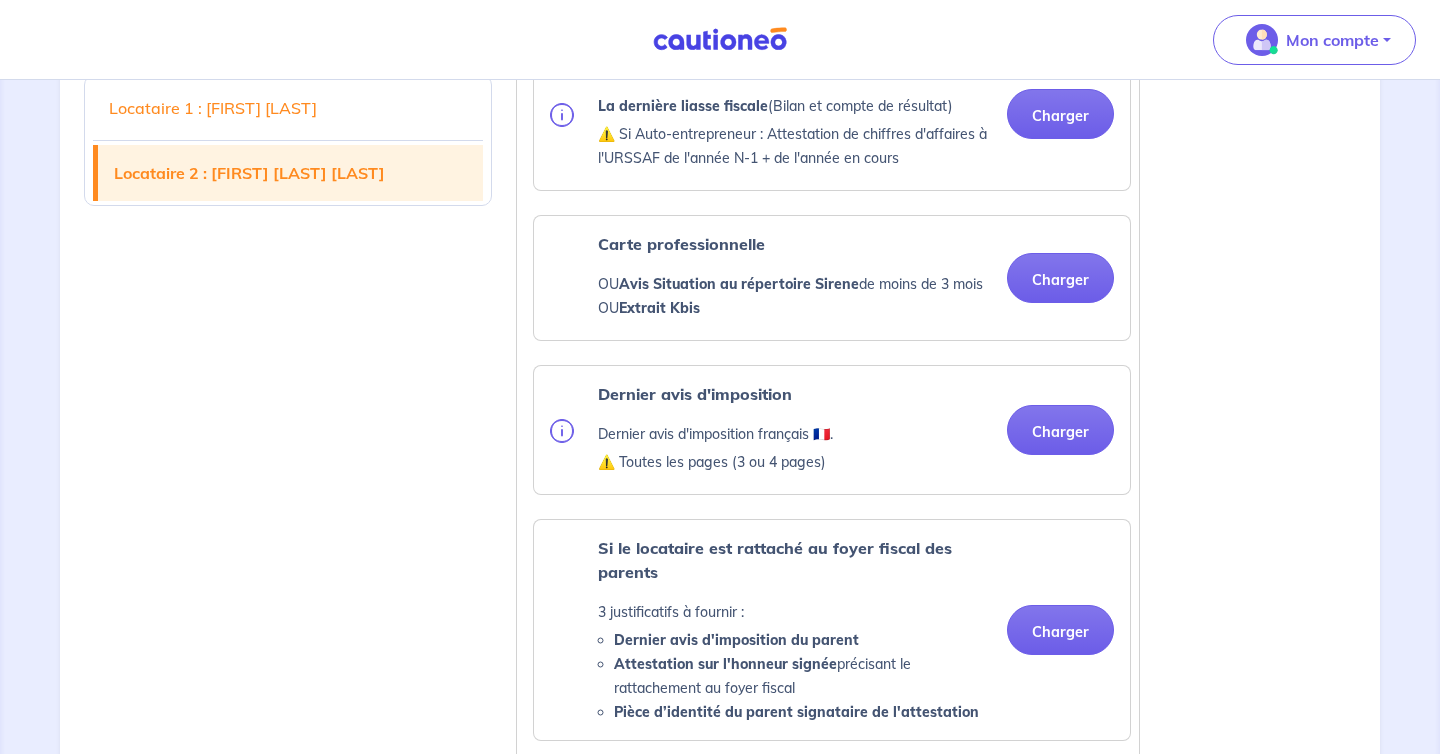 scroll, scrollTop: 2338, scrollLeft: 0, axis: vertical 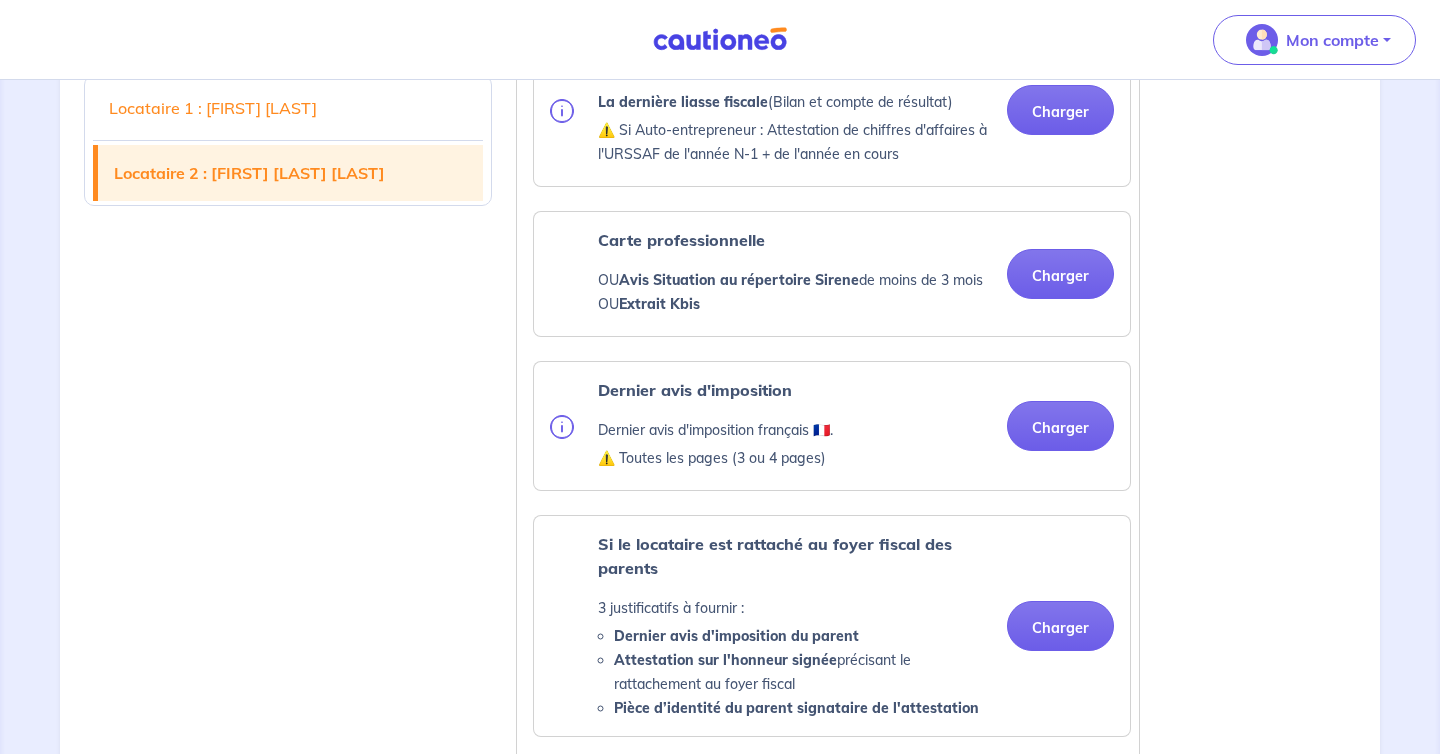click at bounding box center (562, 427) 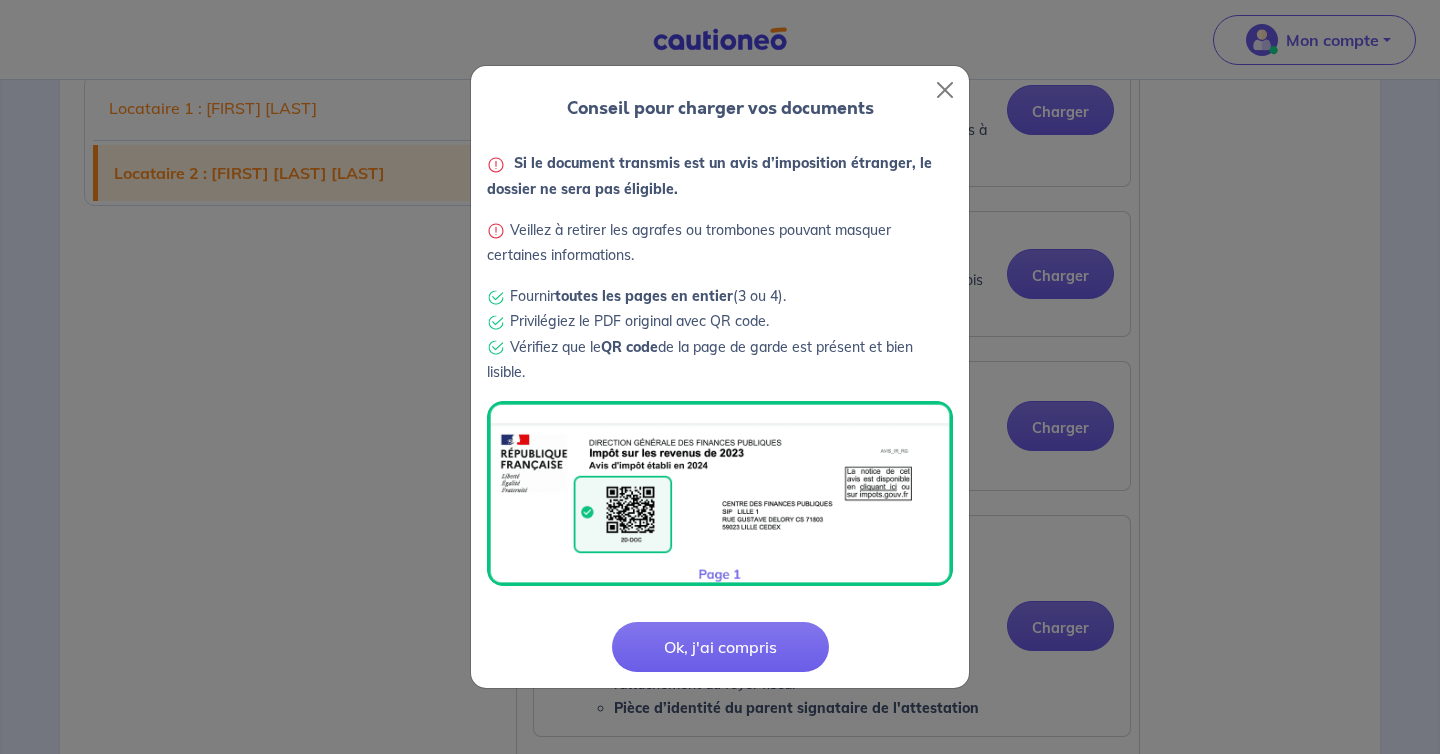 click on "Conseil pour charger vos documents   Si le document transmis est un avis d’imposition étranger, le dossier ne sera pas éligible.
Veillez à retirer les agrafes ou trombones pouvant masquer certaines informations.
Fournir  toutes les pages en entier  (3 ou 4).
Privilégiez le PDF original avec QR code.
Vérifiez que le  QR code  de la page de garde est présent et bien lisible.
Ok, j'ai compris" at bounding box center [720, 377] 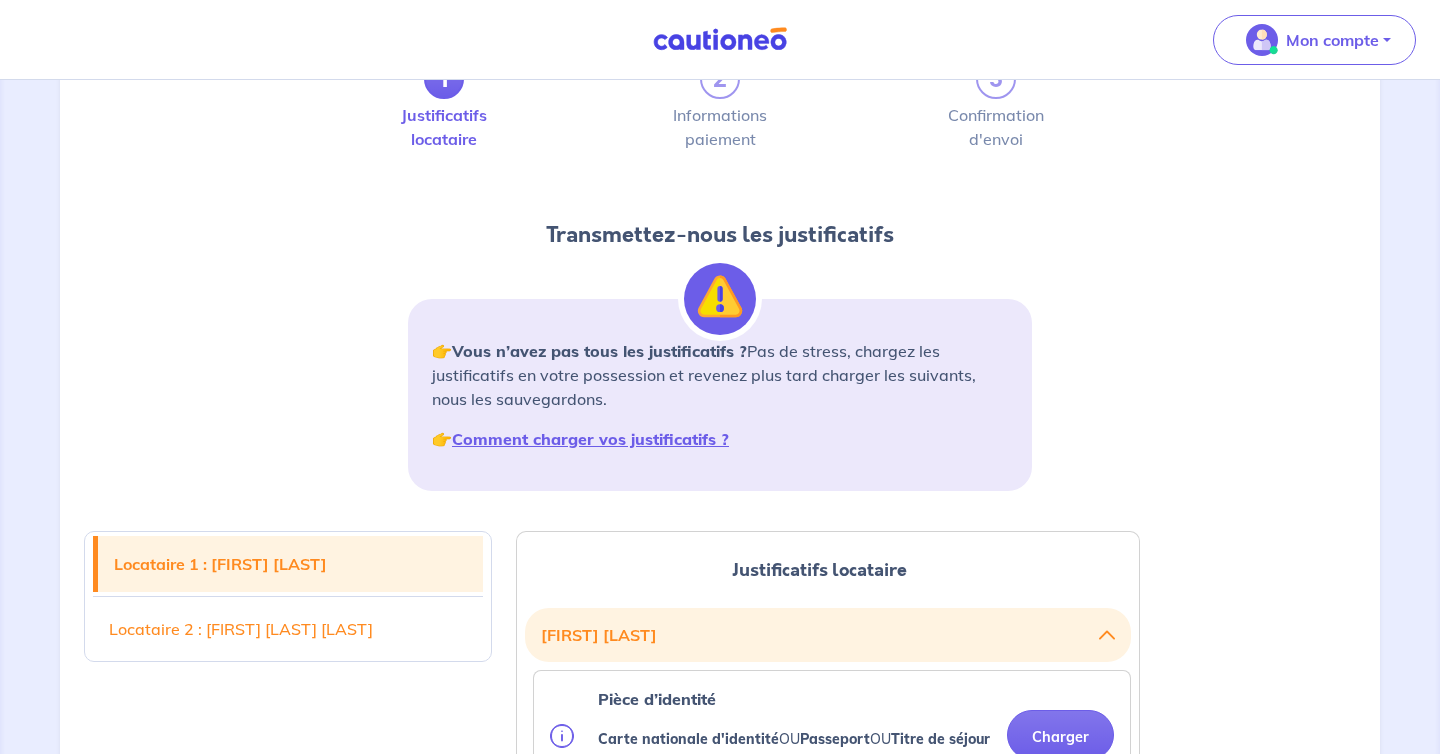 scroll, scrollTop: 0, scrollLeft: 0, axis: both 